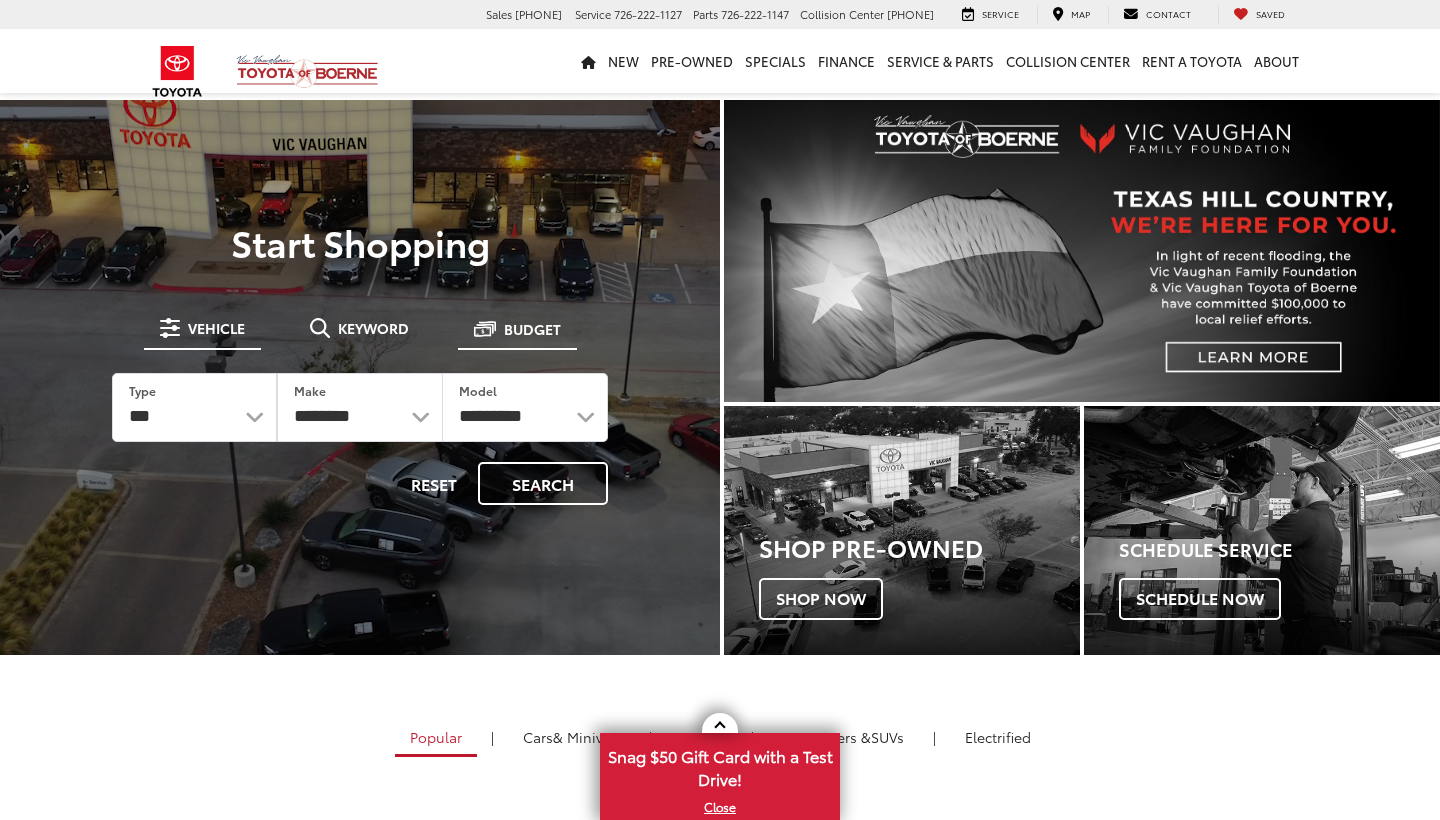 scroll, scrollTop: 0, scrollLeft: 0, axis: both 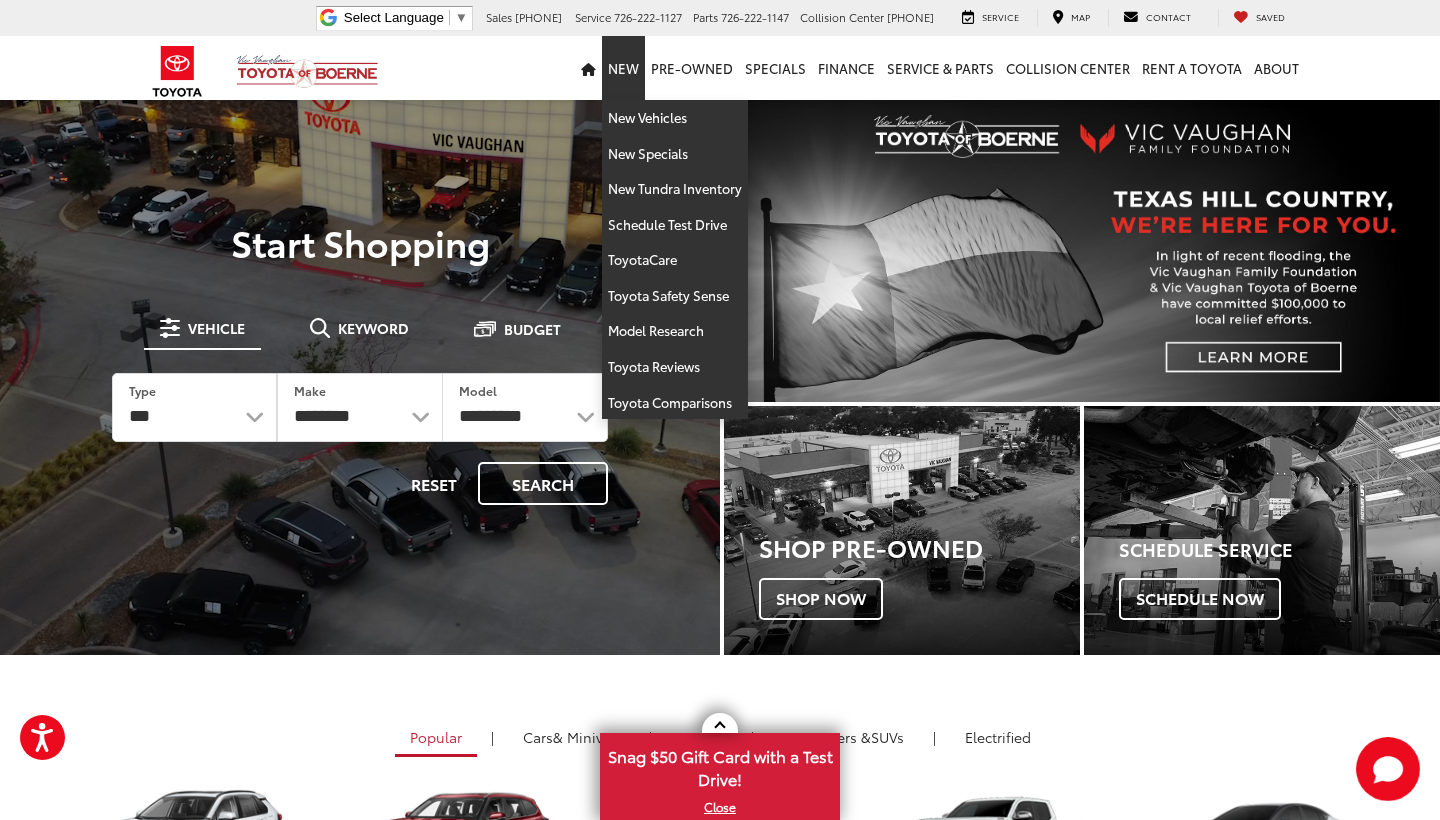 click on "New" at bounding box center (623, 68) 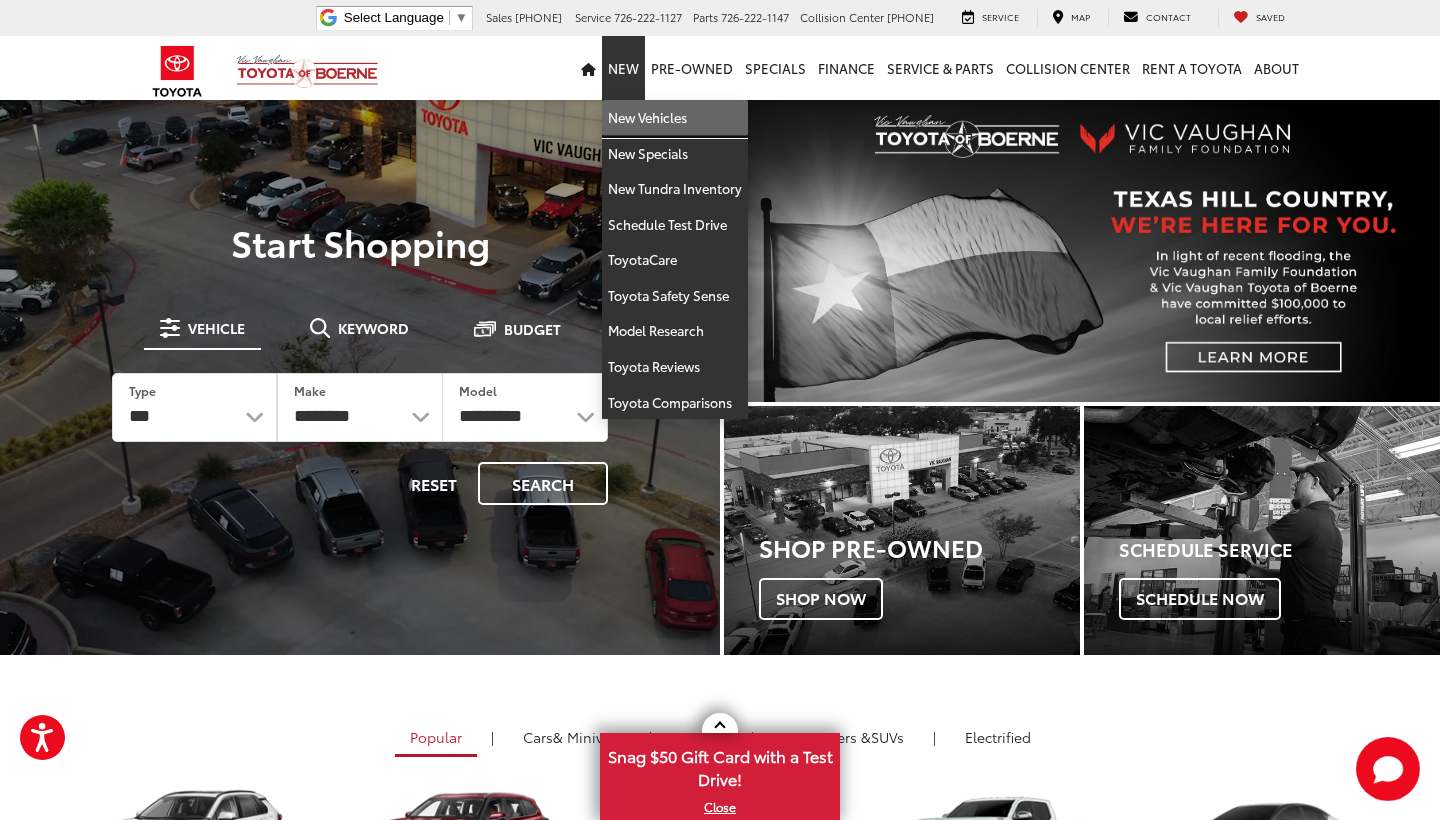 click on "New Vehicles" at bounding box center (675, 118) 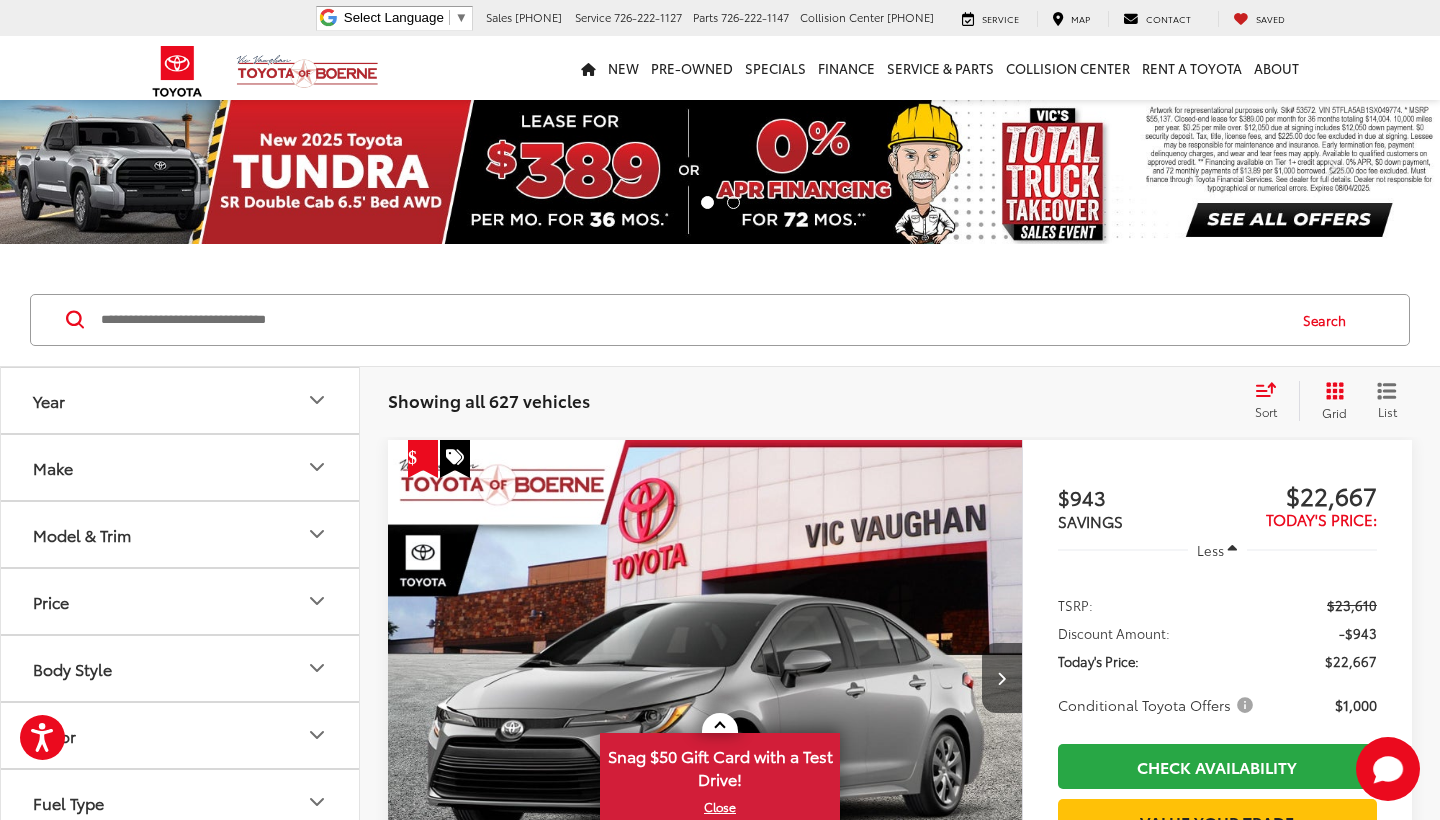 scroll, scrollTop: 868, scrollLeft: 0, axis: vertical 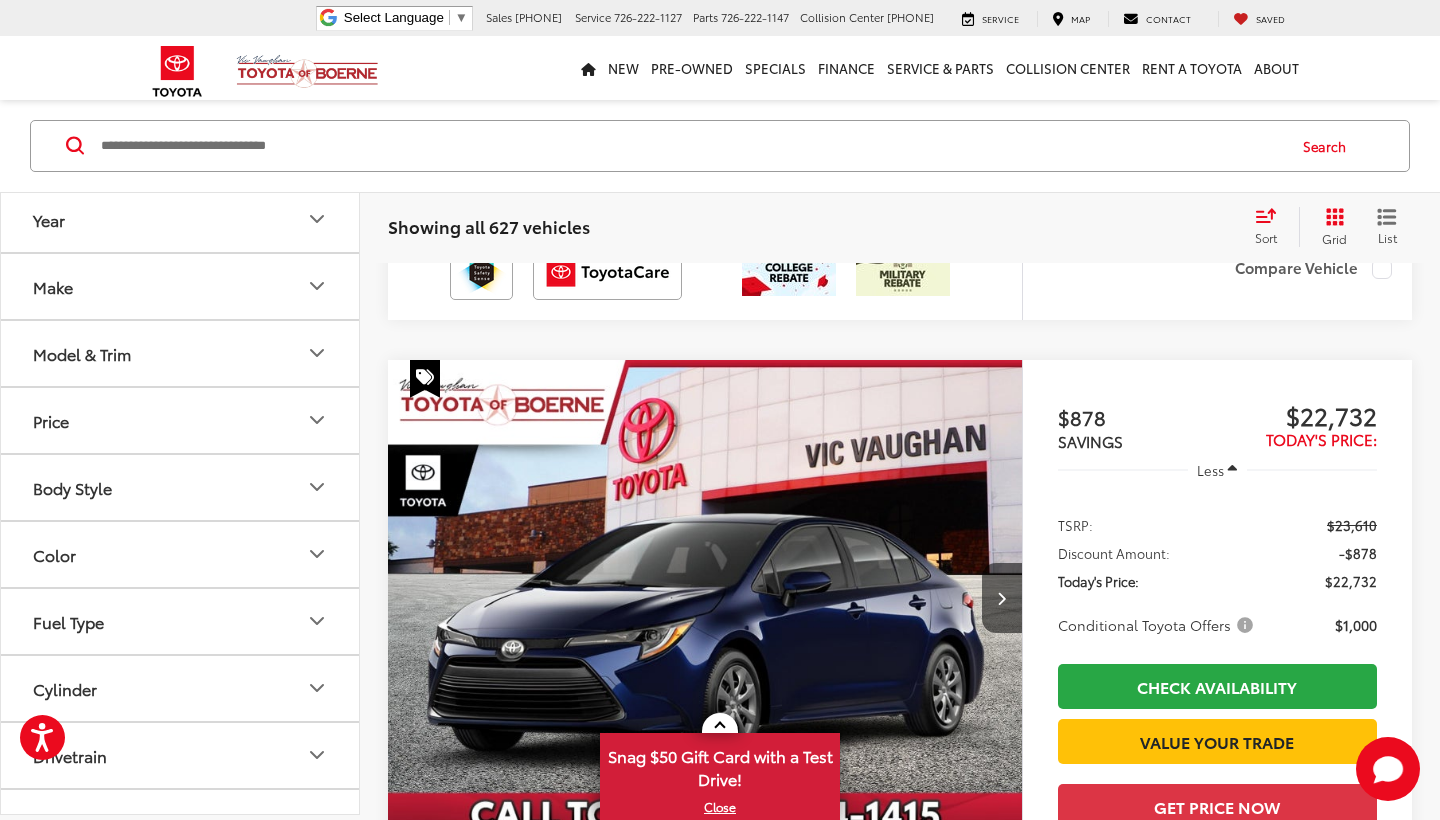 click 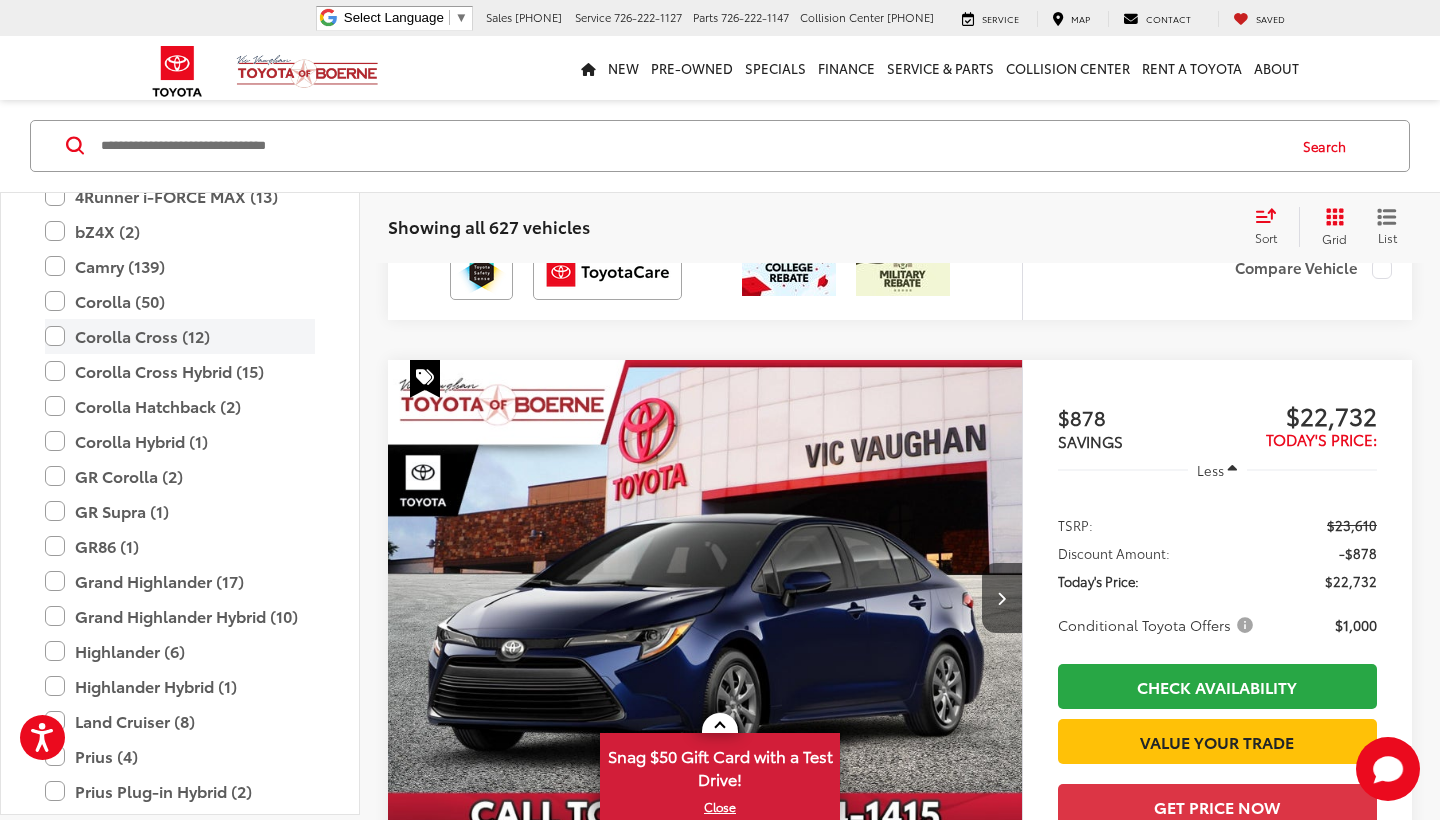 scroll, scrollTop: 262, scrollLeft: 0, axis: vertical 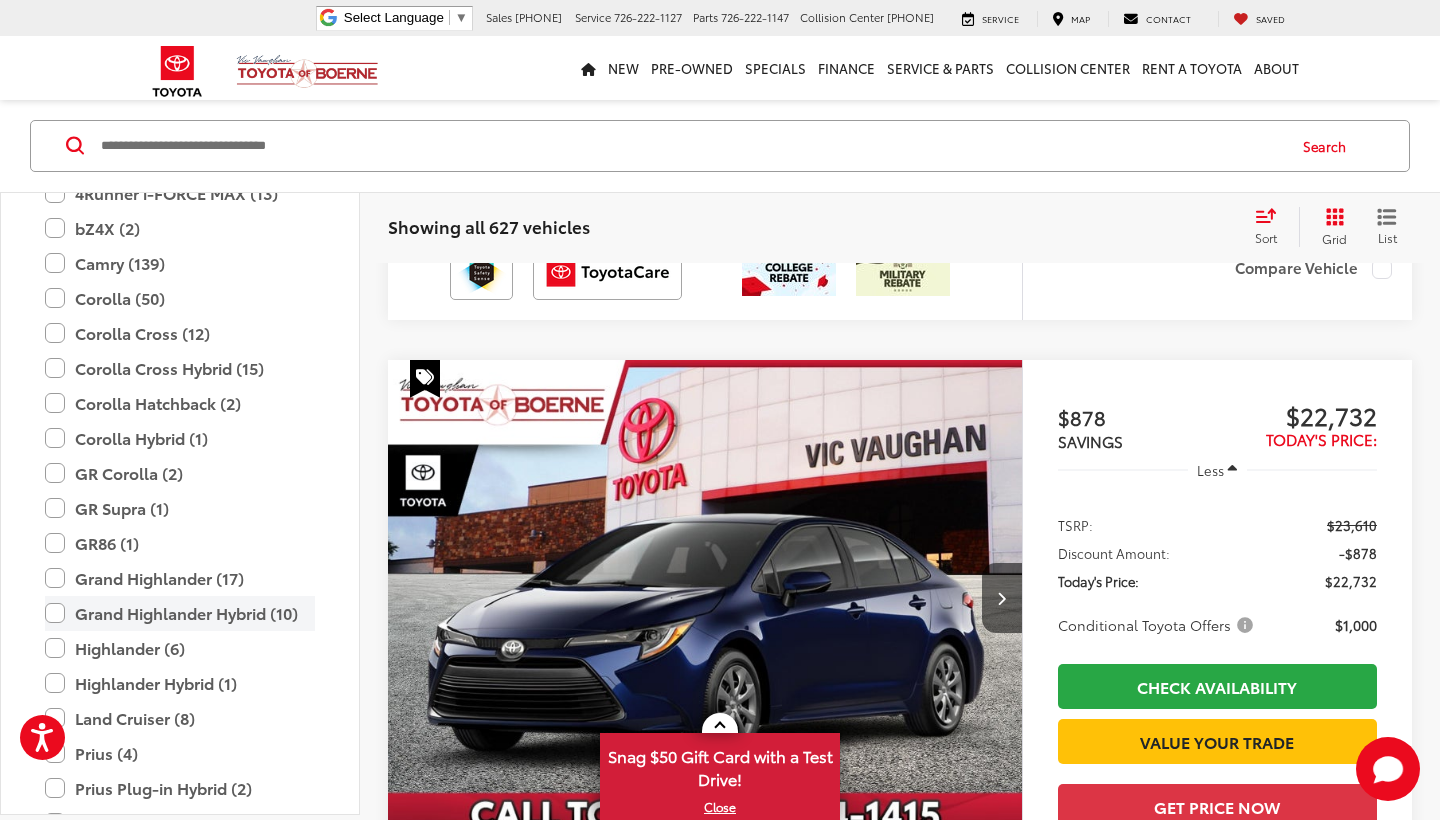 click on "Grand Highlander Hybrid (10)" at bounding box center (180, 612) 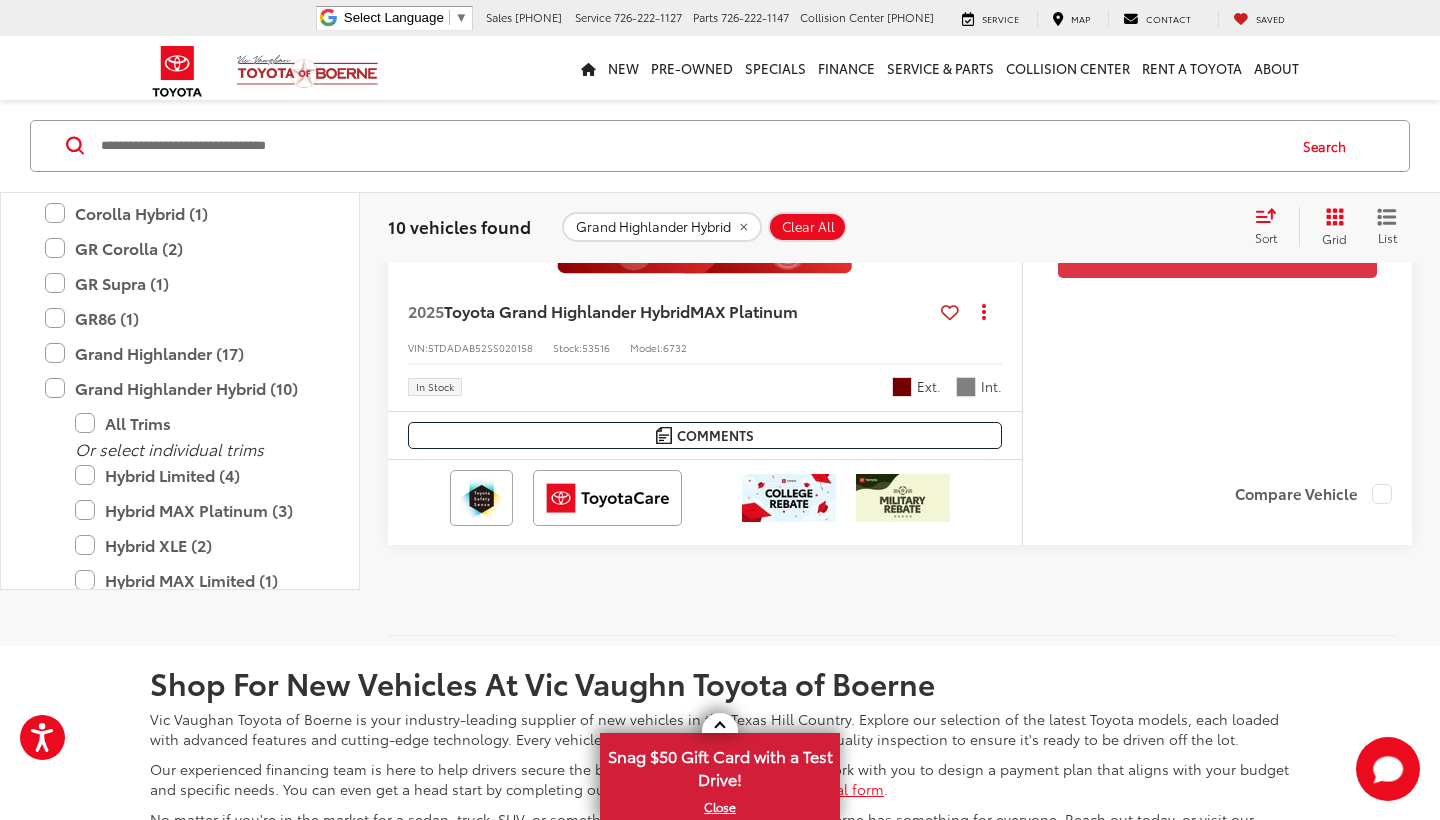 scroll, scrollTop: 7825, scrollLeft: 0, axis: vertical 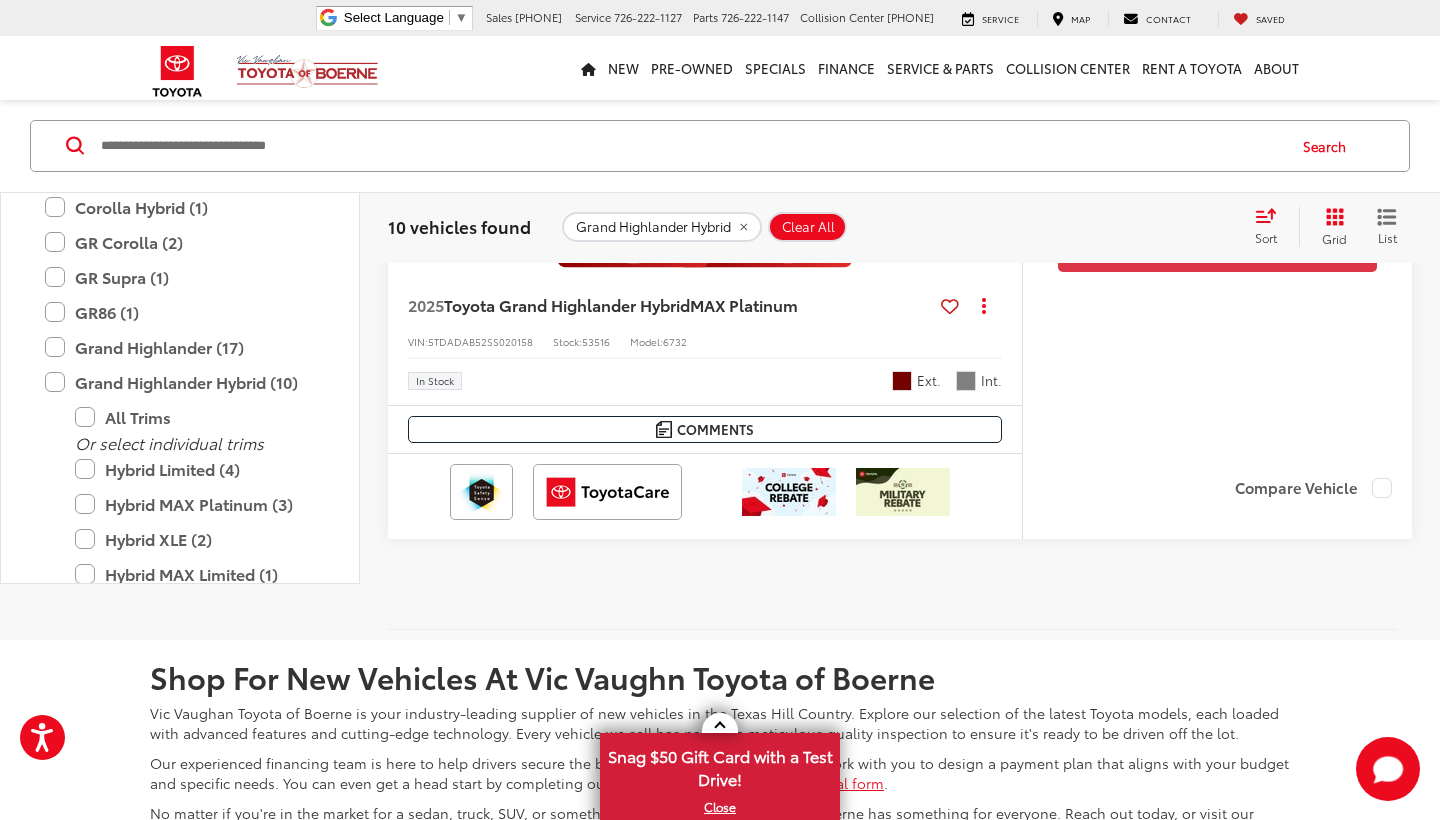 click at bounding box center (705, -27) 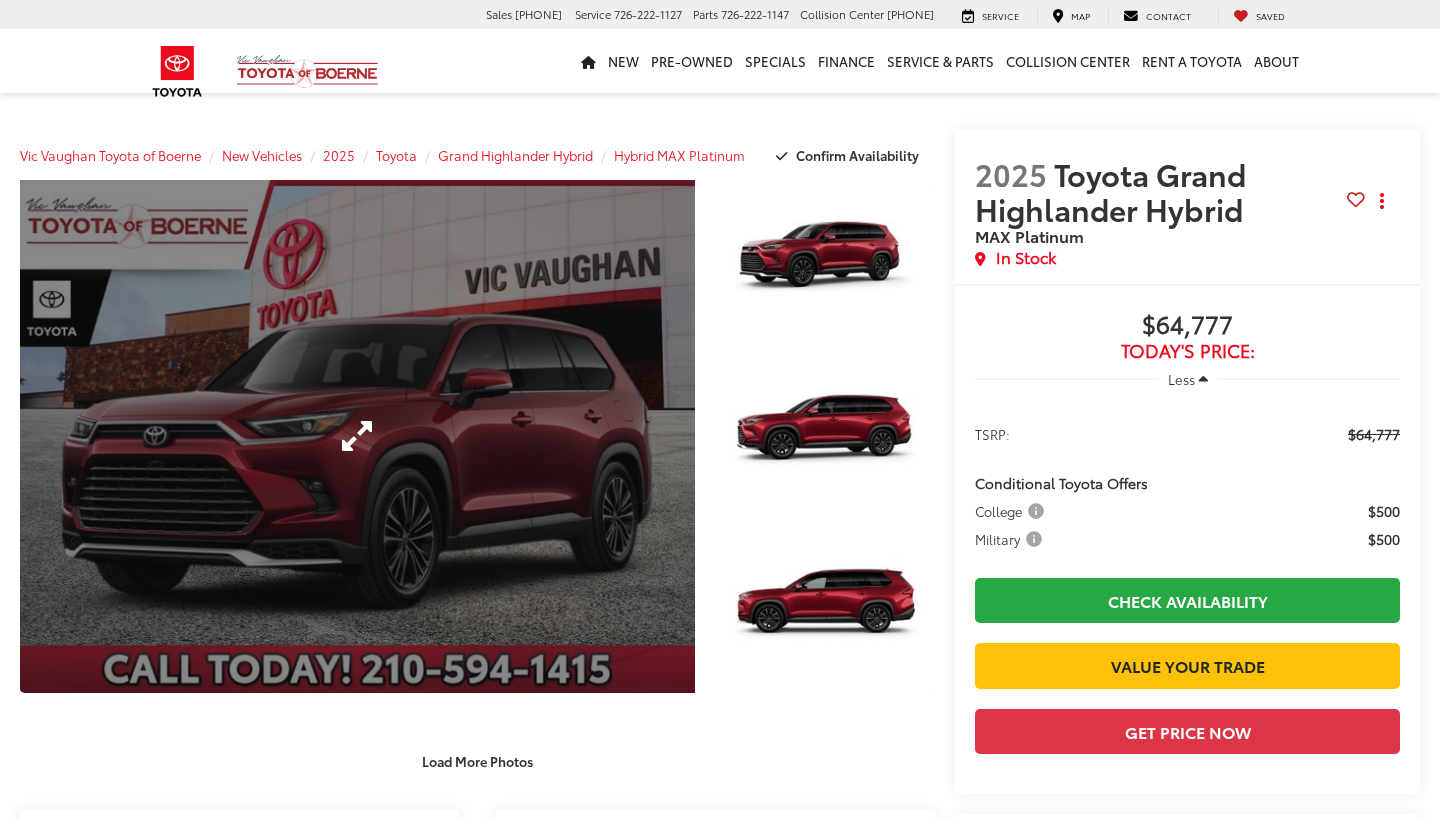 scroll, scrollTop: 0, scrollLeft: 0, axis: both 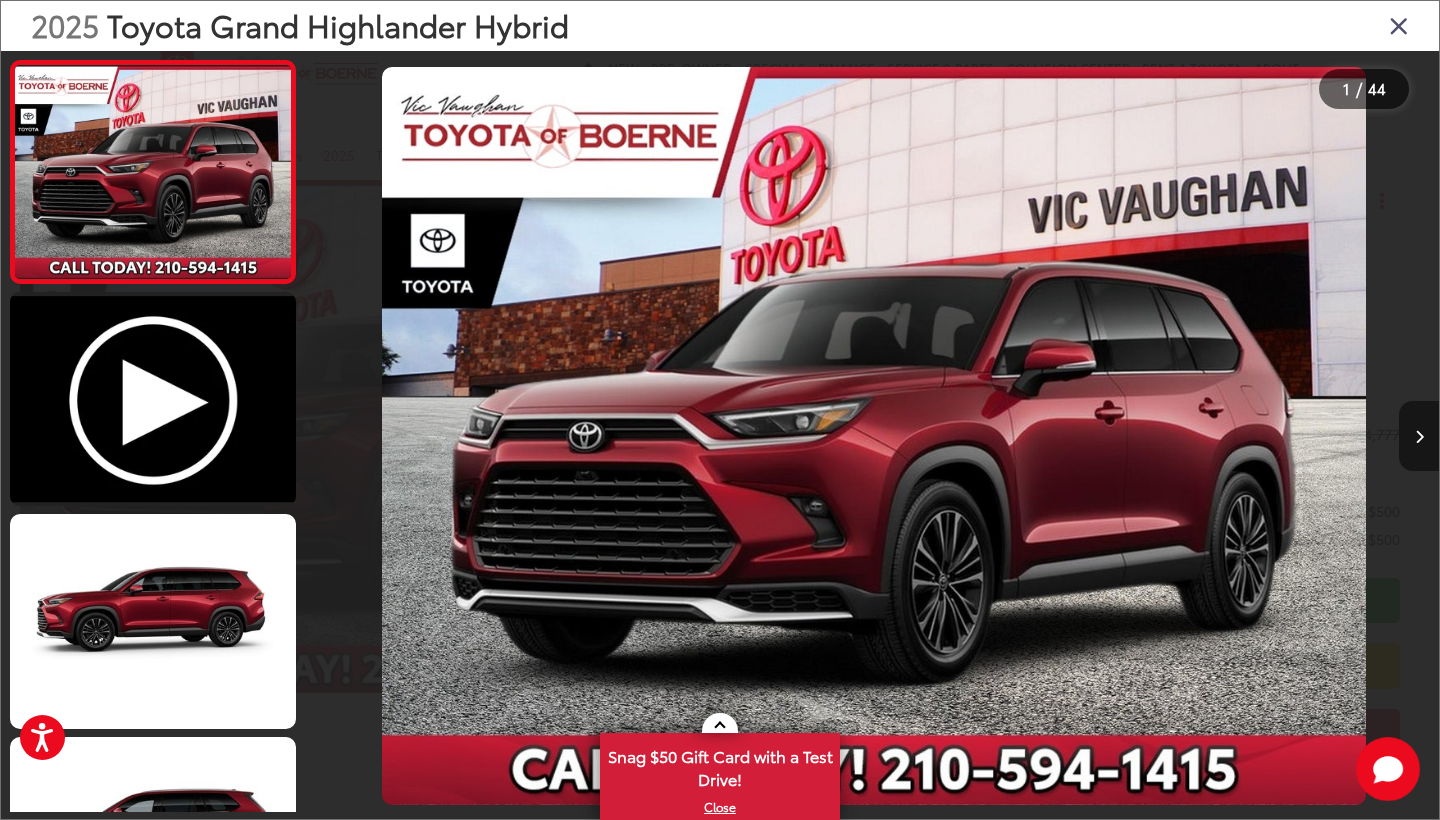 click at bounding box center [1419, 436] 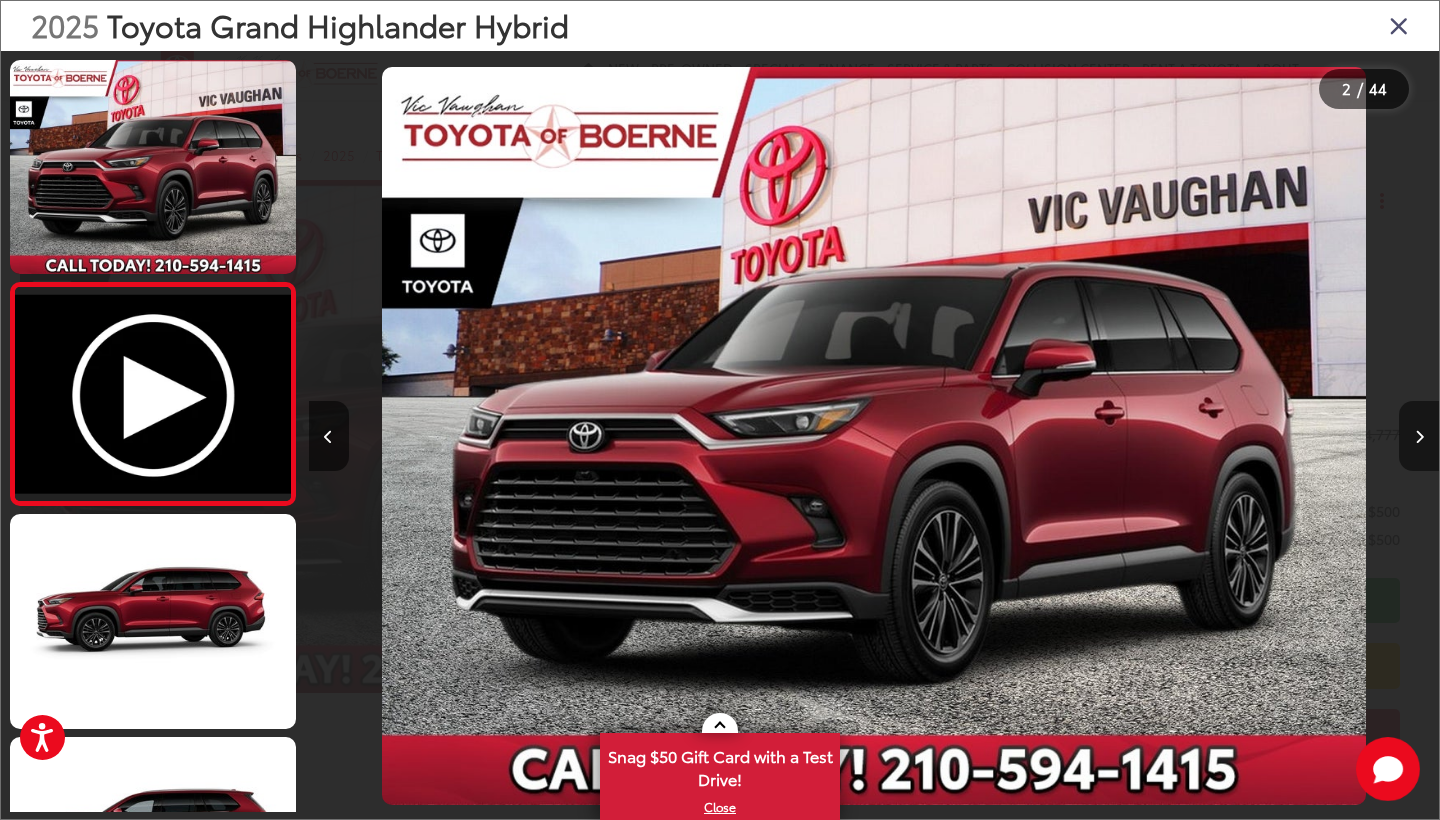 scroll, scrollTop: 0, scrollLeft: 1130, axis: horizontal 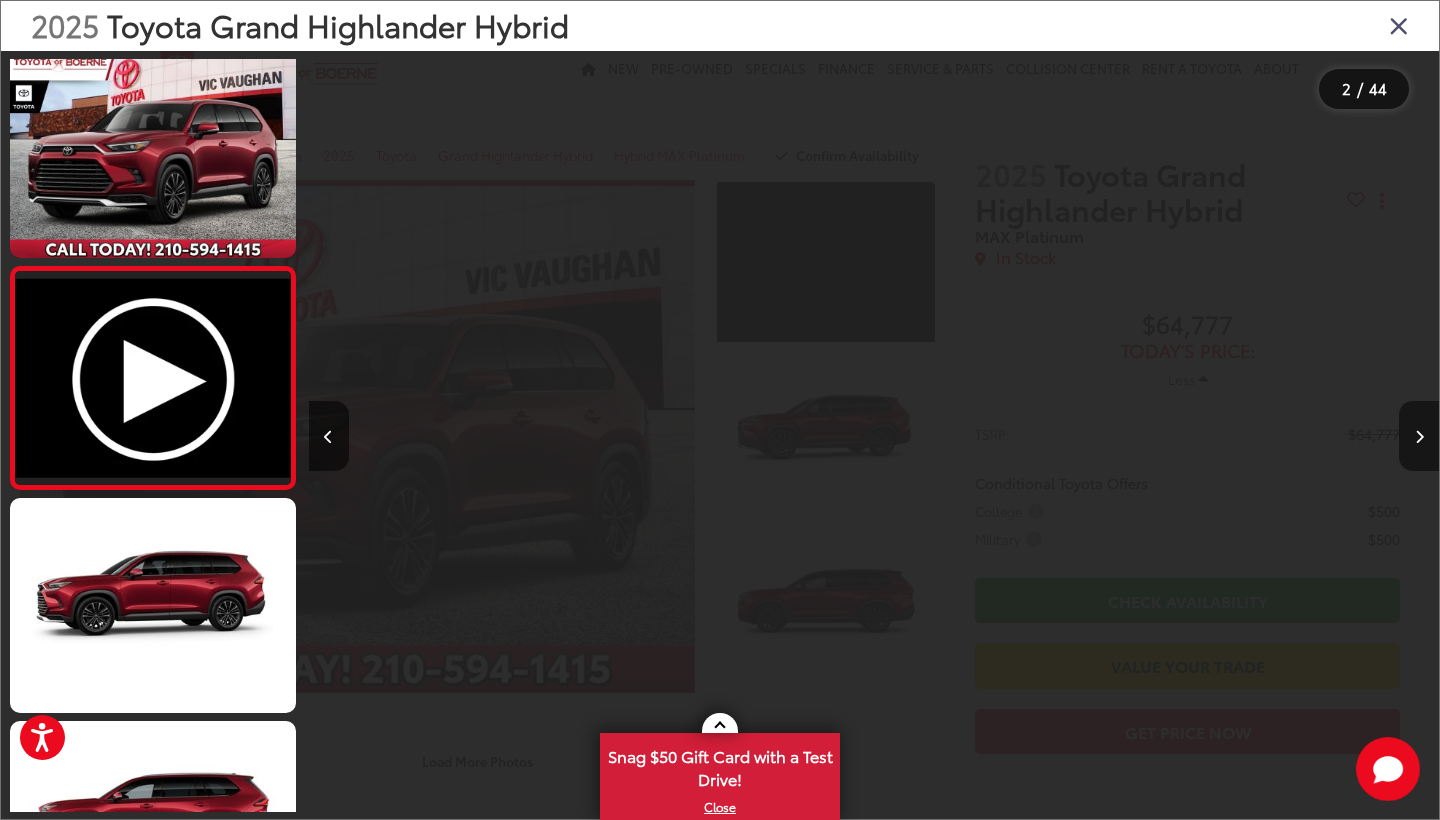 click at bounding box center (1419, 436) 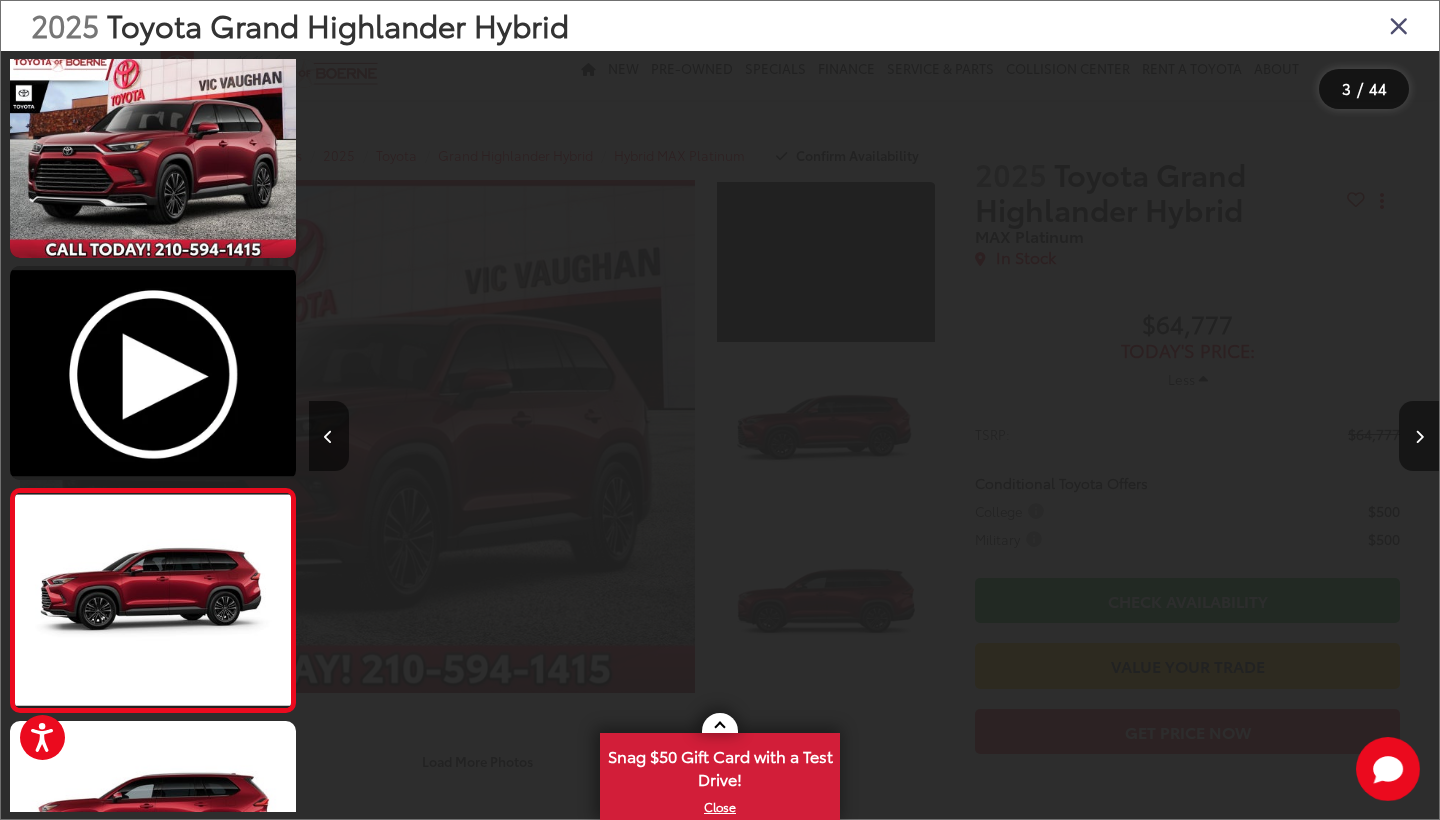 scroll, scrollTop: 0, scrollLeft: 2261, axis: horizontal 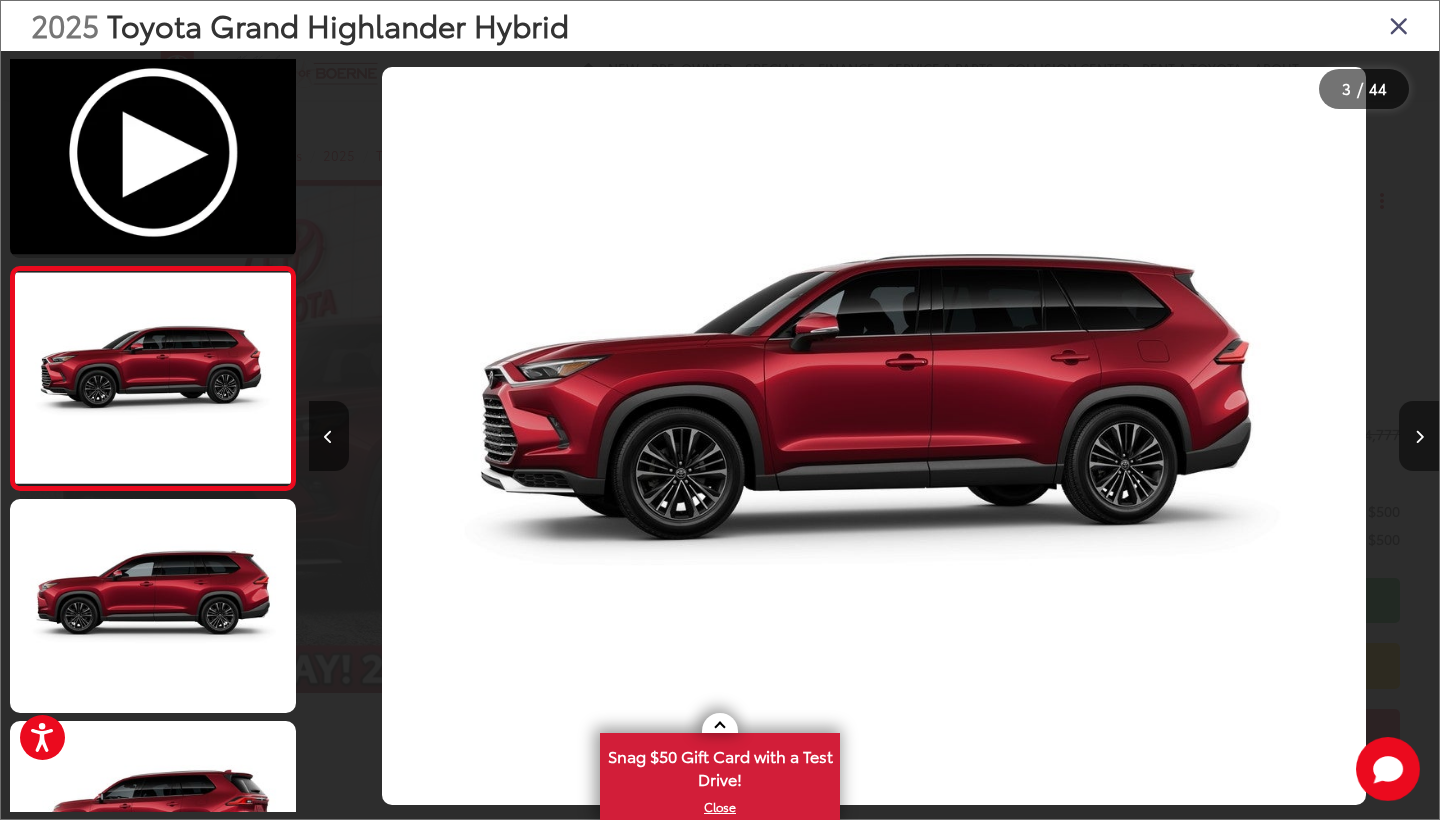click at bounding box center [1419, 436] 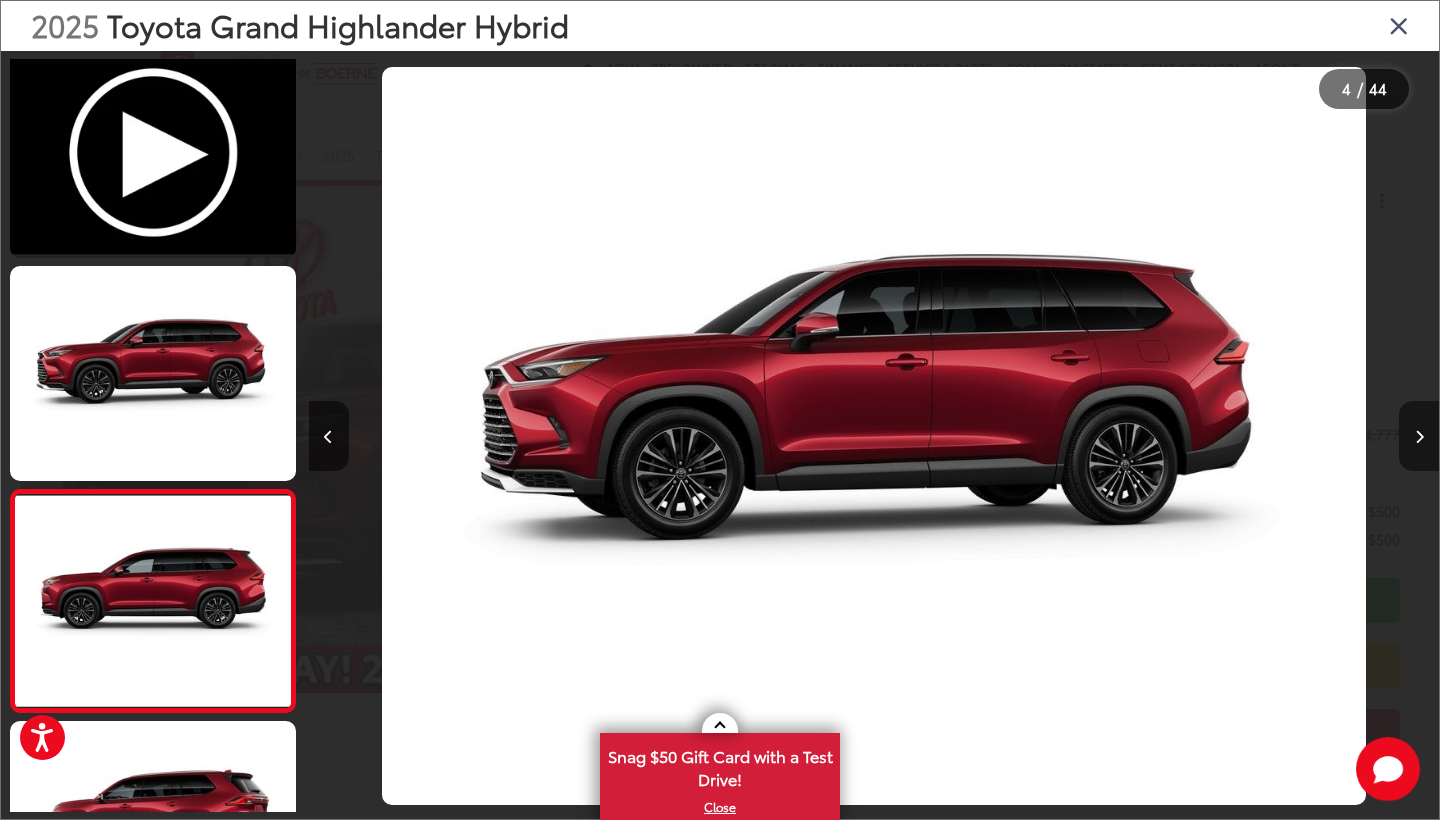 scroll, scrollTop: 0, scrollLeft: 3386, axis: horizontal 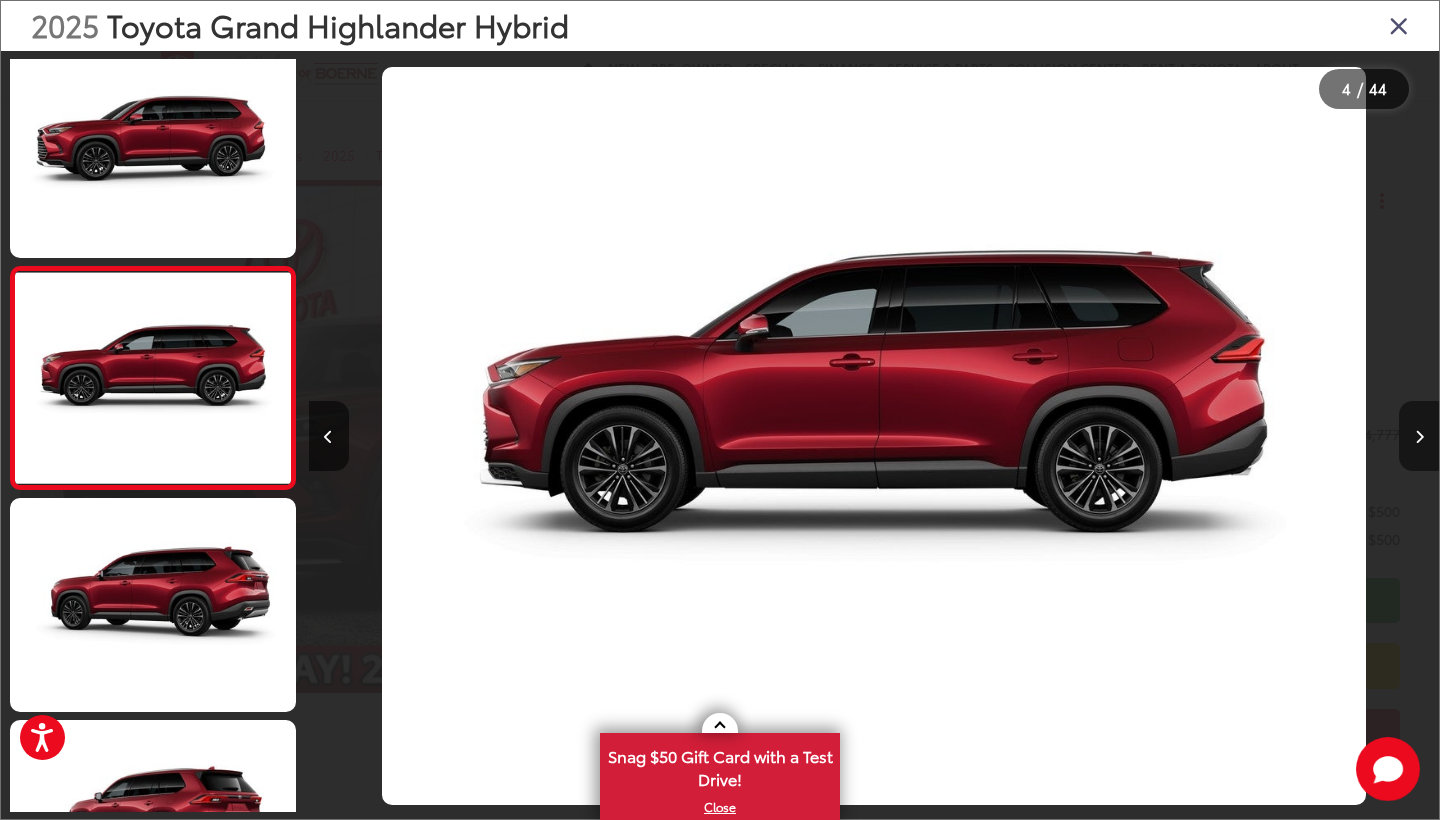 click at bounding box center [1419, 436] 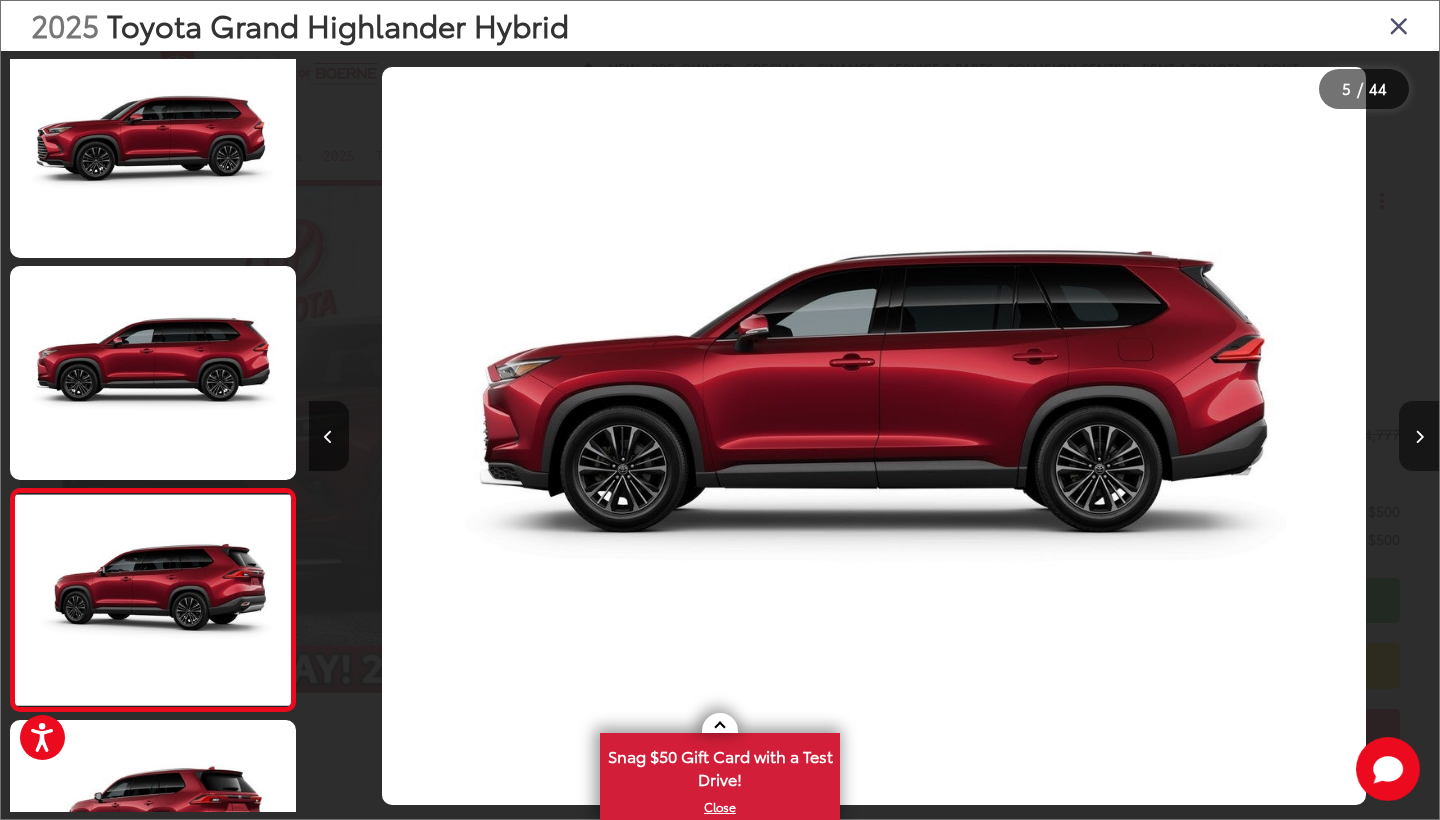 scroll, scrollTop: 0, scrollLeft: 4522, axis: horizontal 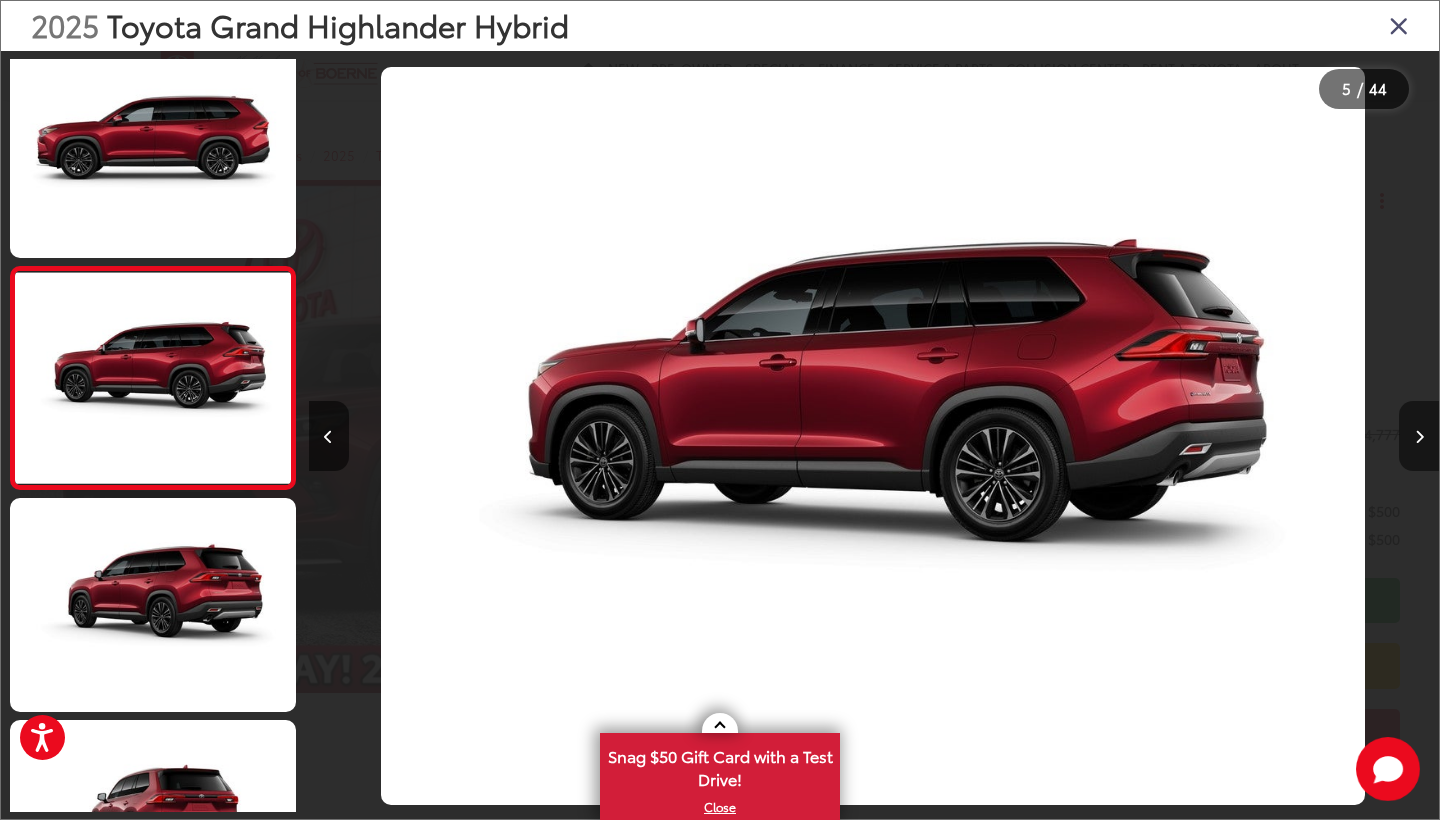 click at bounding box center (1419, 436) 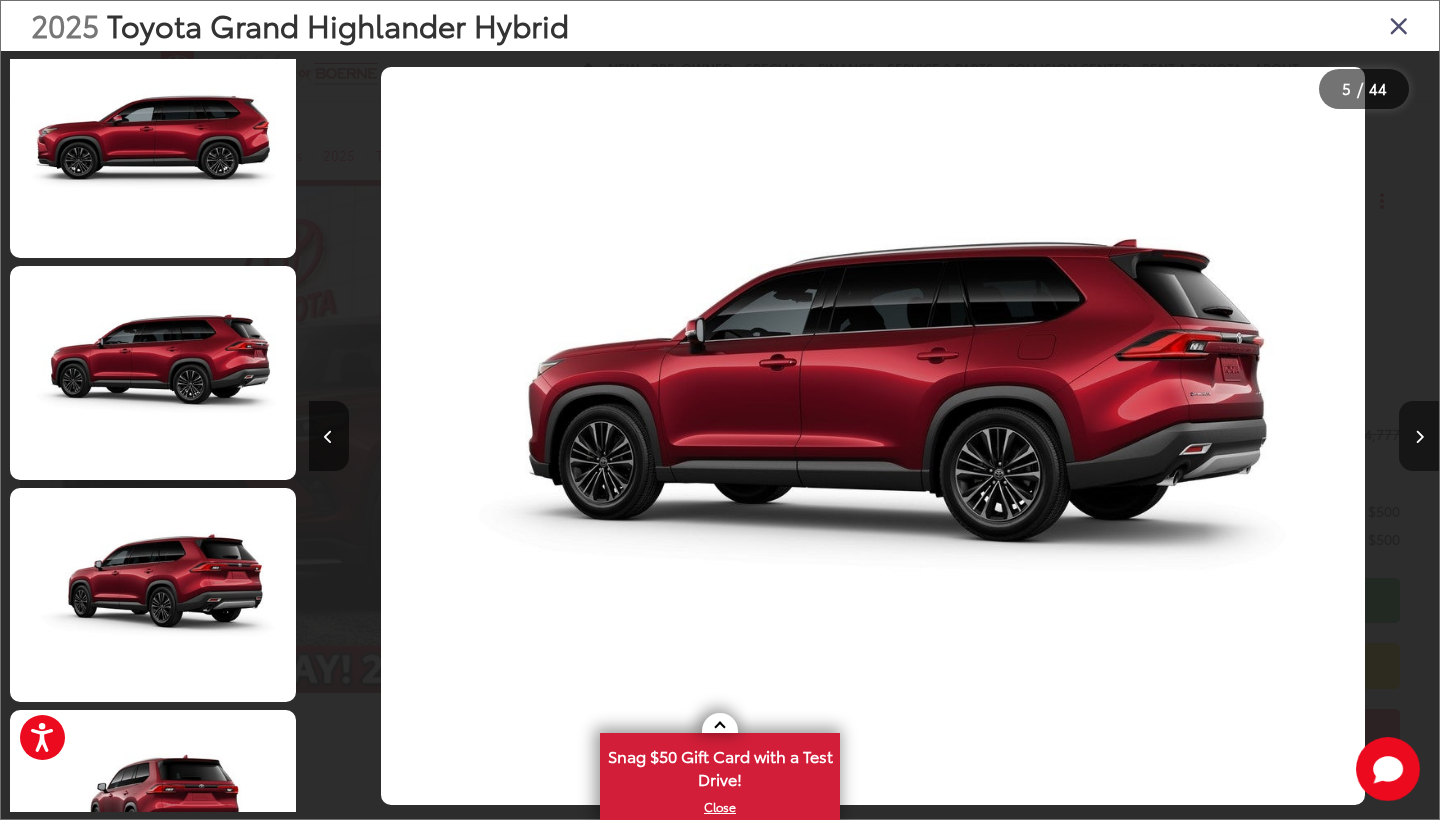 scroll, scrollTop: 0, scrollLeft: 5445, axis: horizontal 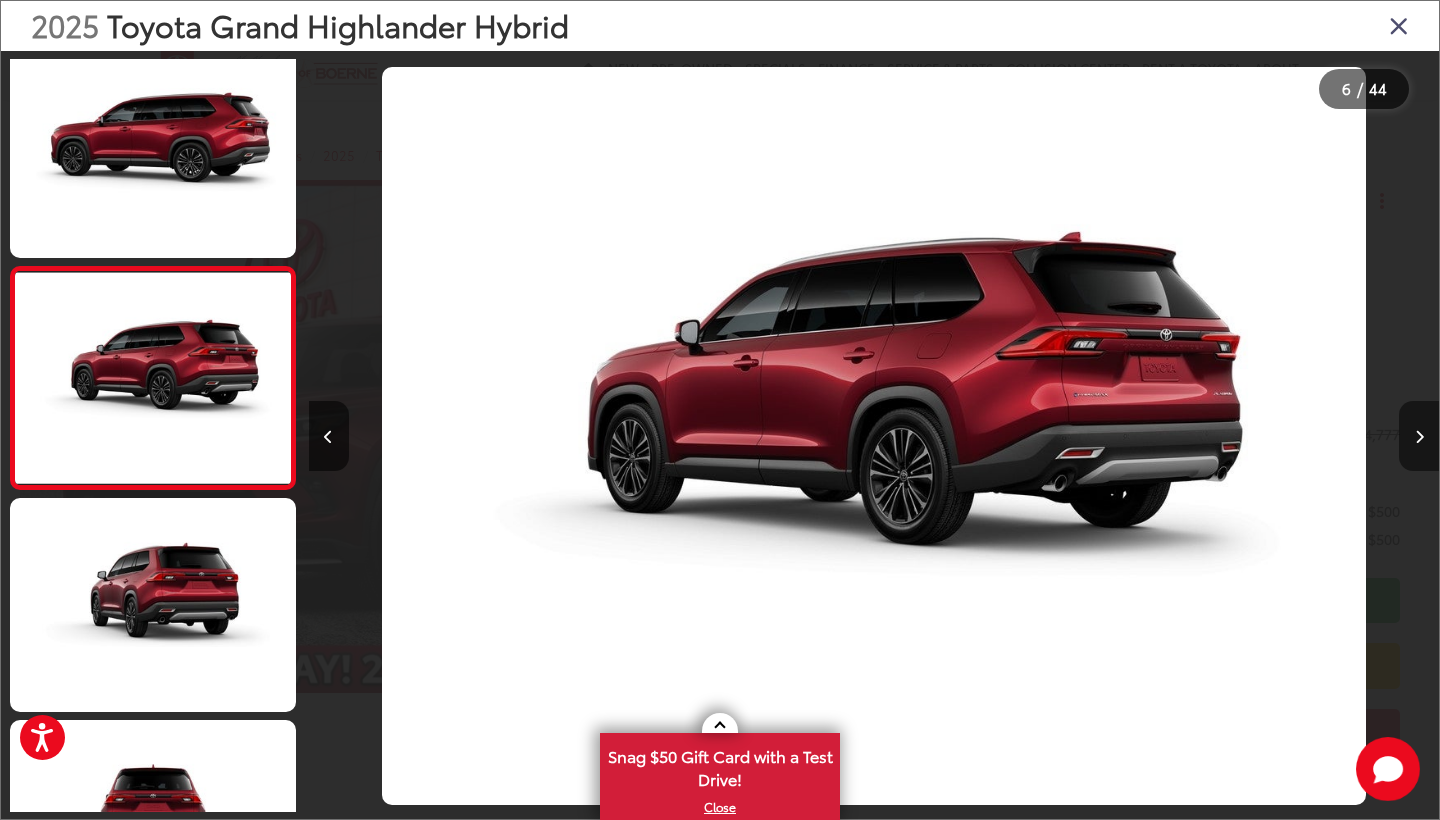click at bounding box center (1419, 436) 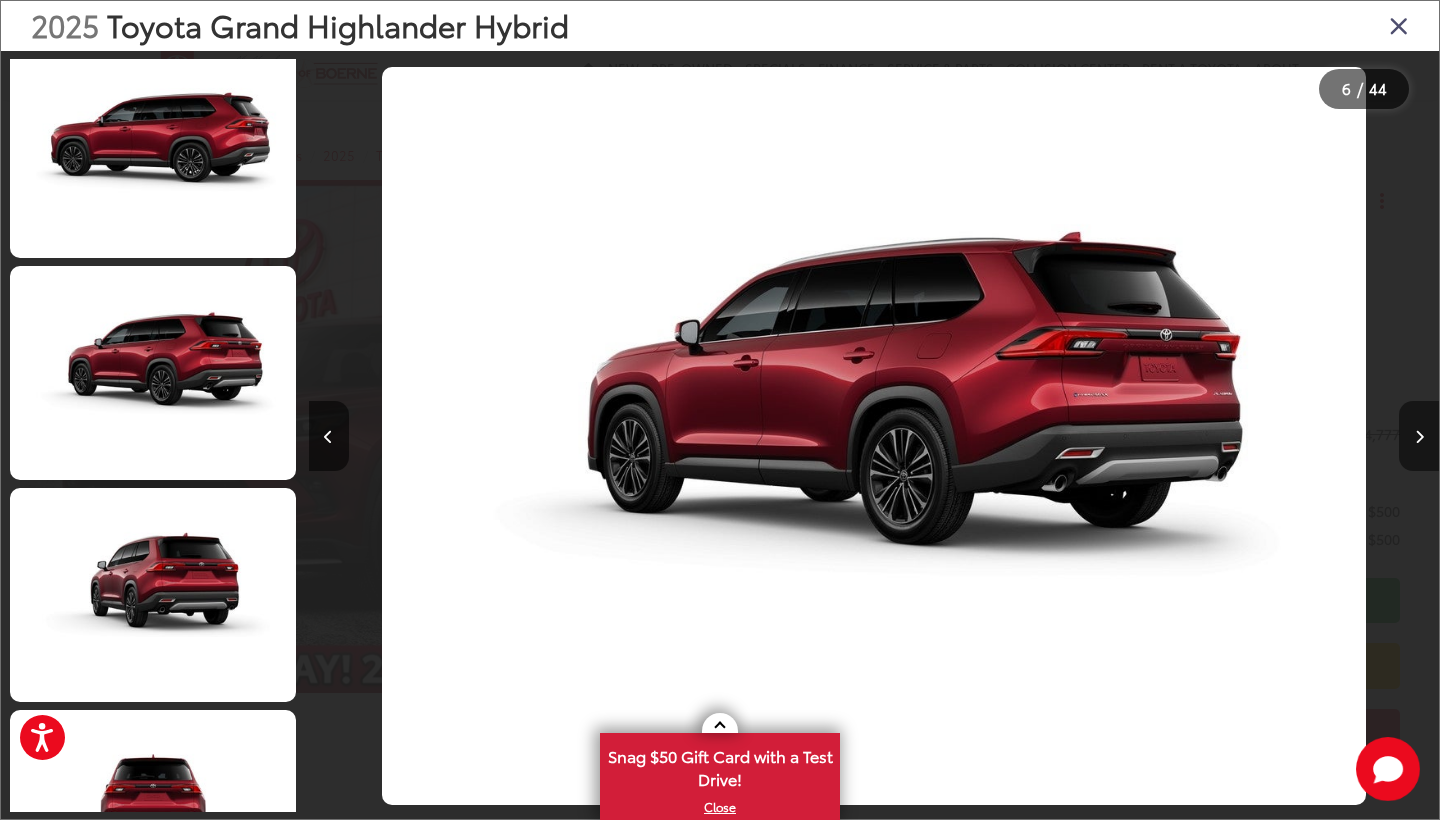 scroll, scrollTop: 0, scrollLeft: 6657, axis: horizontal 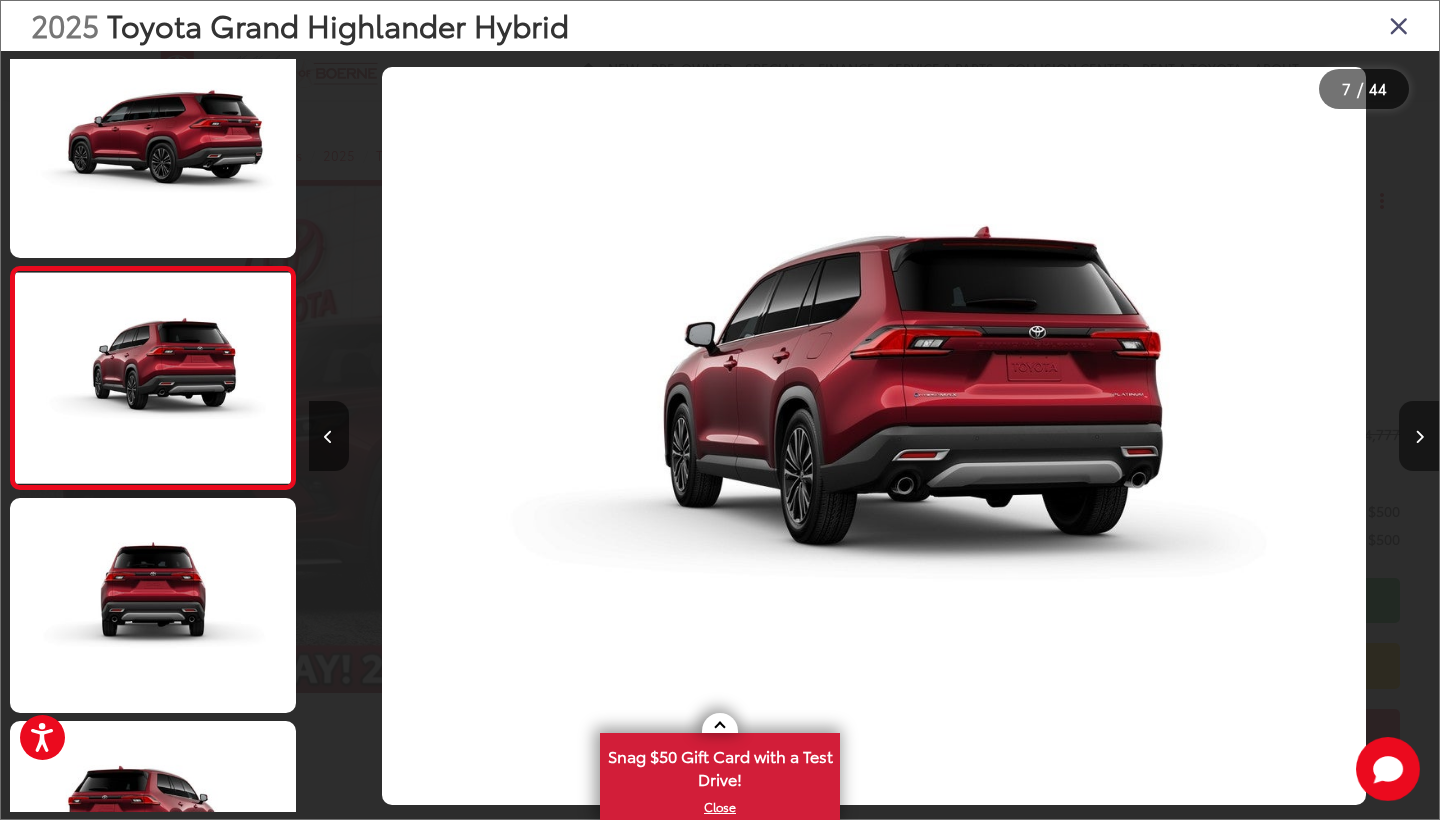 click at bounding box center [1419, 436] 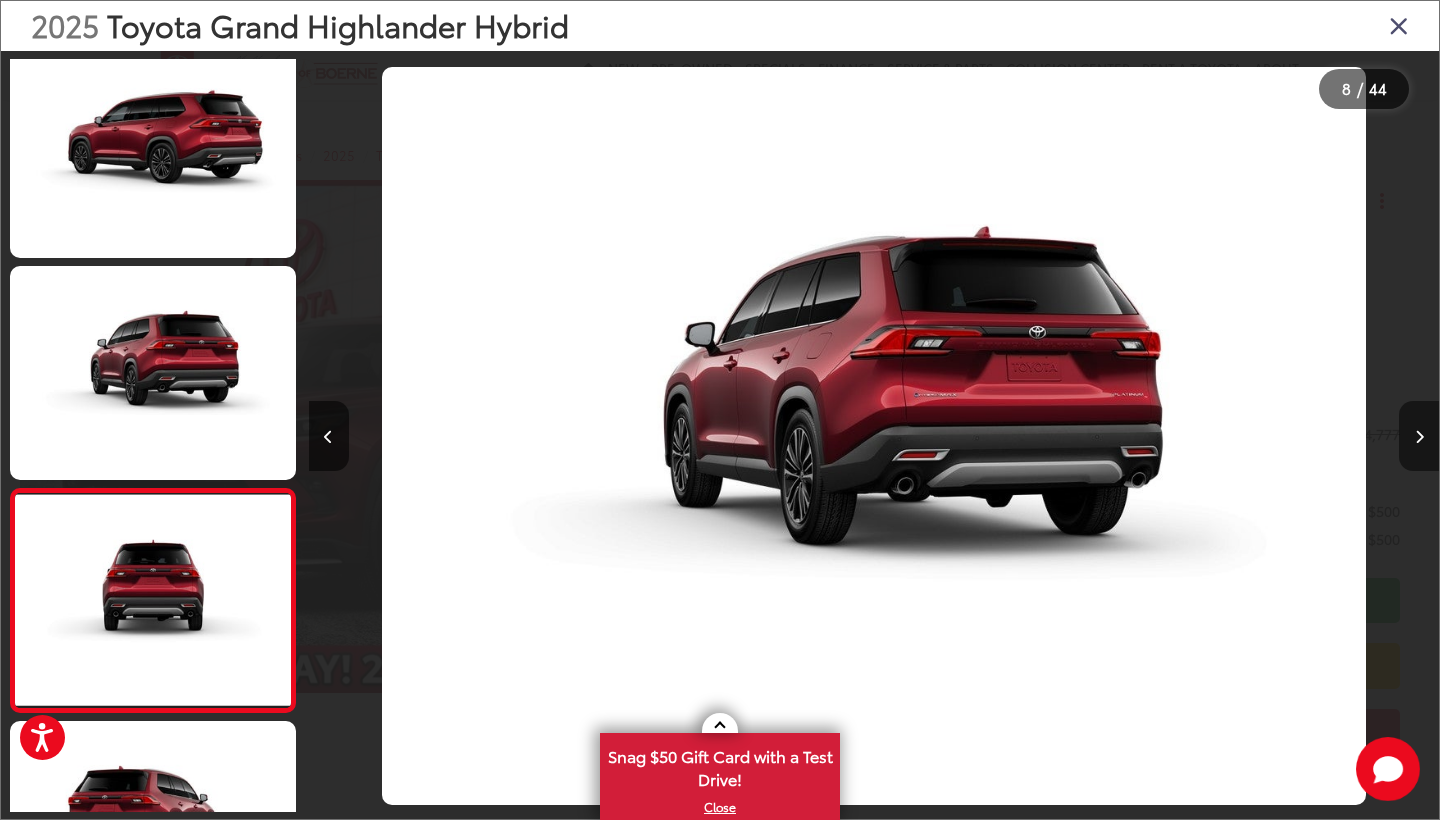 scroll, scrollTop: 0, scrollLeft: 7913, axis: horizontal 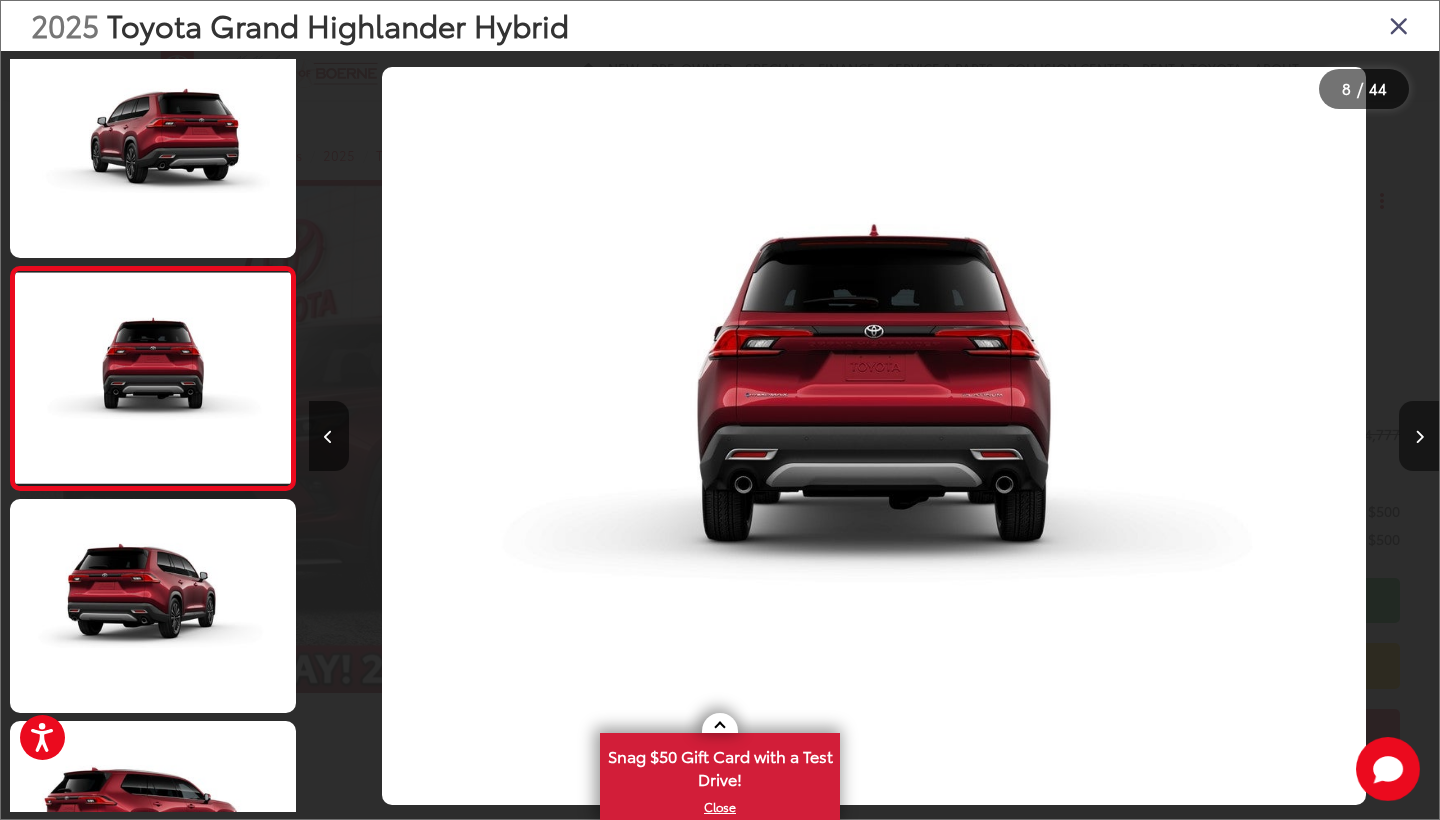 click at bounding box center (1419, 436) 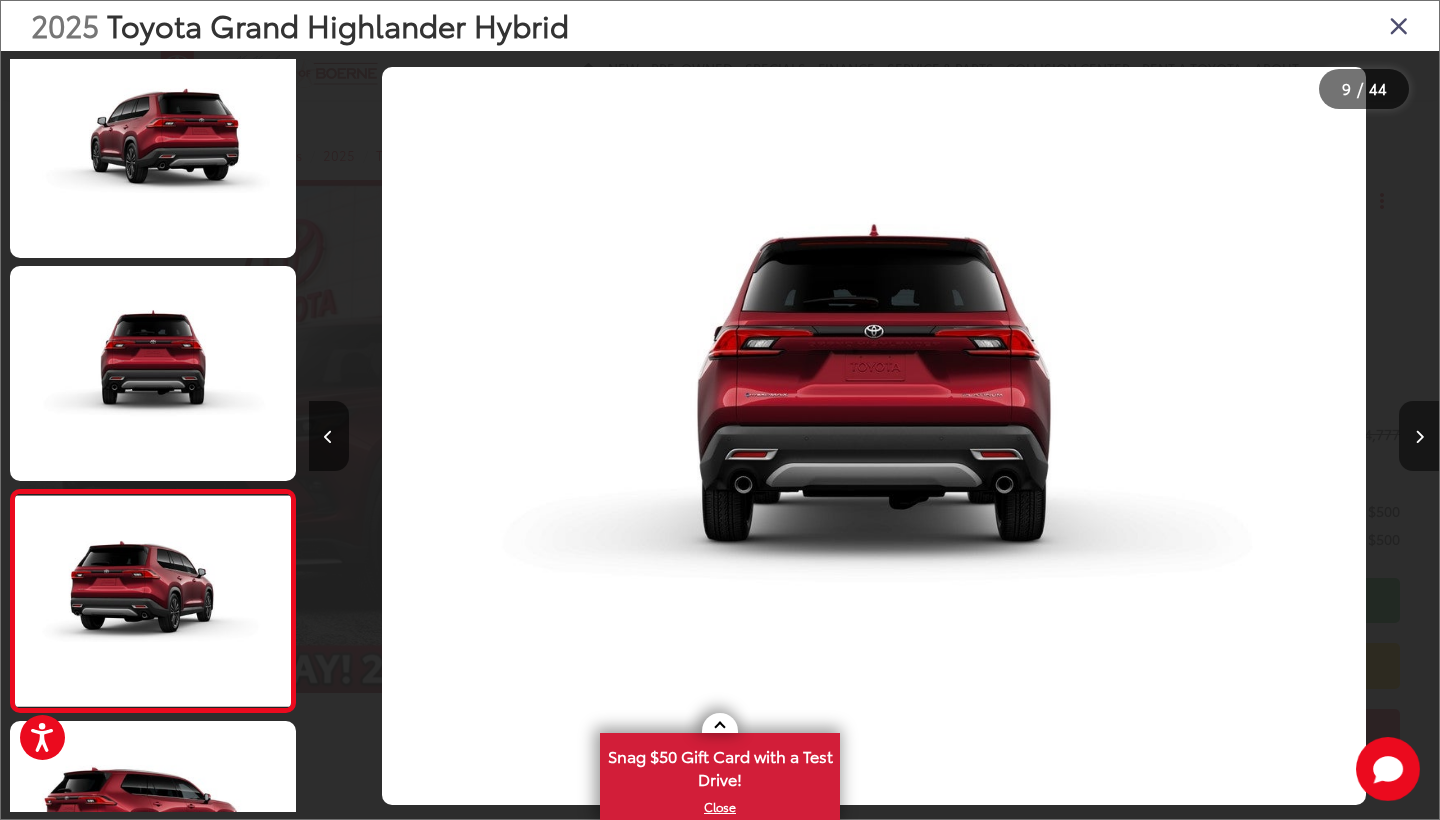 scroll, scrollTop: 0, scrollLeft: 9043, axis: horizontal 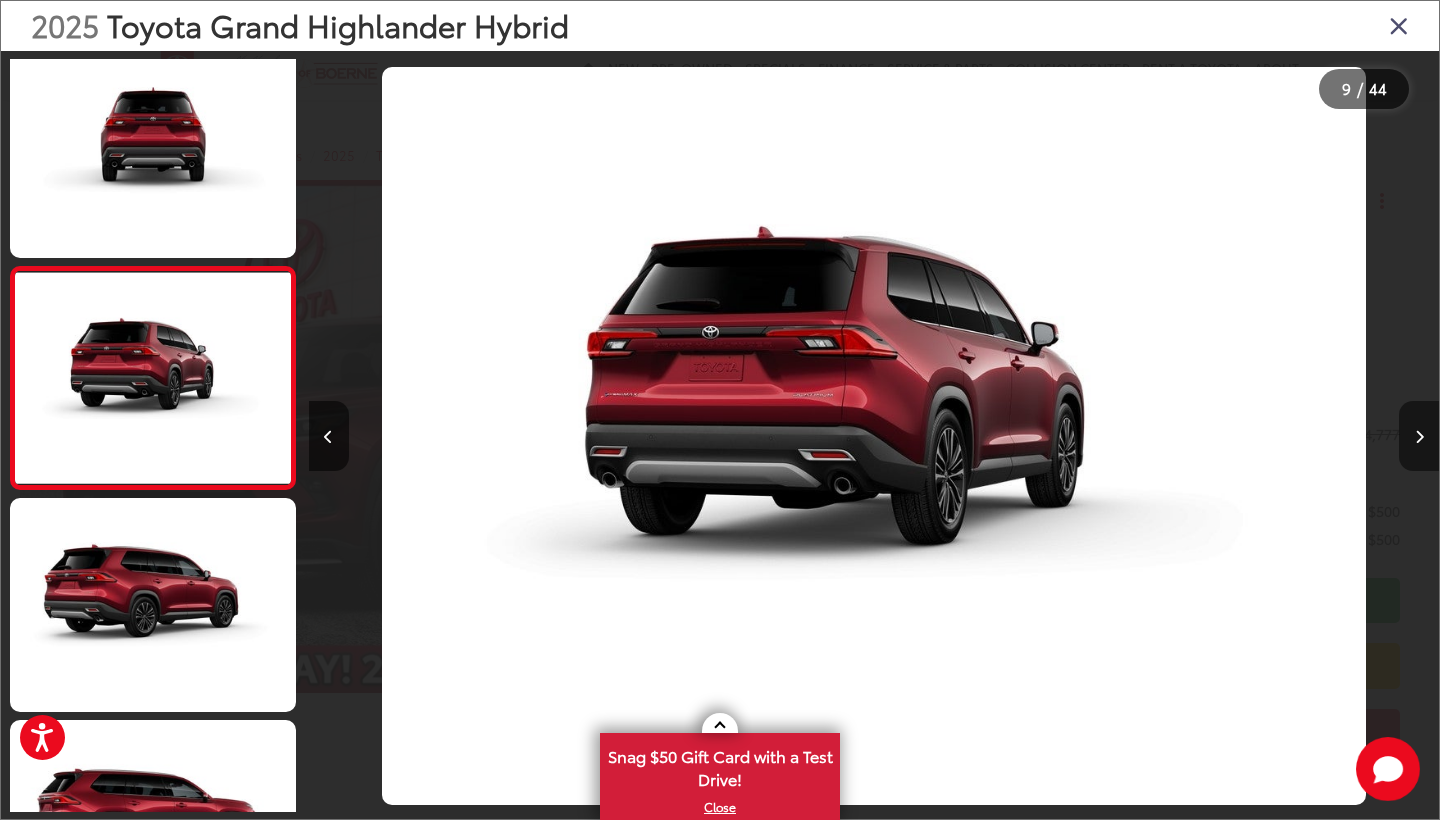 click at bounding box center (1419, 436) 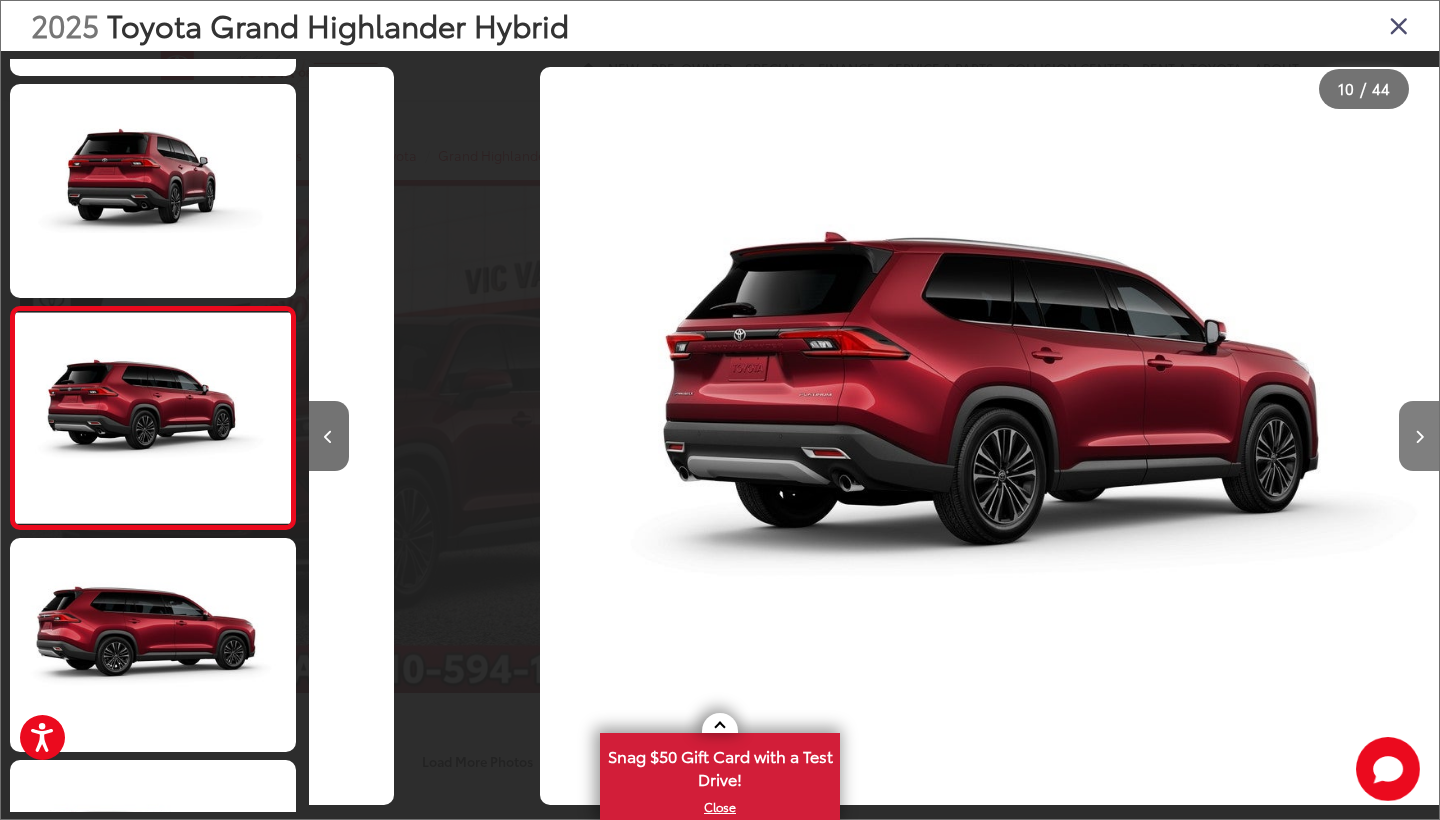 scroll, scrollTop: 0, scrollLeft: 10167, axis: horizontal 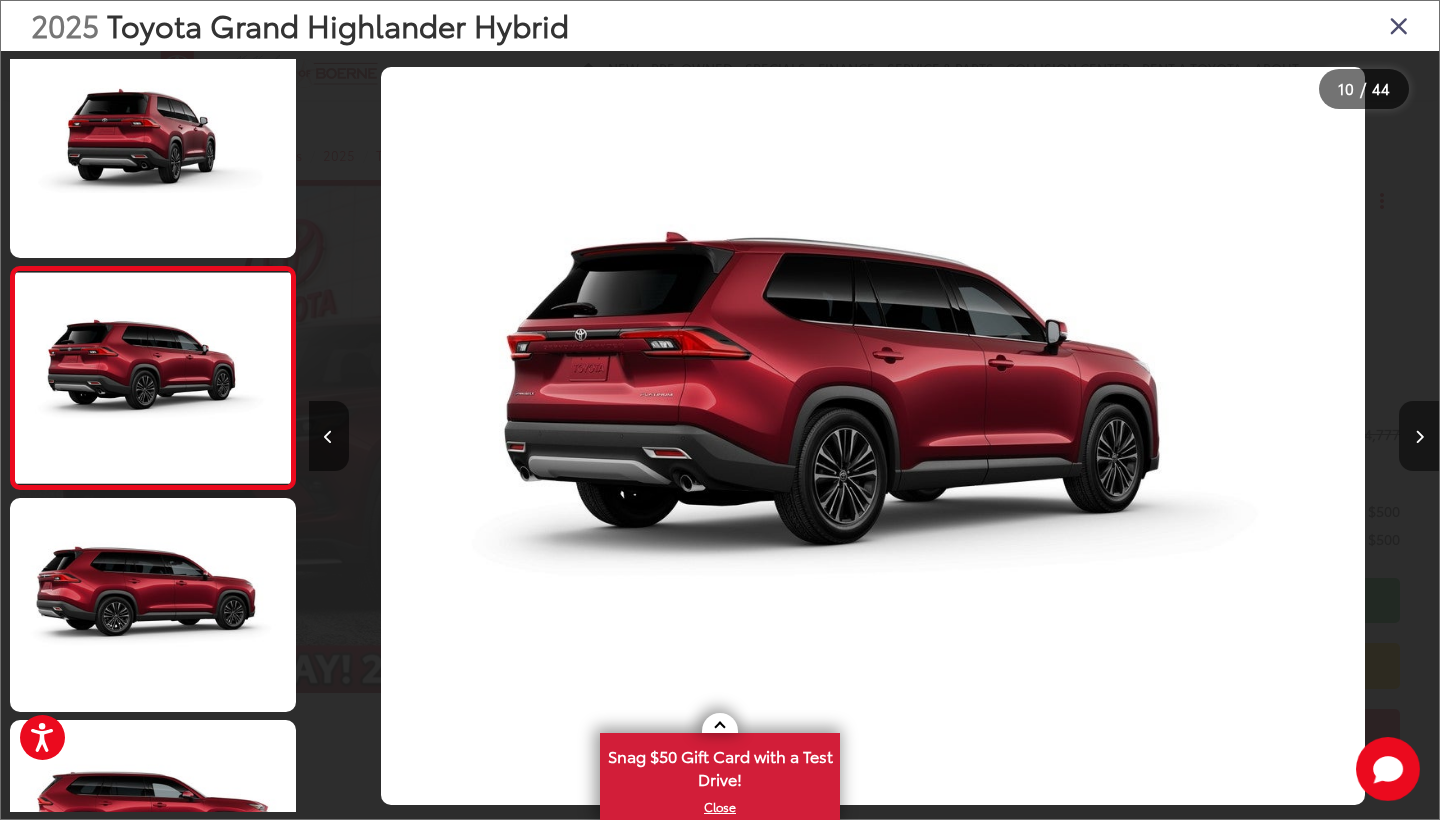 click at bounding box center [1419, 436] 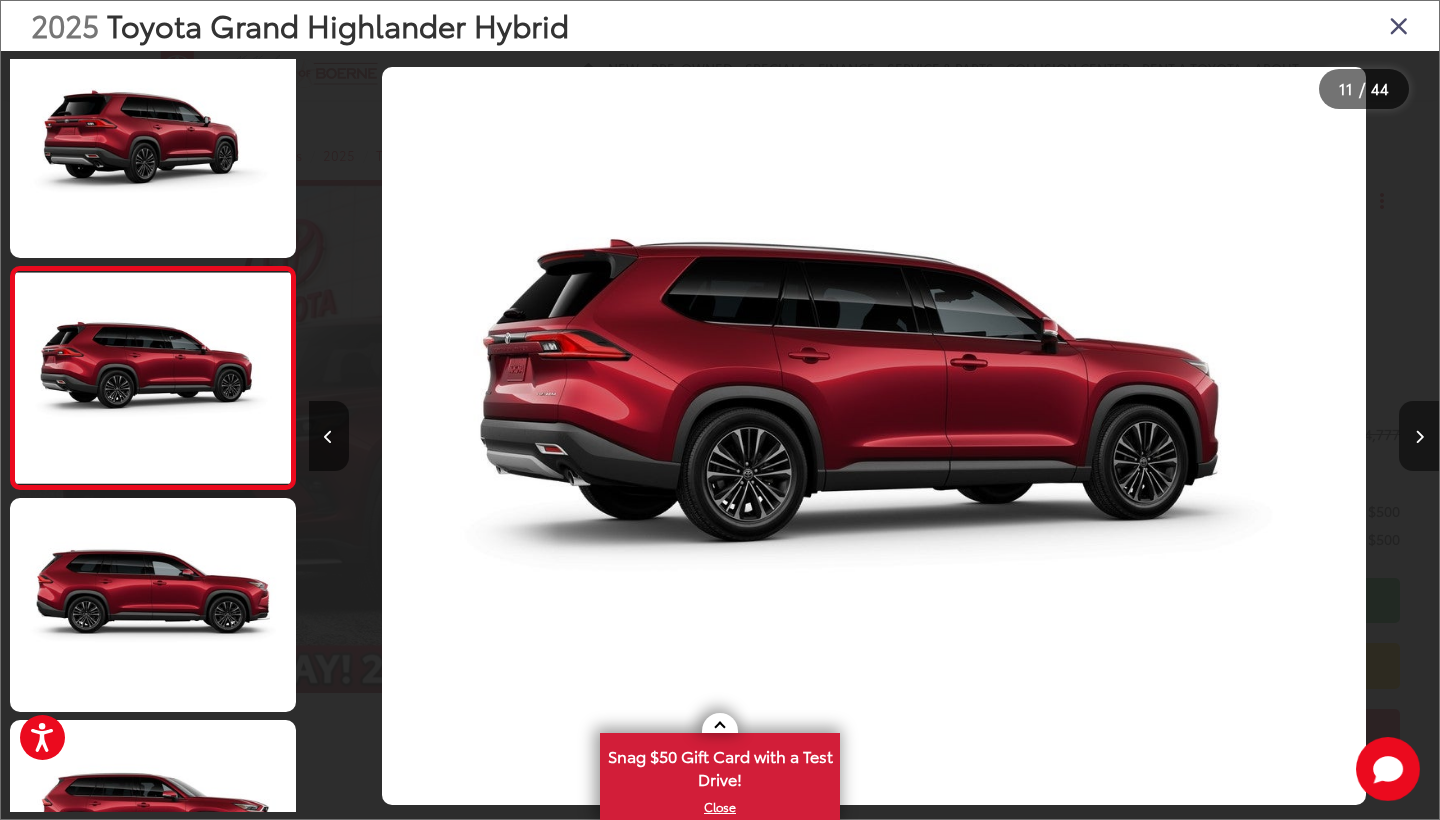 click at bounding box center (1419, 436) 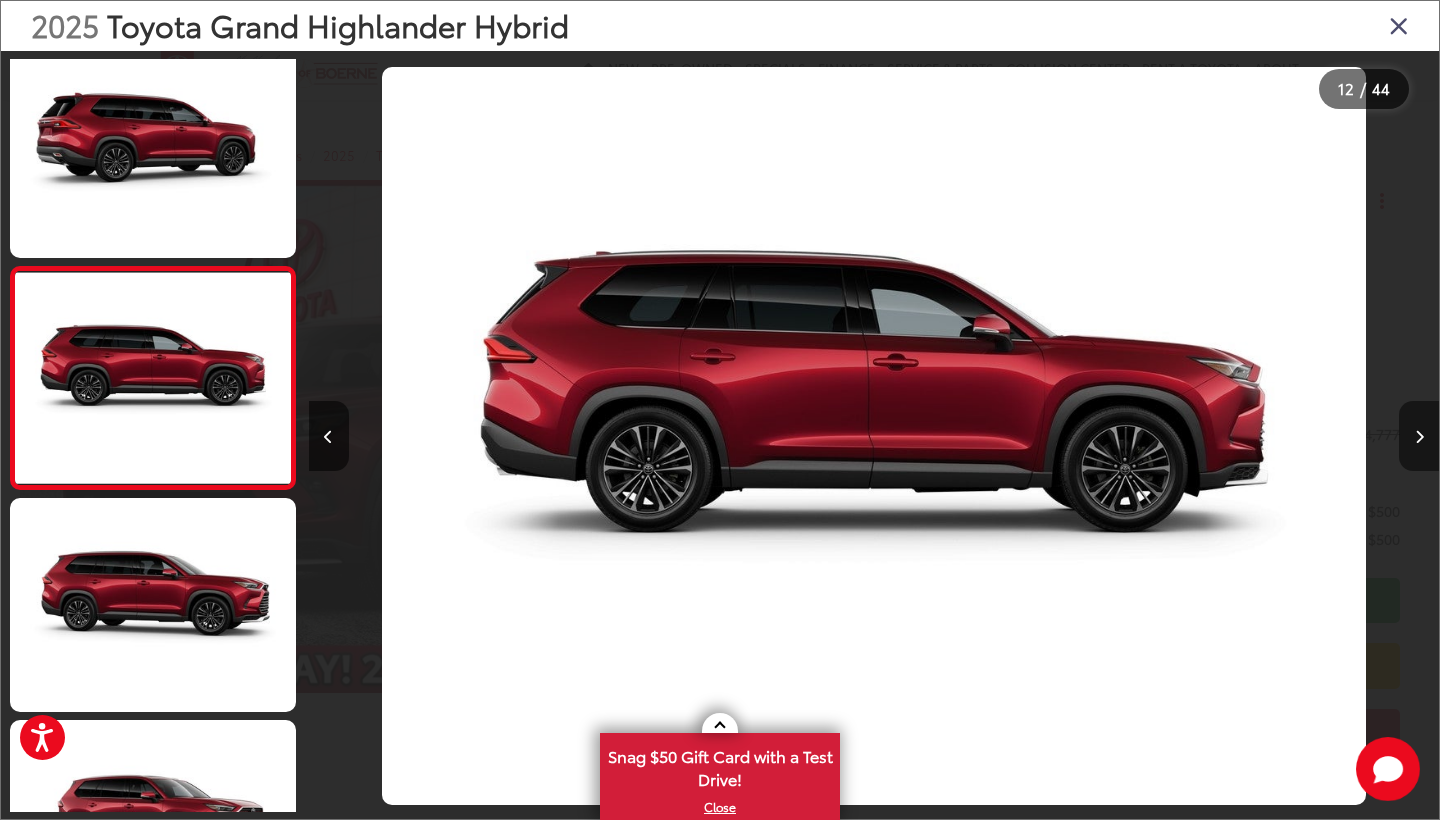 click at bounding box center [1419, 436] 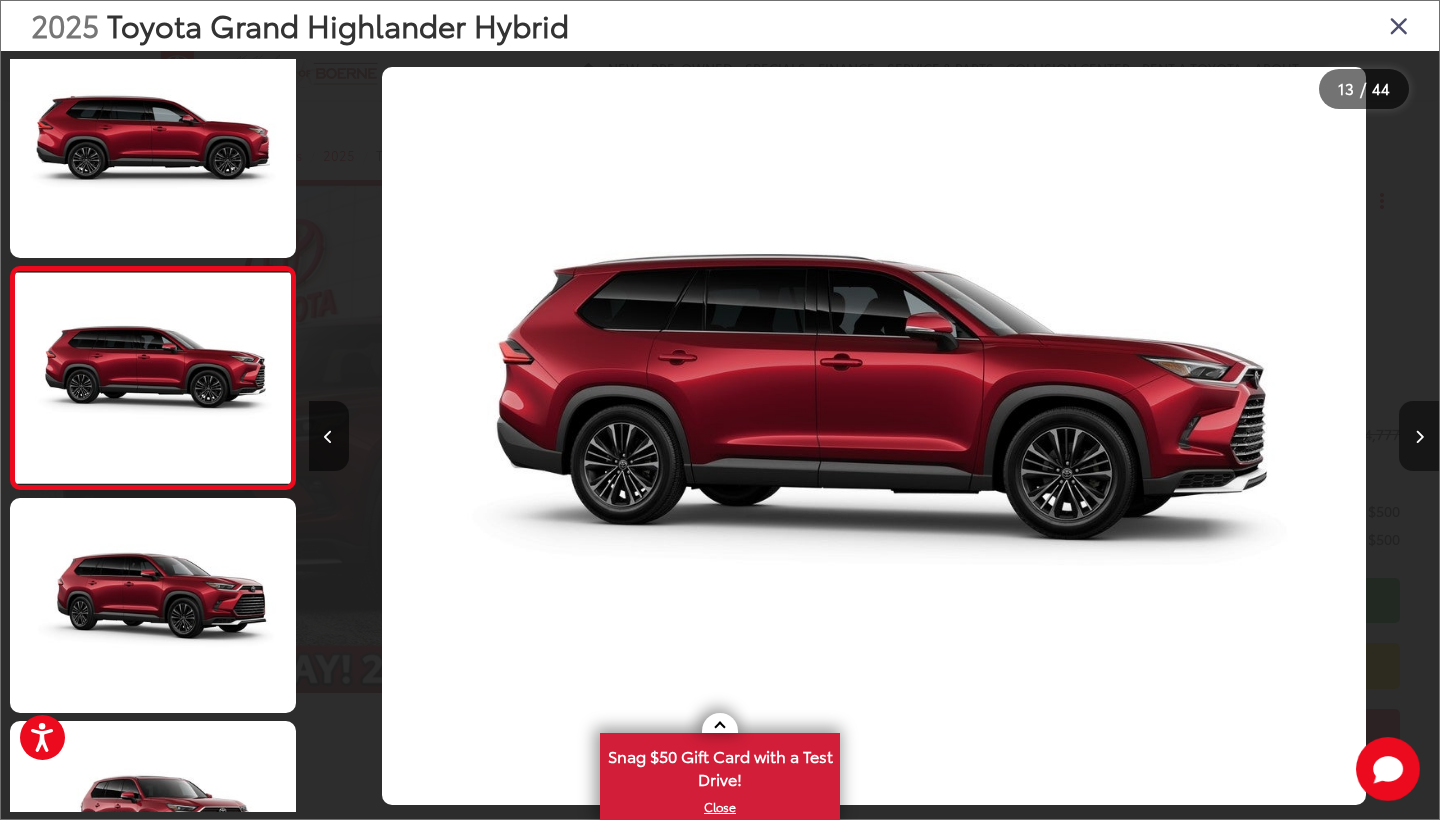 click at bounding box center [1419, 436] 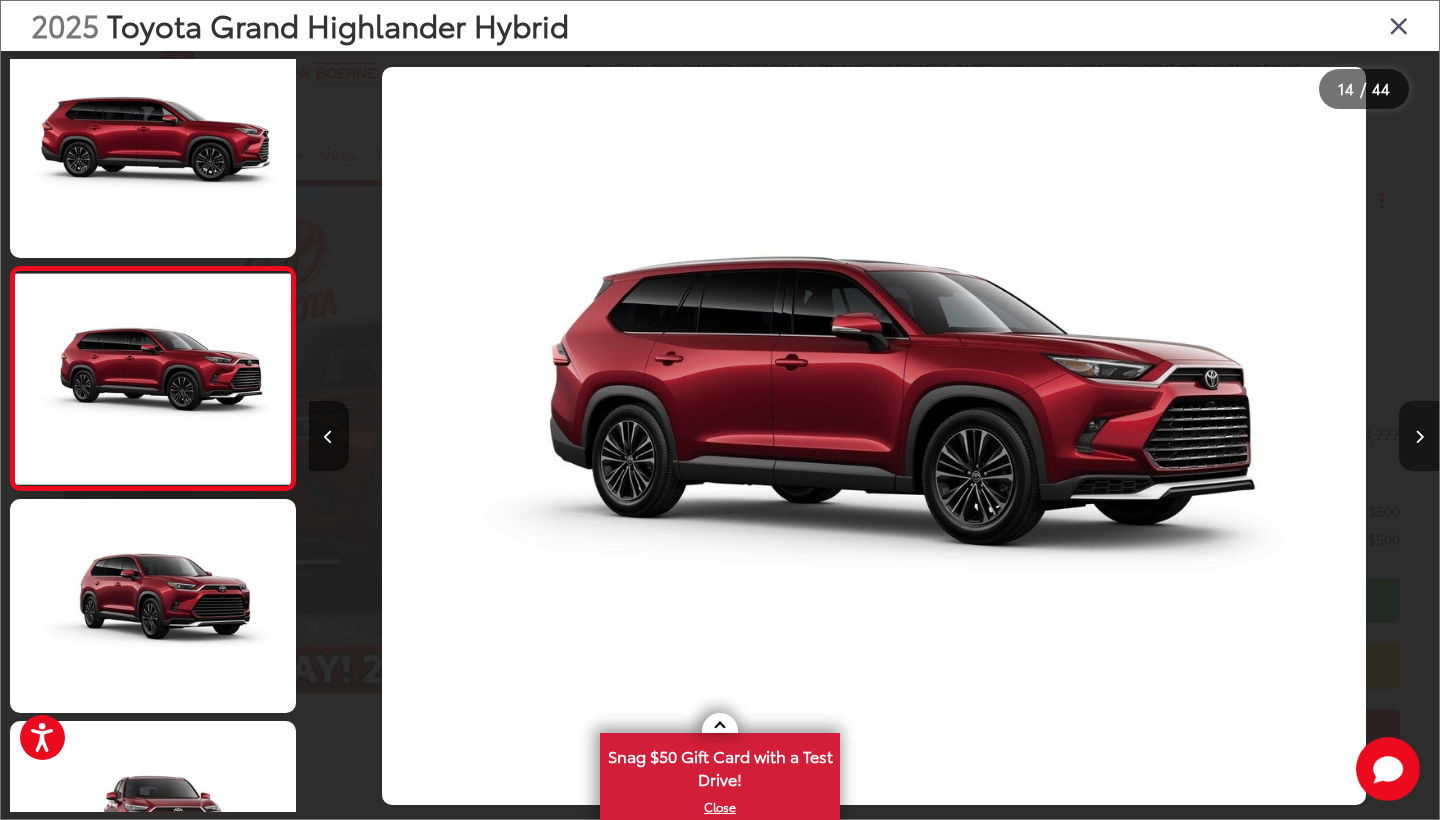 click at bounding box center (1419, 436) 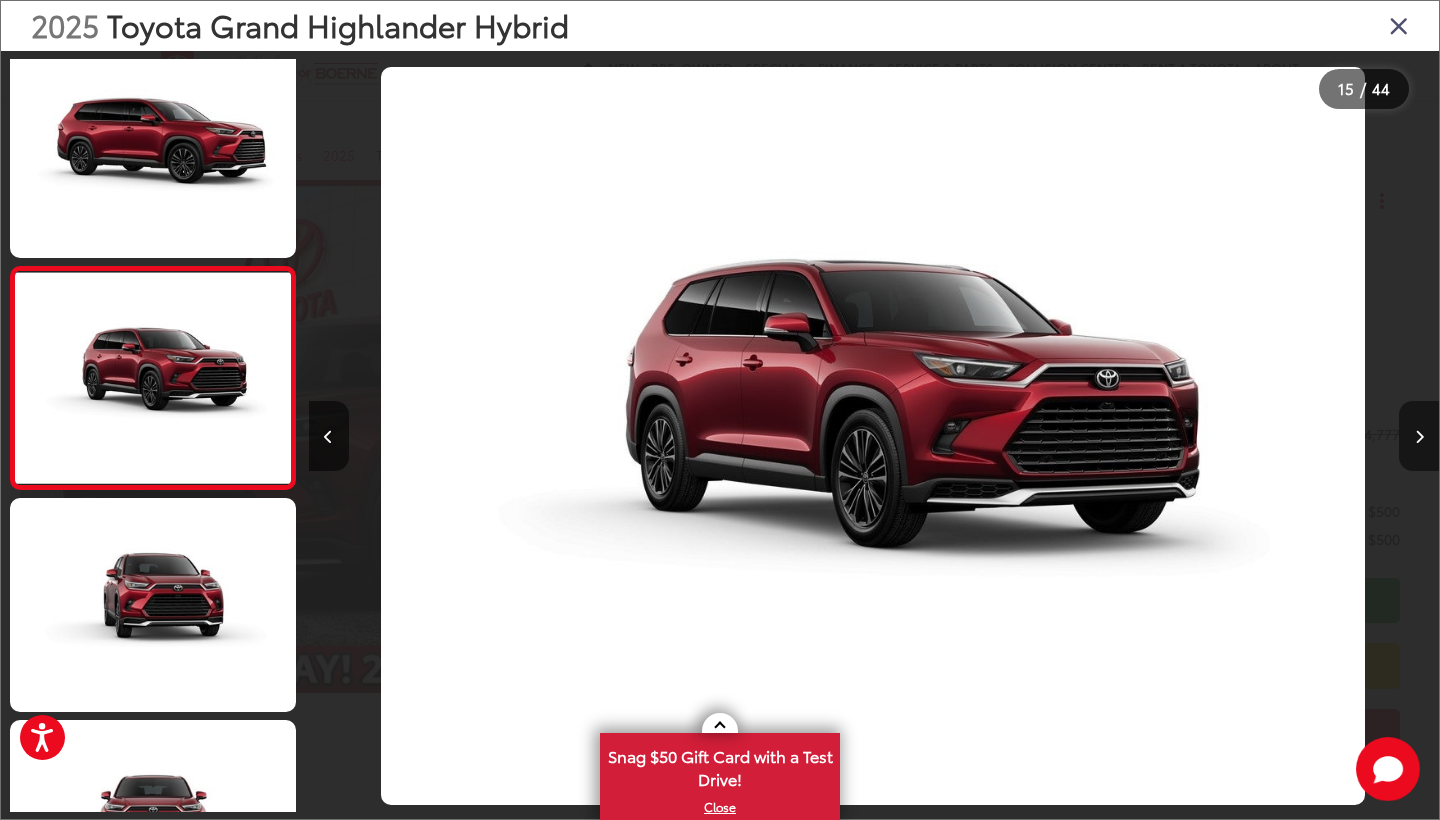 click at bounding box center [1419, 436] 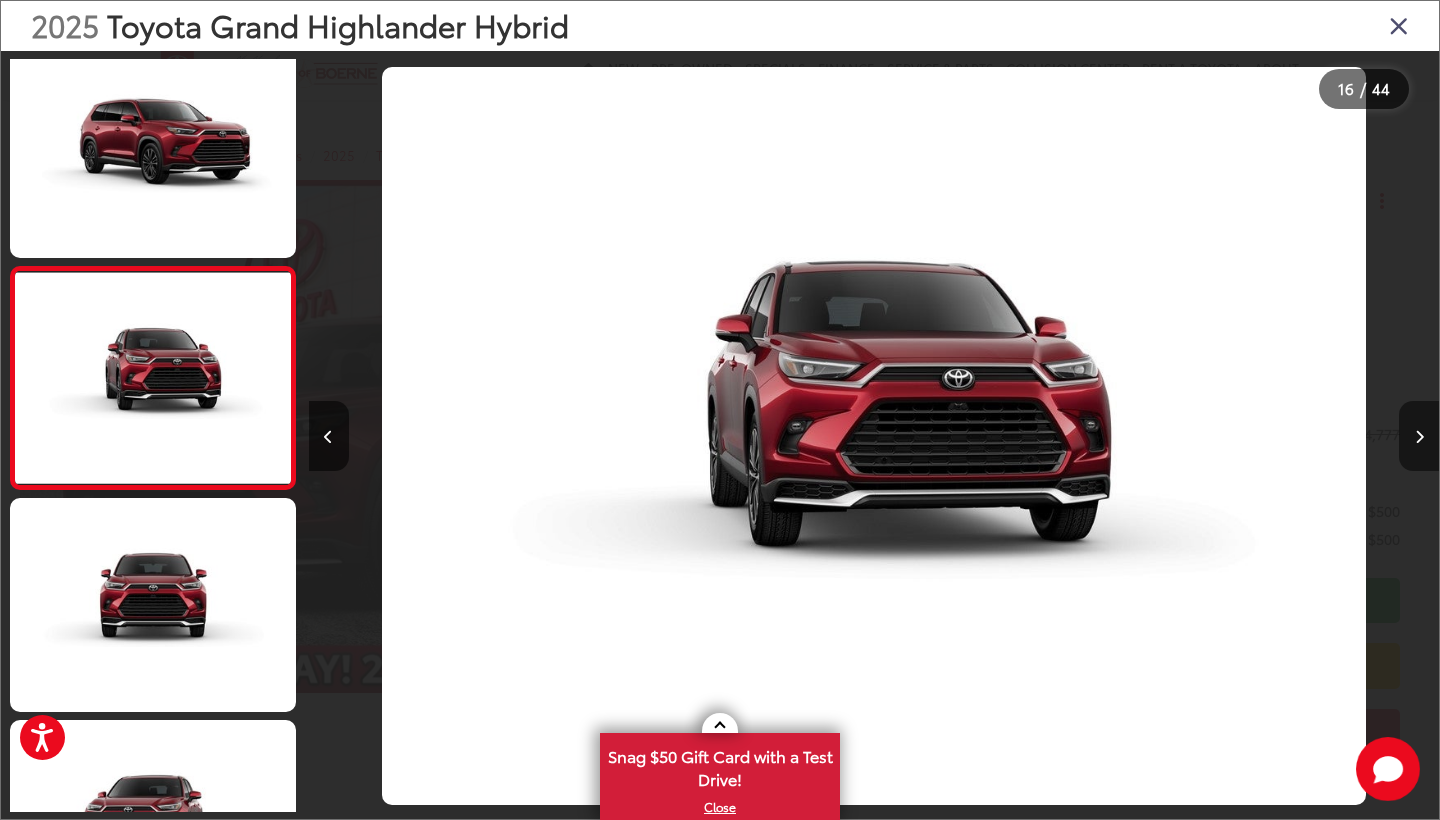 click at bounding box center [1419, 437] 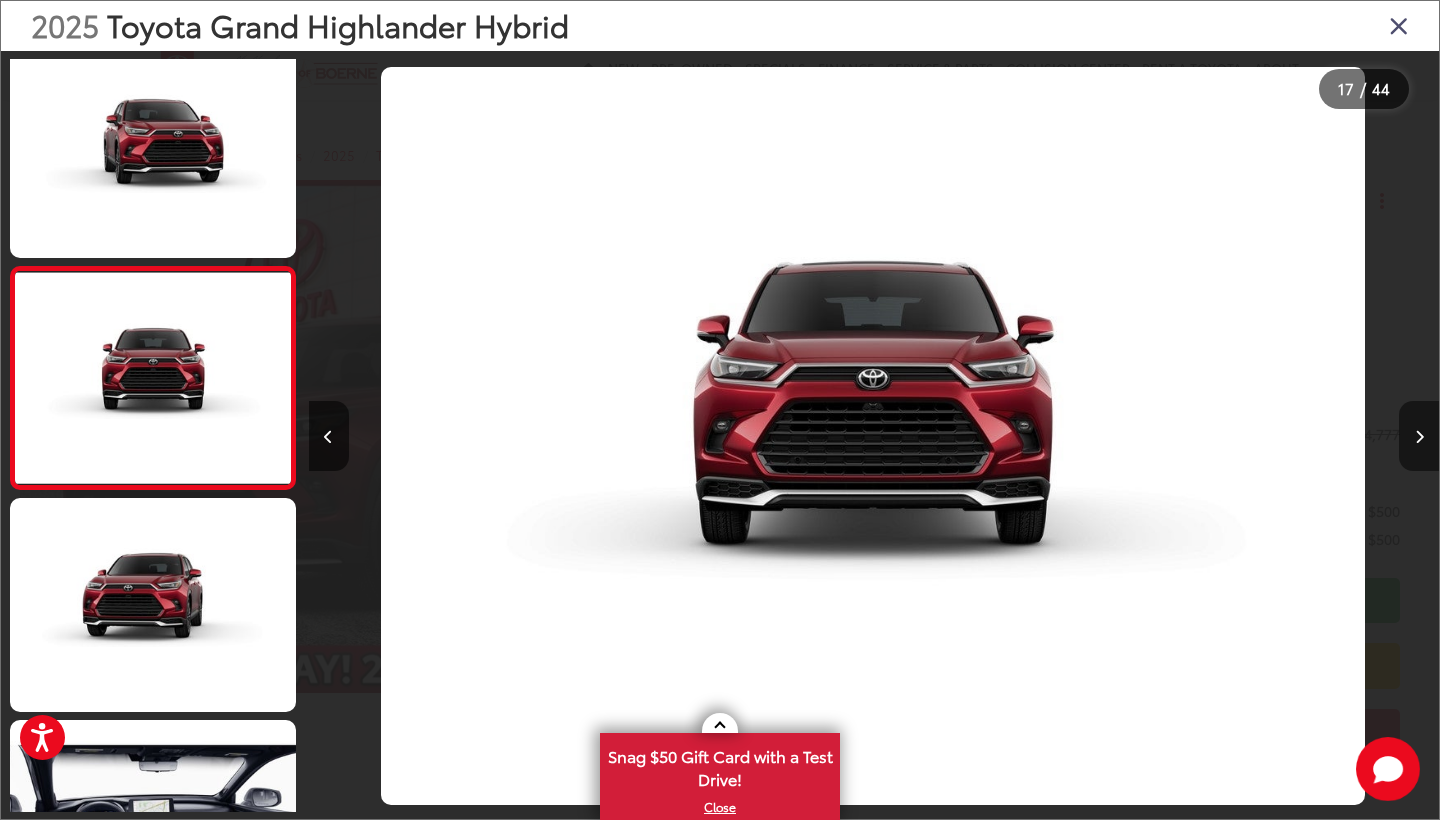 click at bounding box center (1419, 437) 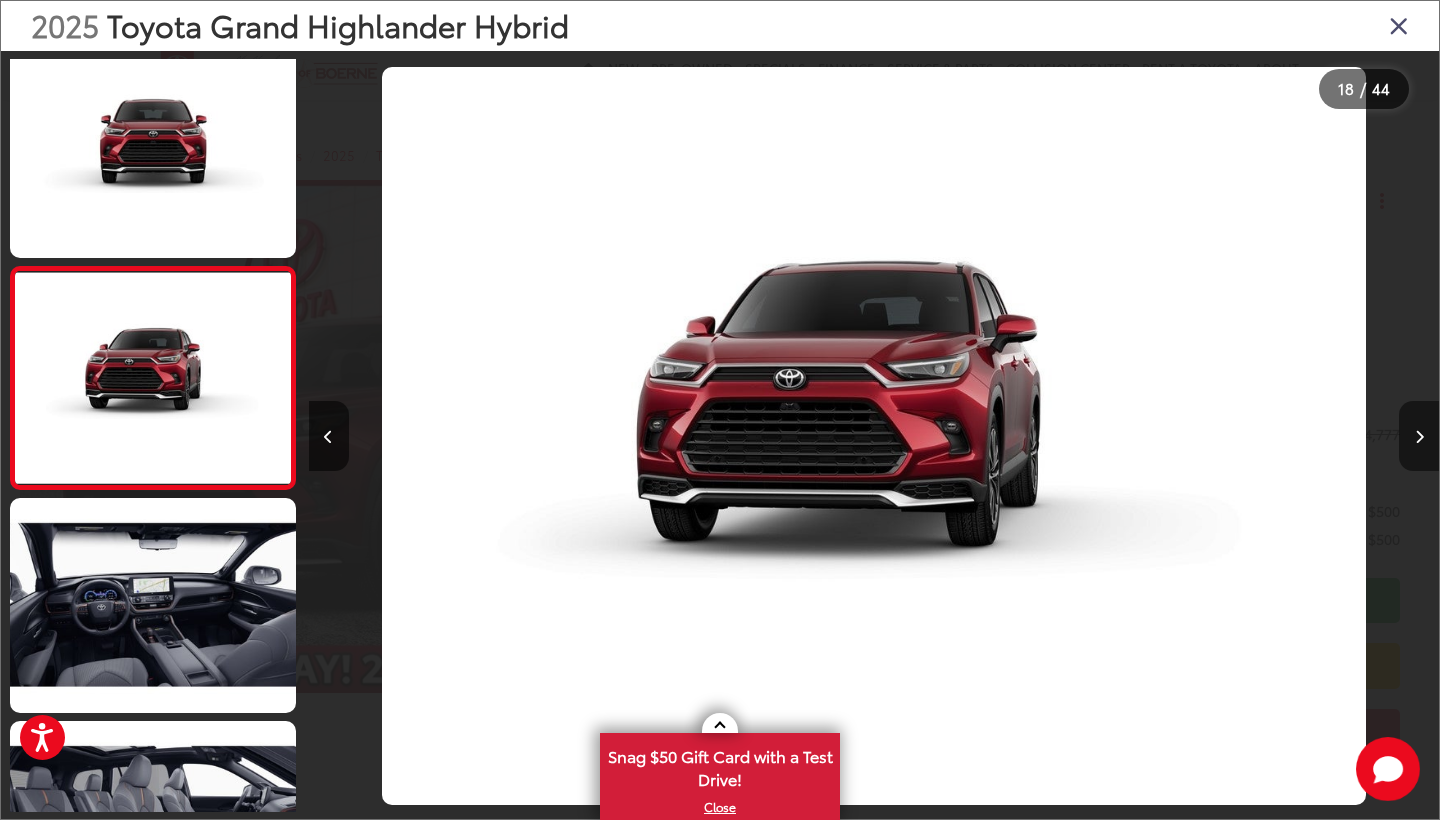 click at bounding box center [1419, 437] 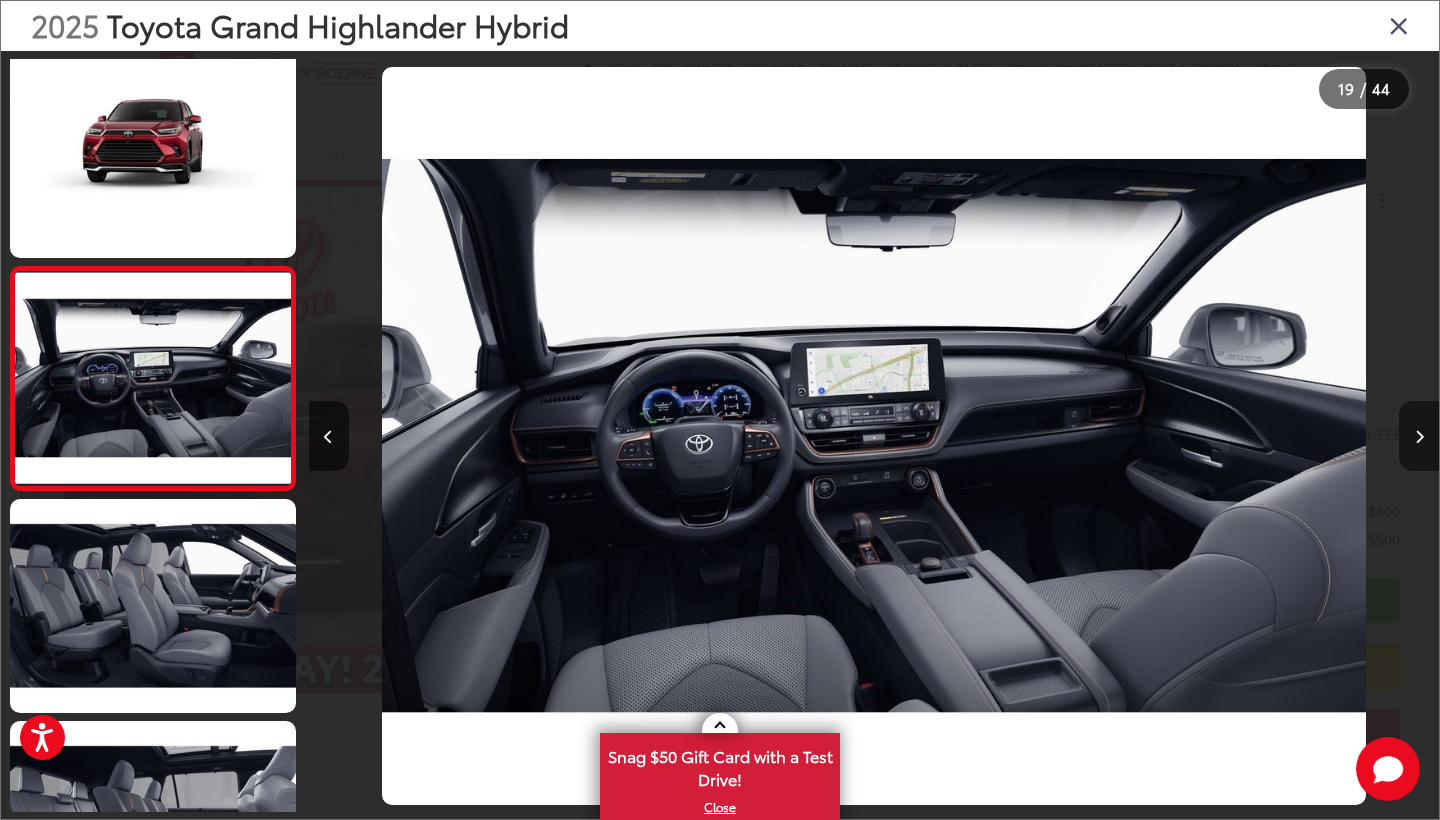 click at bounding box center [1419, 437] 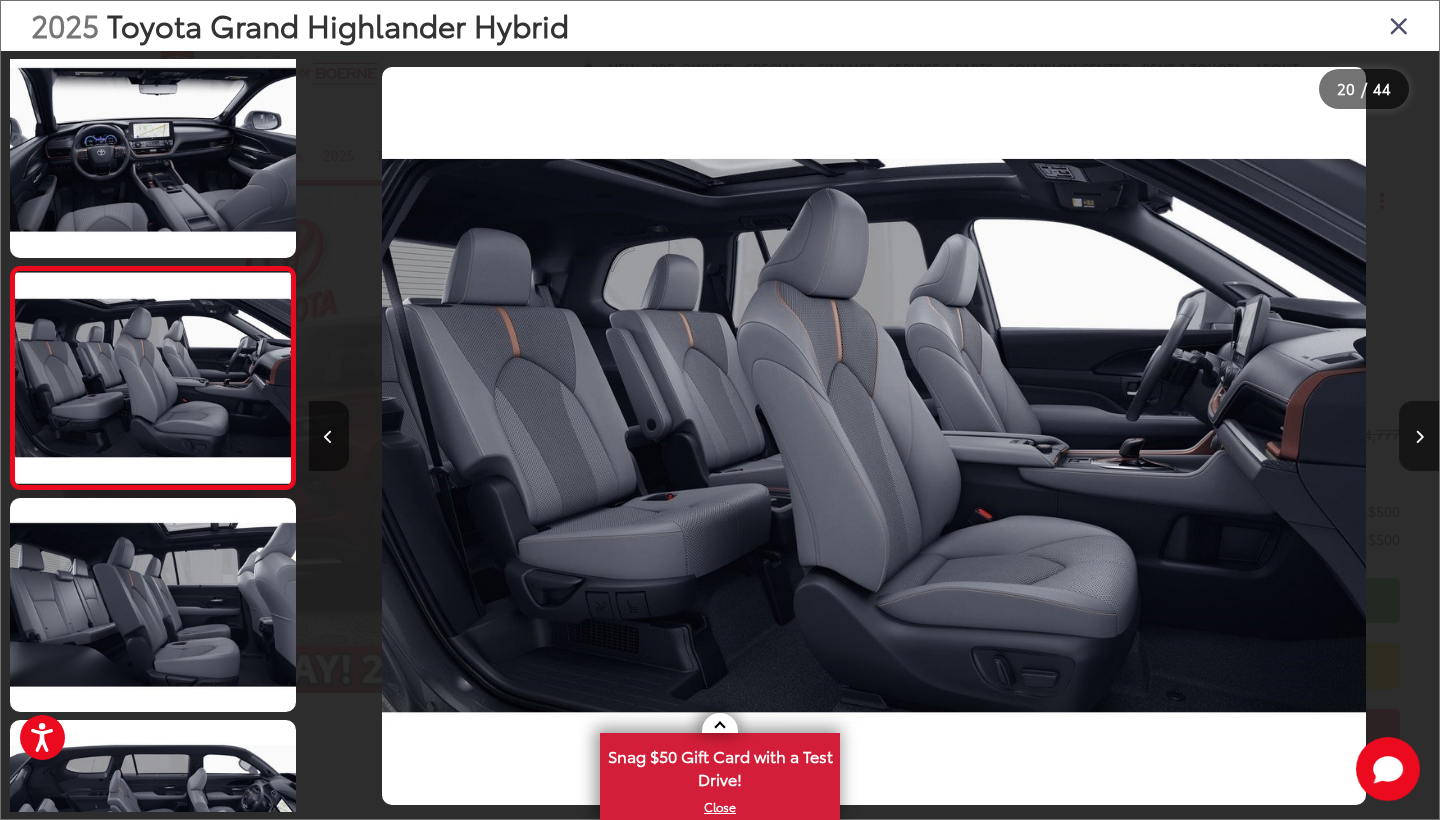 click at bounding box center (1419, 437) 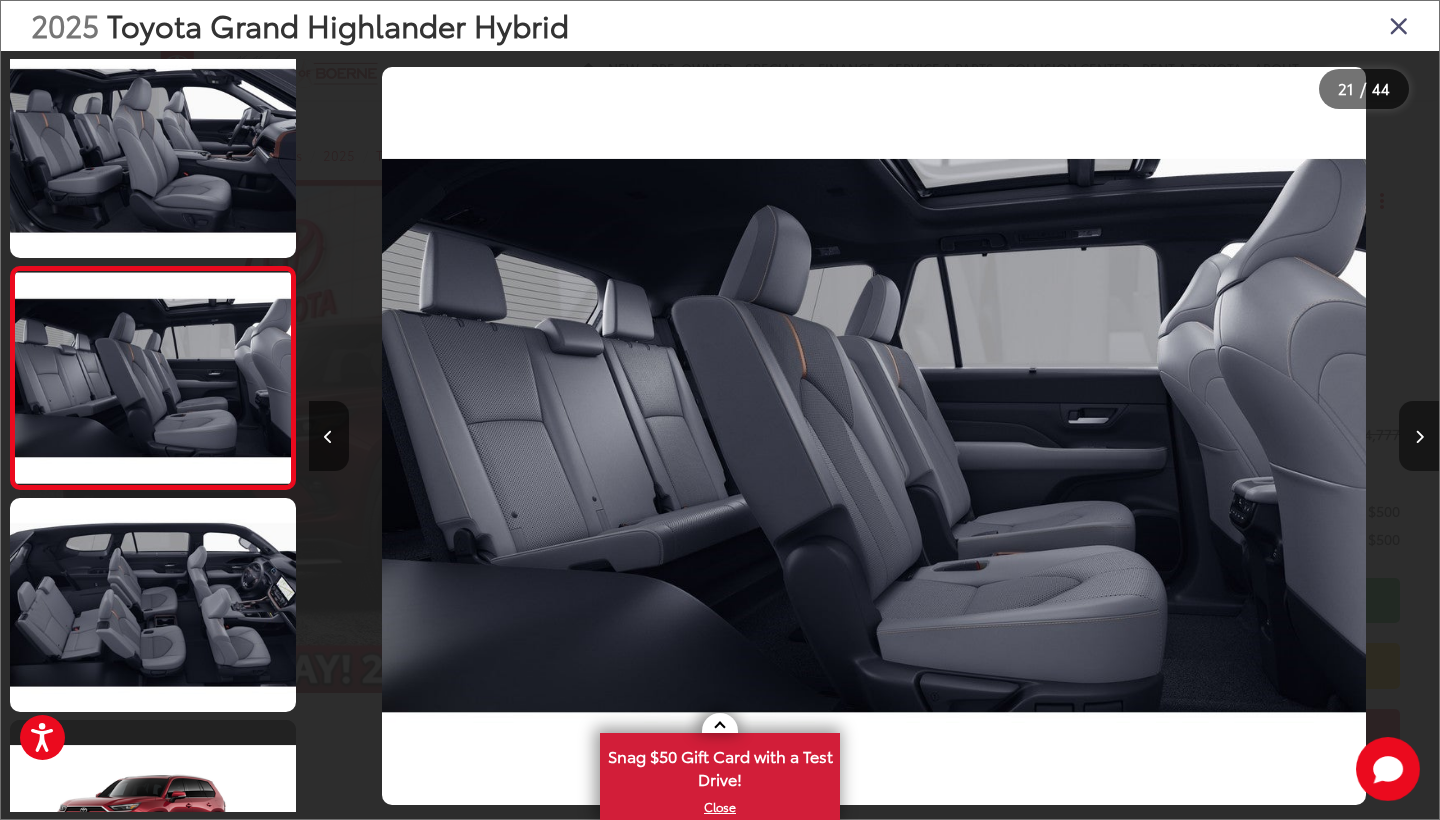 click at bounding box center [1419, 437] 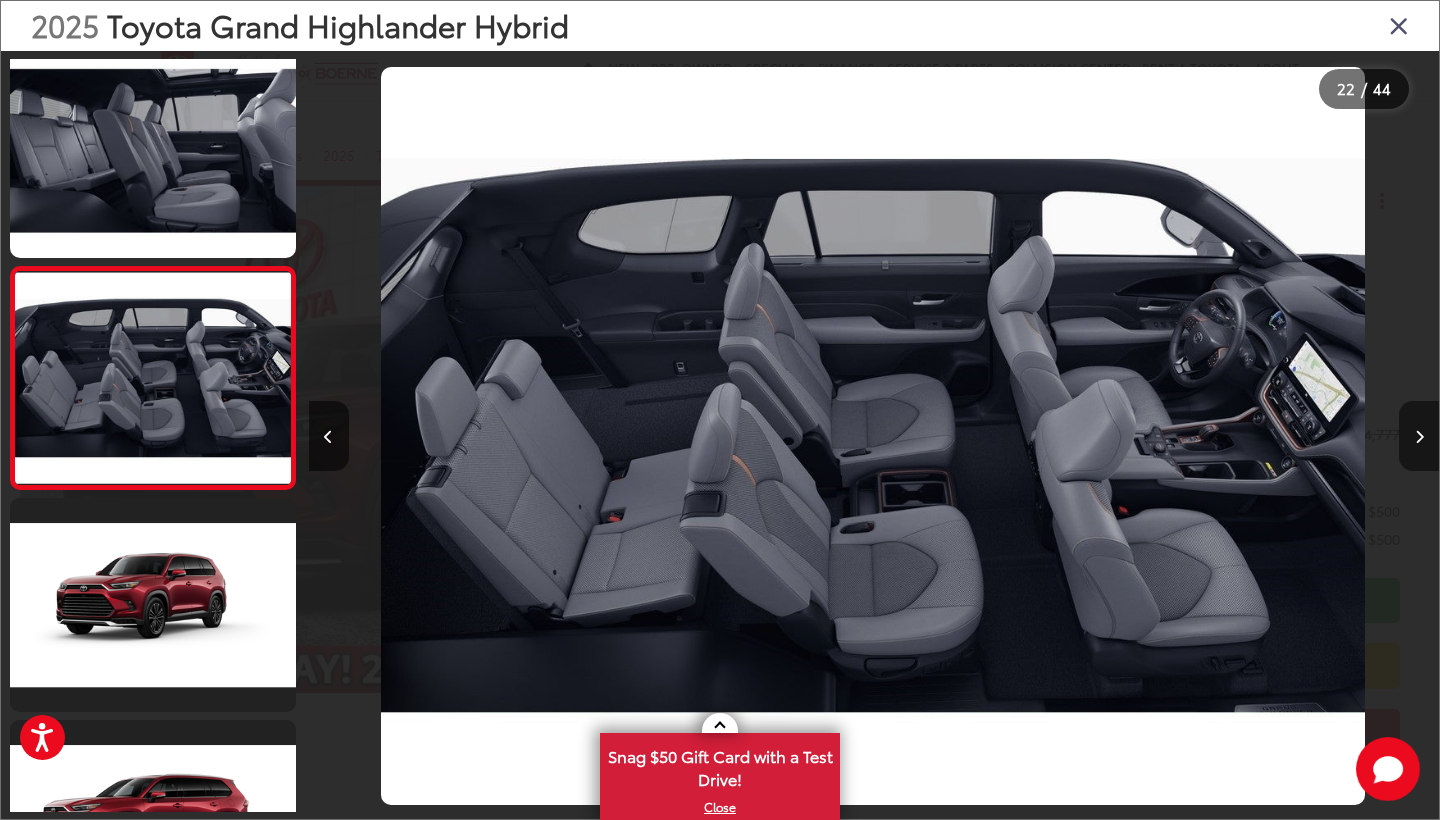 click at bounding box center [1419, 437] 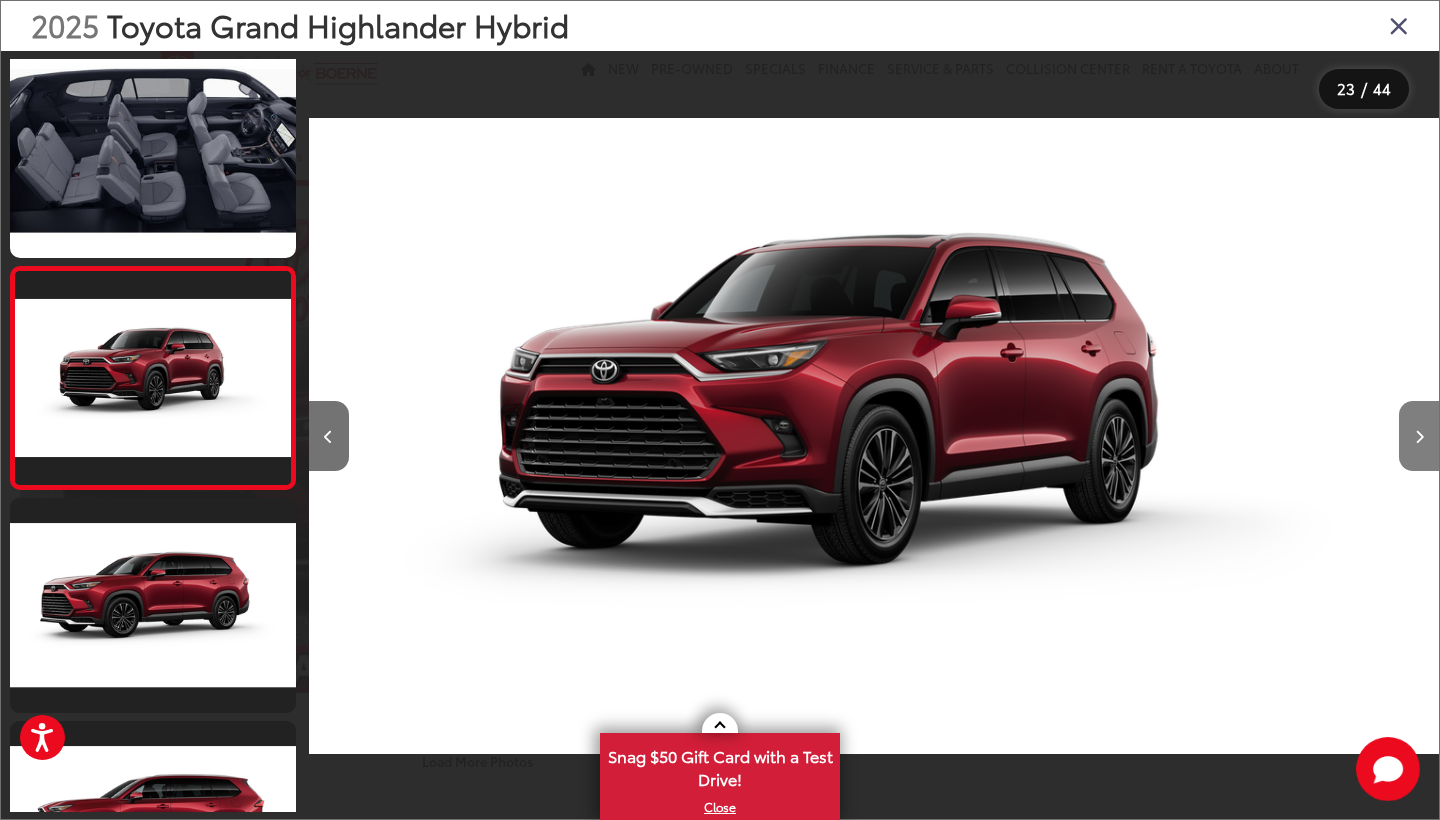 click at bounding box center (1419, 437) 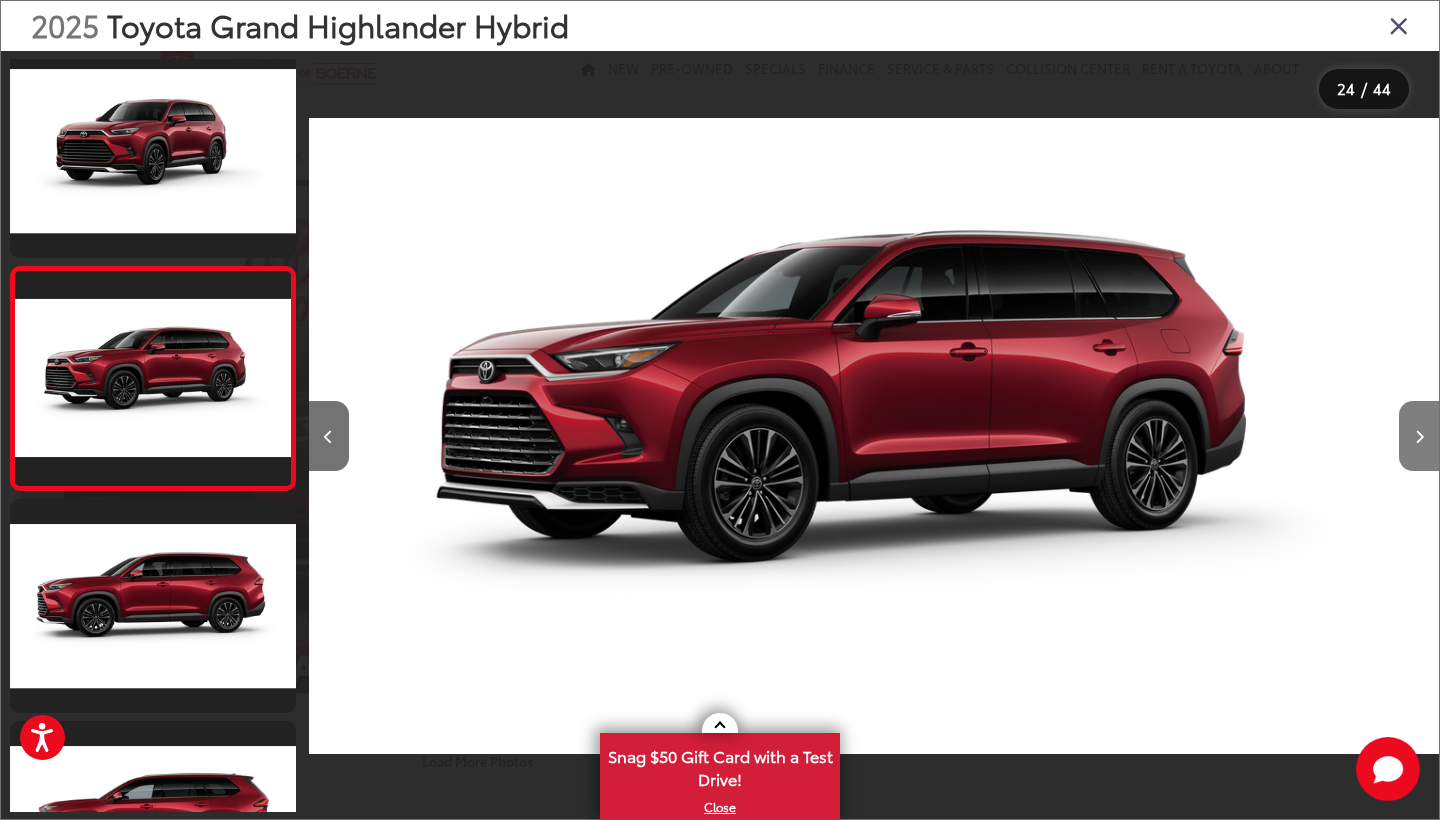 click at bounding box center [1419, 437] 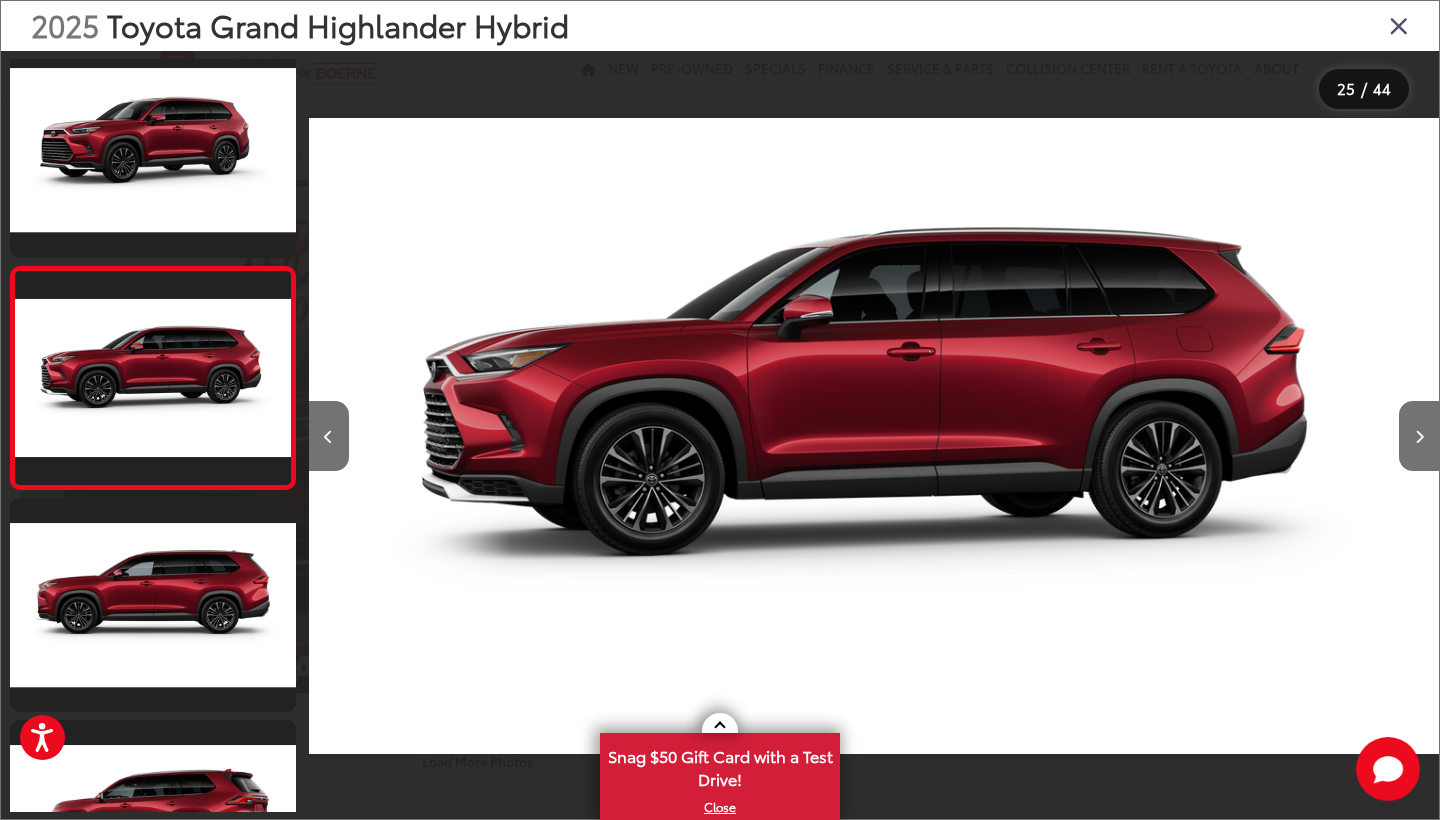 click at bounding box center [1399, 25] 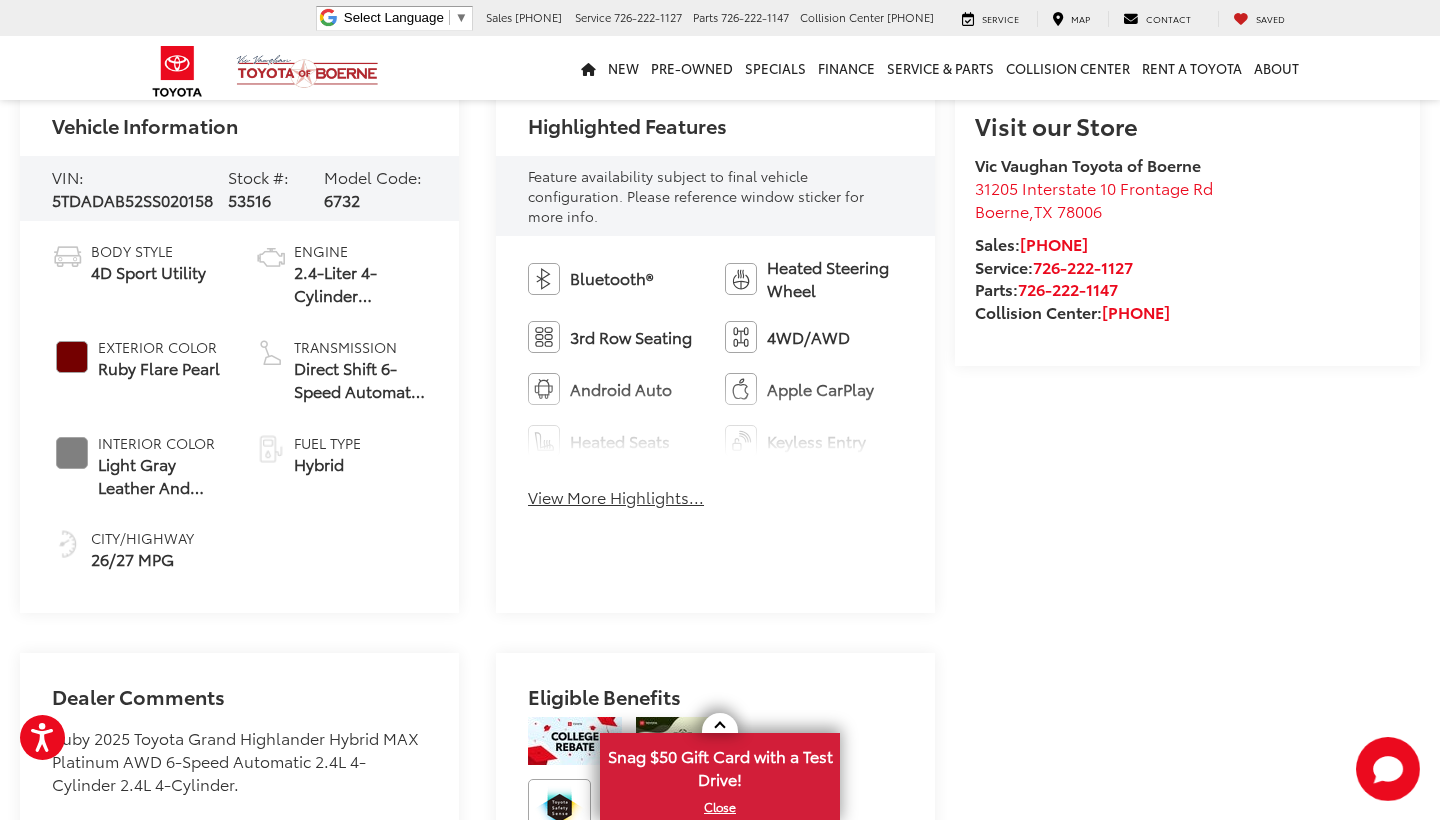 click on "View More Highlights..." at bounding box center [616, 497] 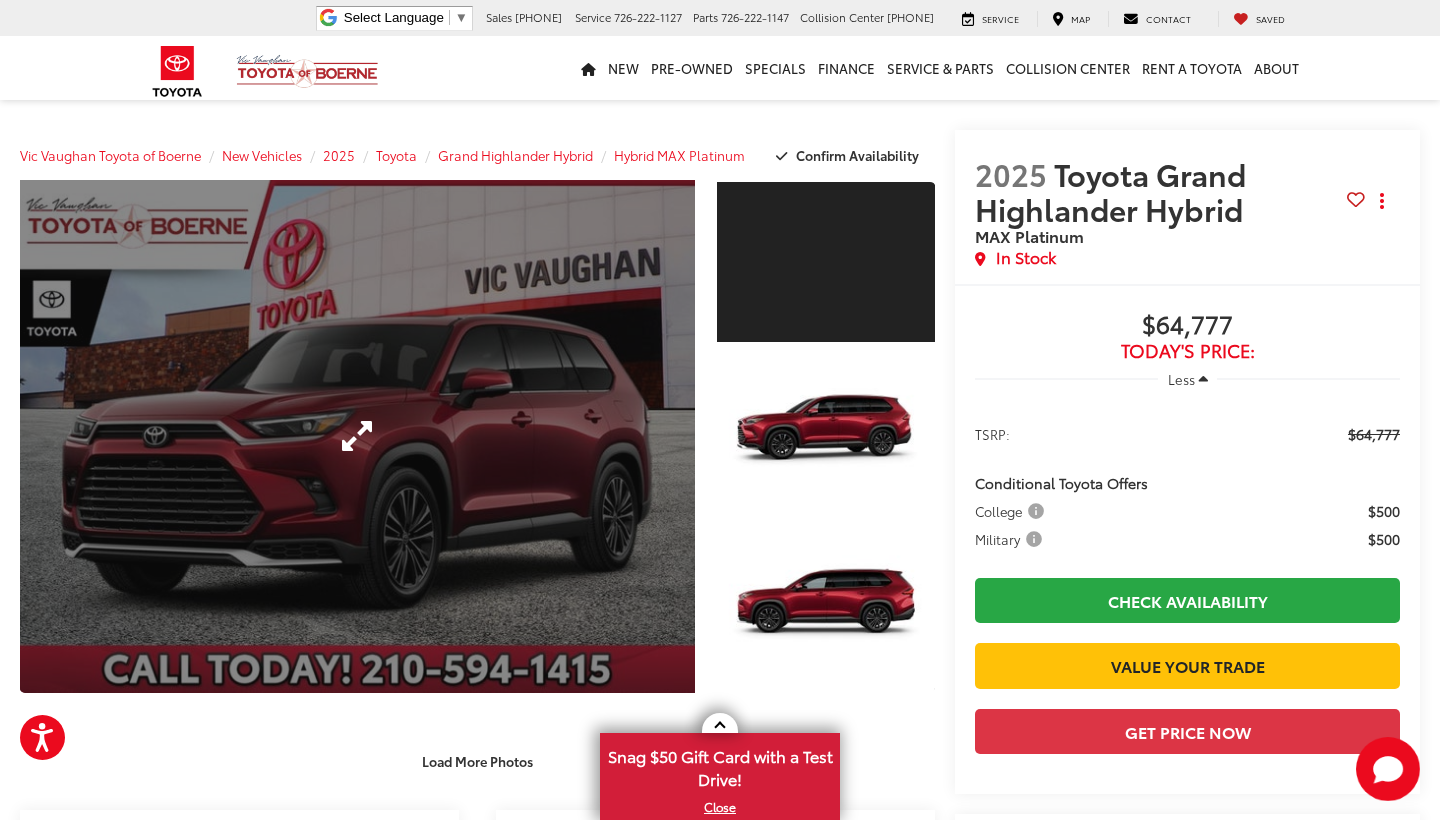 scroll, scrollTop: 0, scrollLeft: 0, axis: both 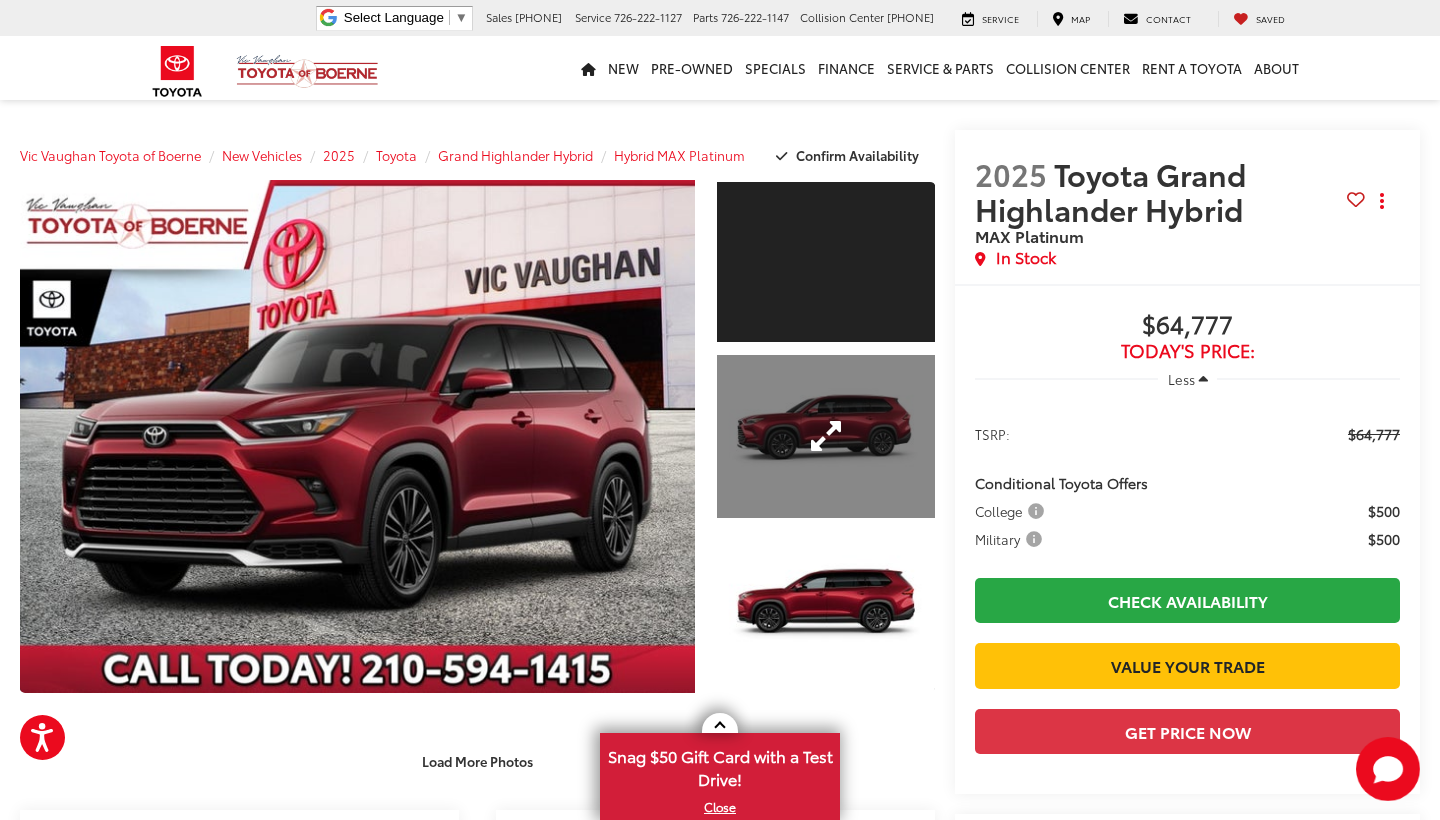 click at bounding box center [826, 437] 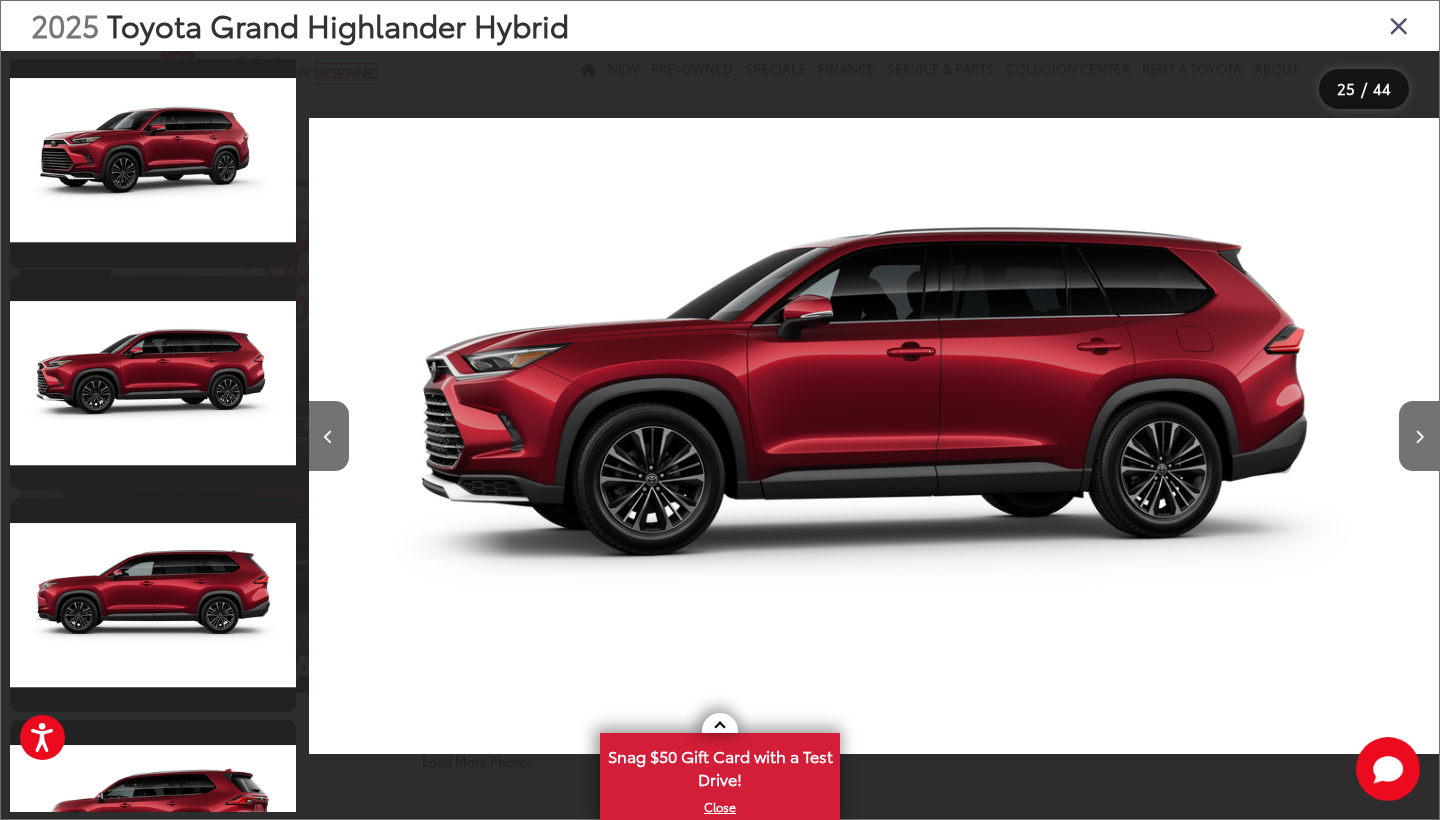 scroll, scrollTop: 238, scrollLeft: 0, axis: vertical 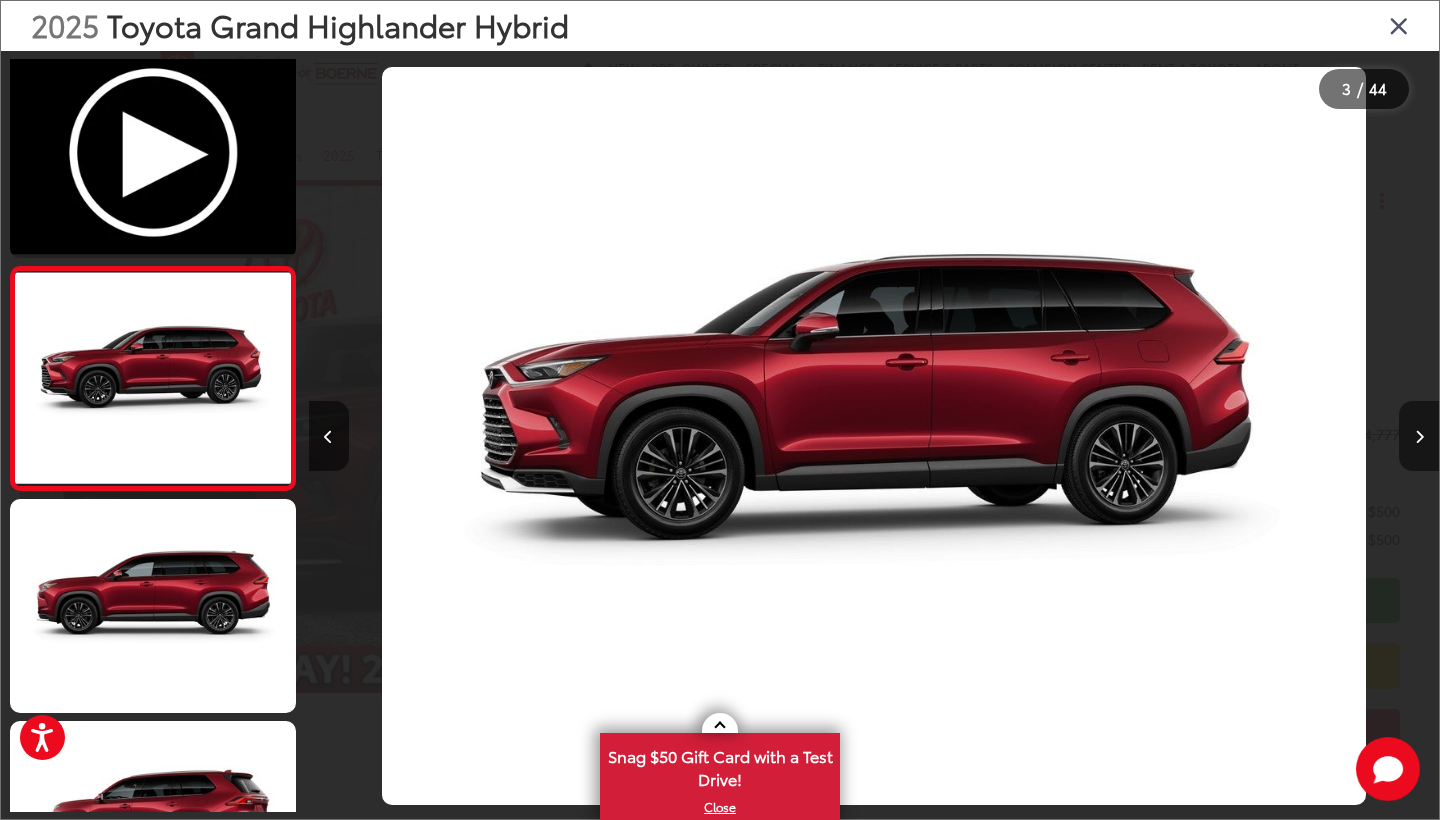 click at bounding box center (1419, 436) 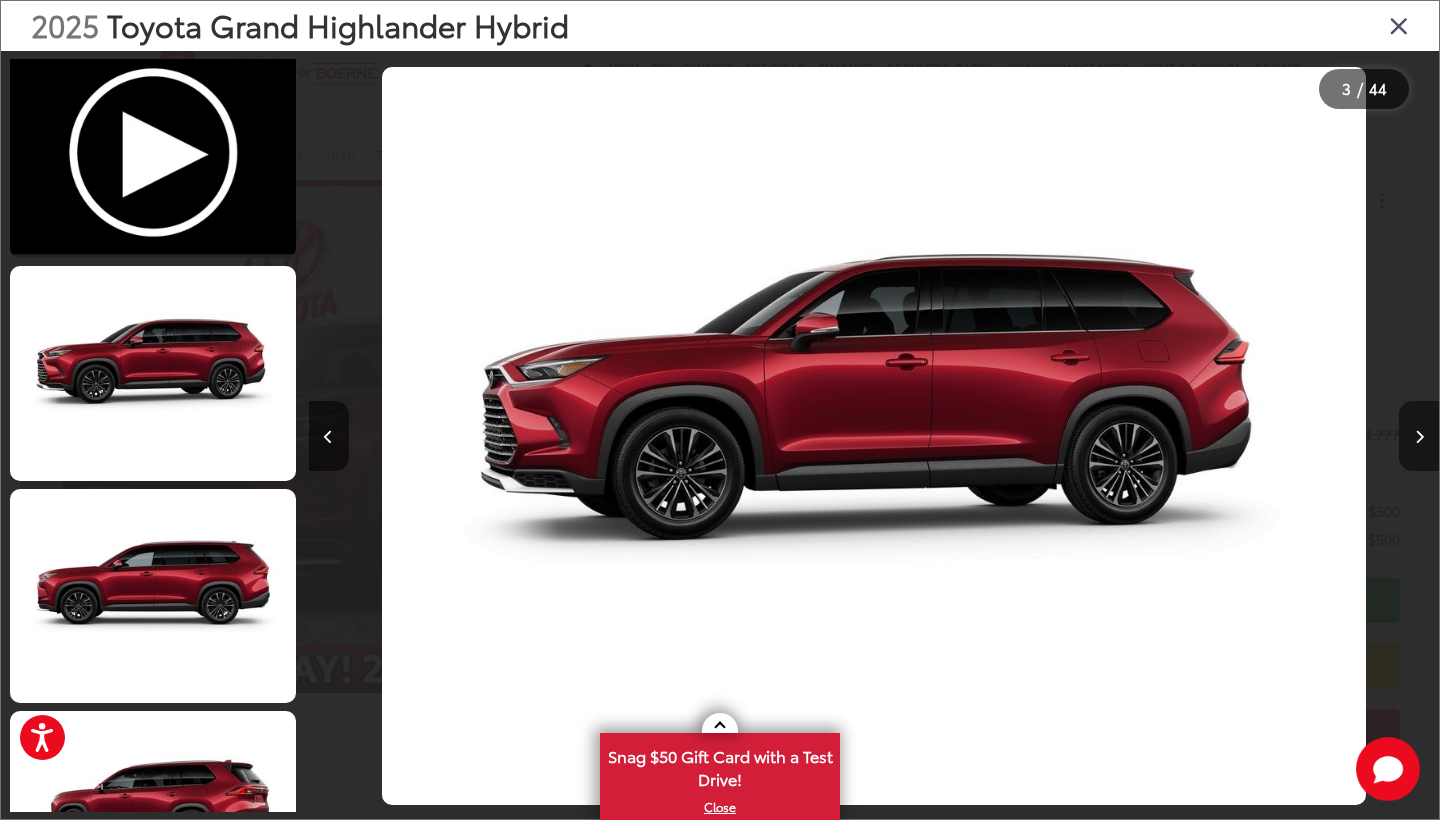 scroll, scrollTop: 0, scrollLeft: 3391, axis: horizontal 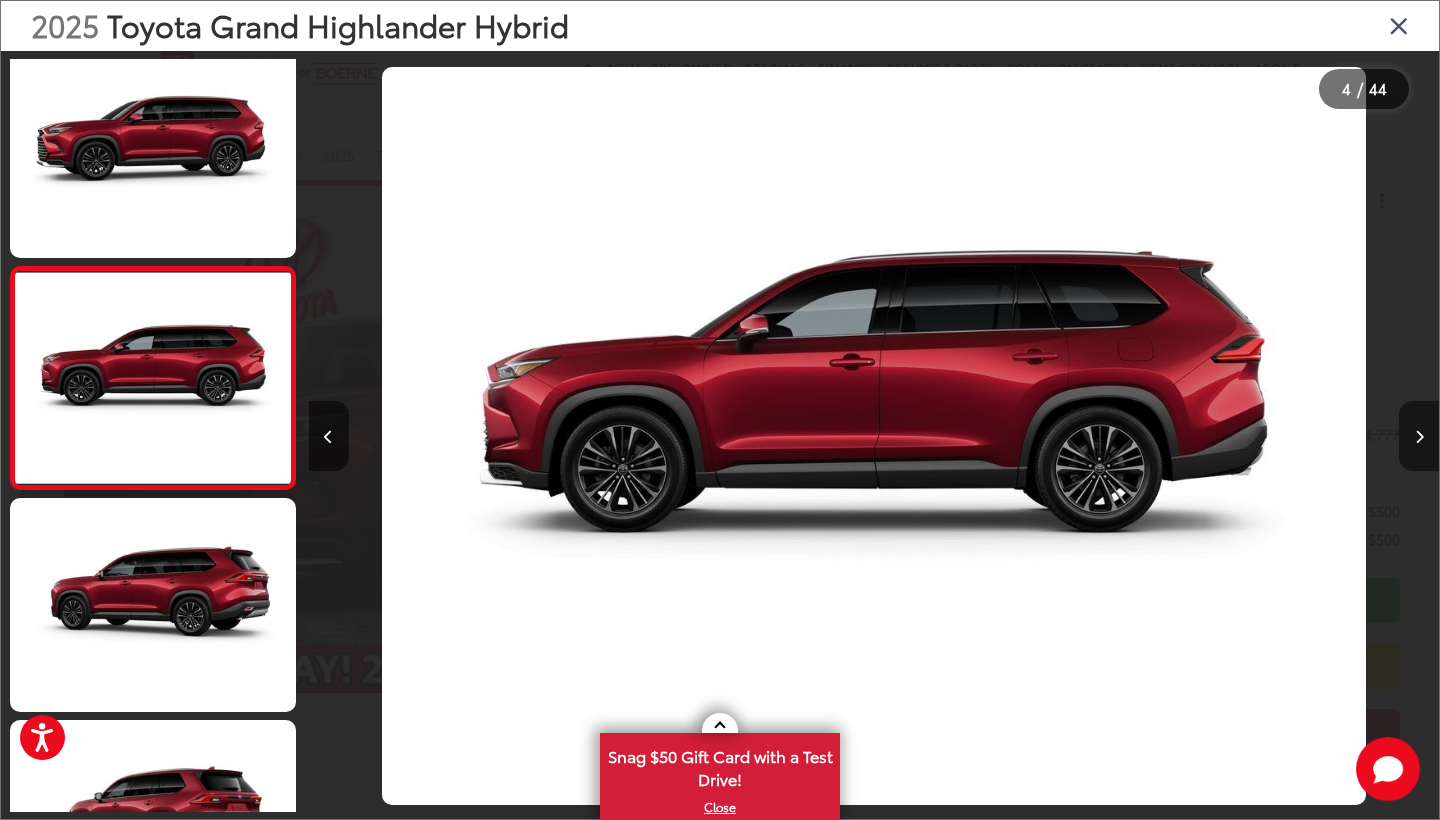 click at bounding box center (1419, 436) 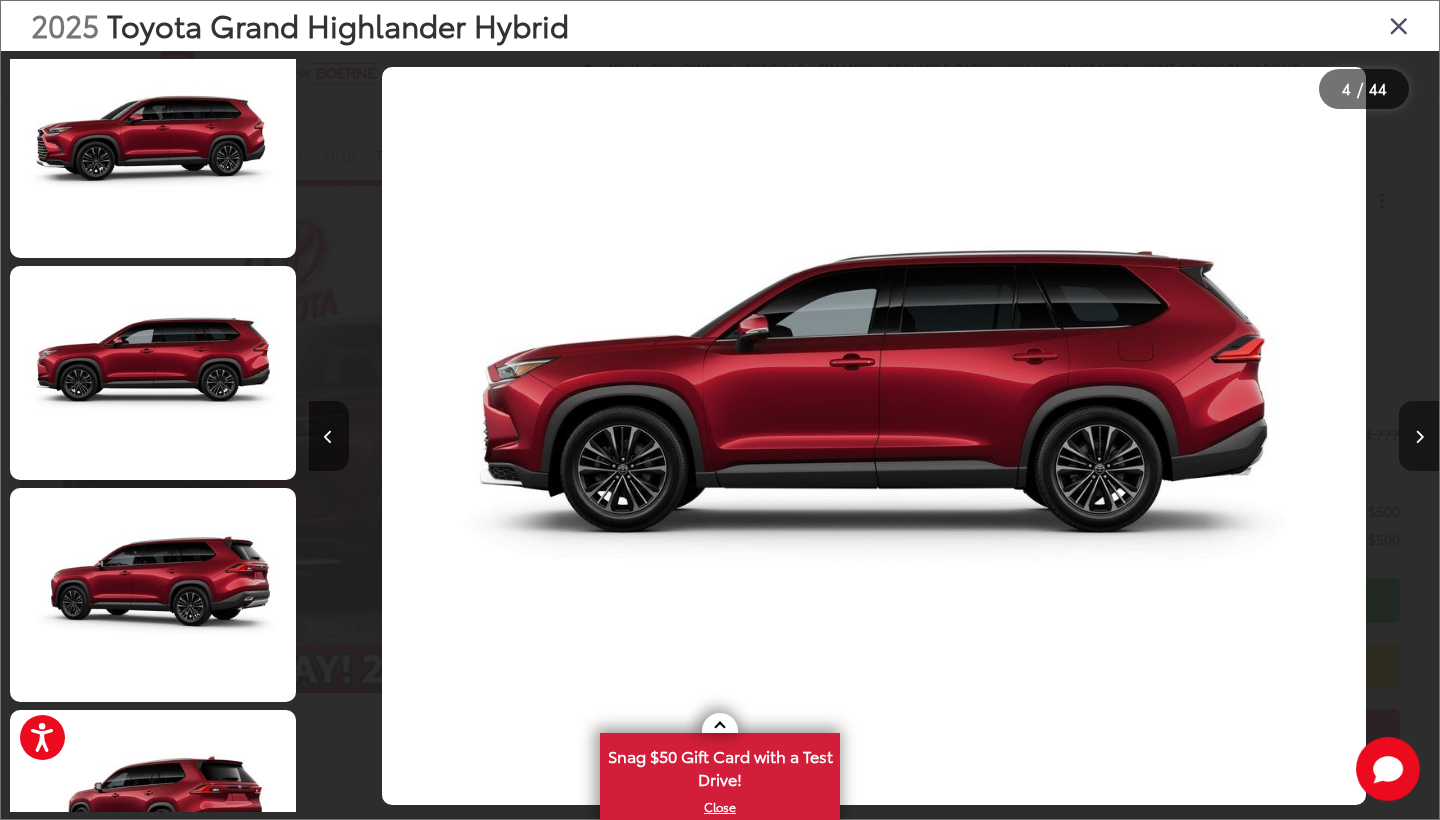 scroll, scrollTop: 683, scrollLeft: 0, axis: vertical 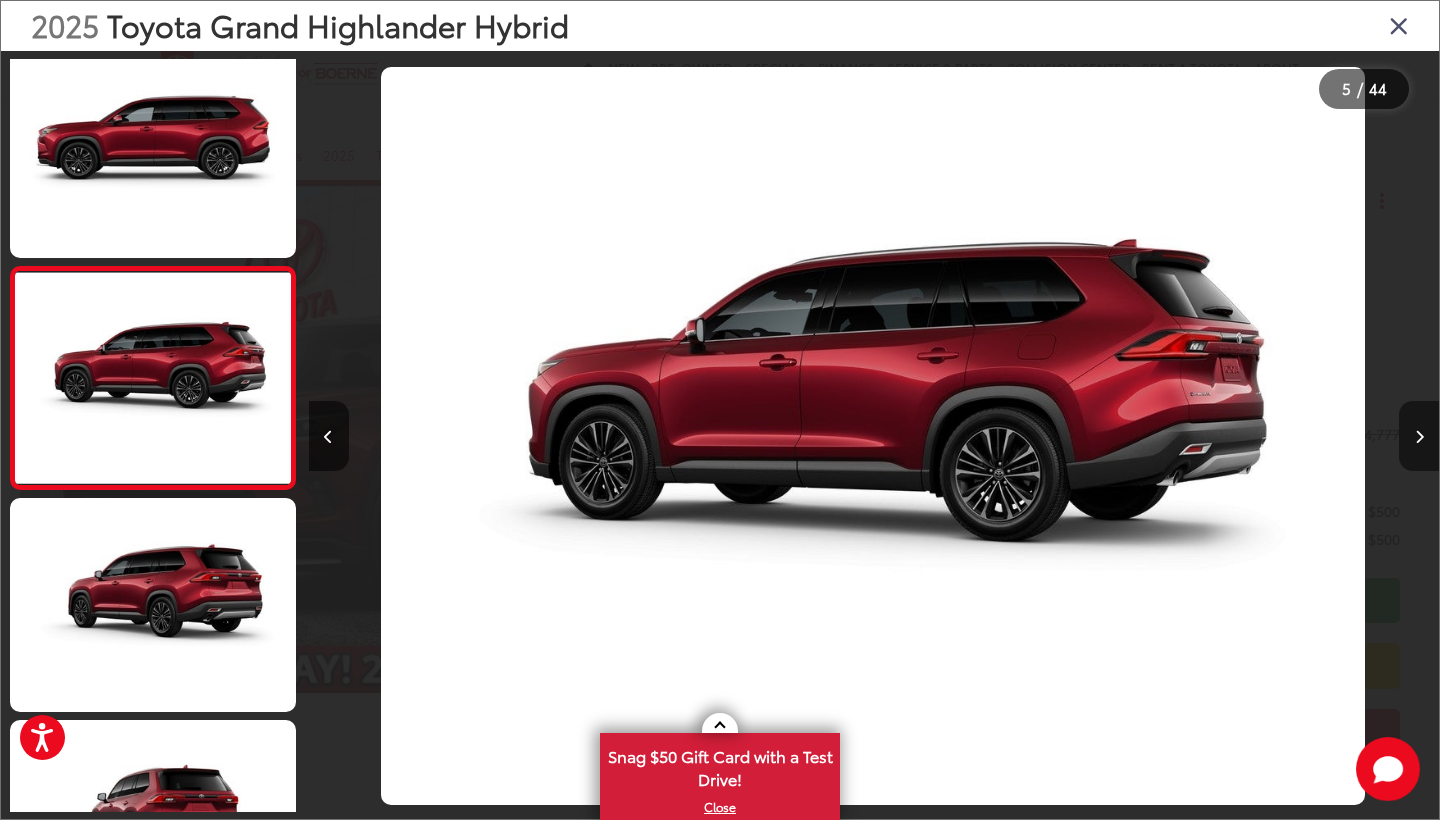 click at bounding box center (1419, 436) 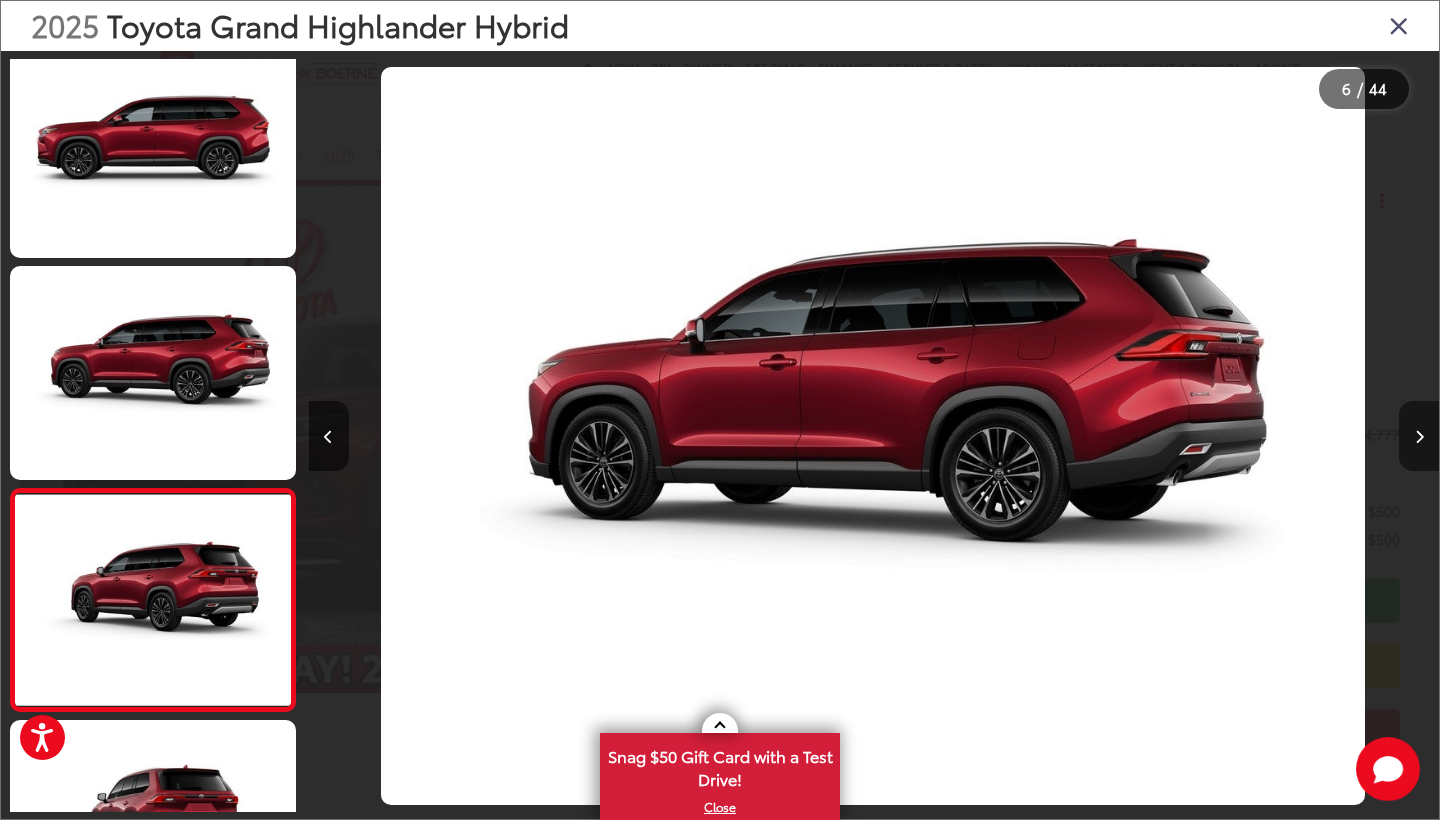 scroll, scrollTop: 905, scrollLeft: 0, axis: vertical 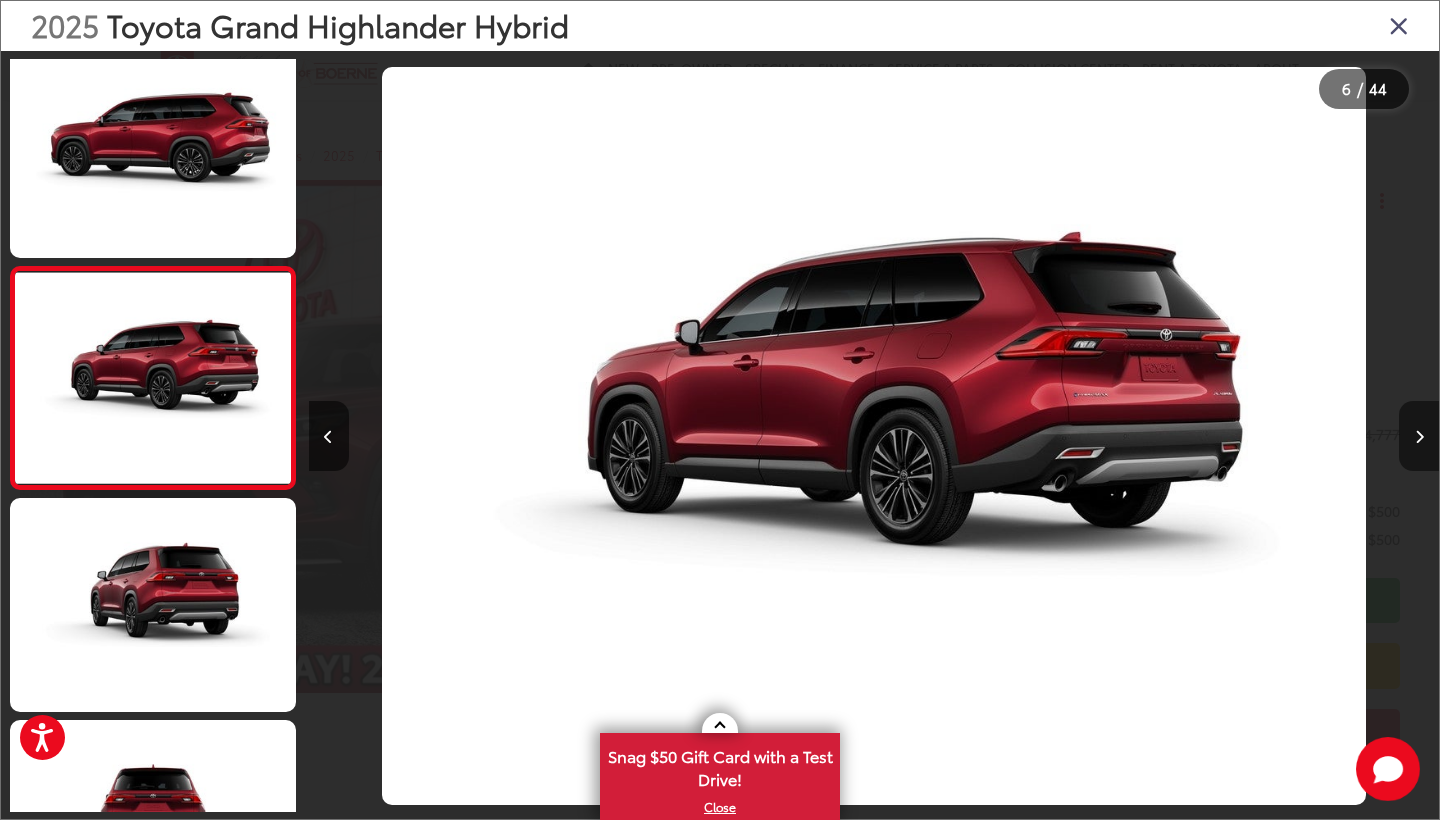 click at bounding box center (1419, 436) 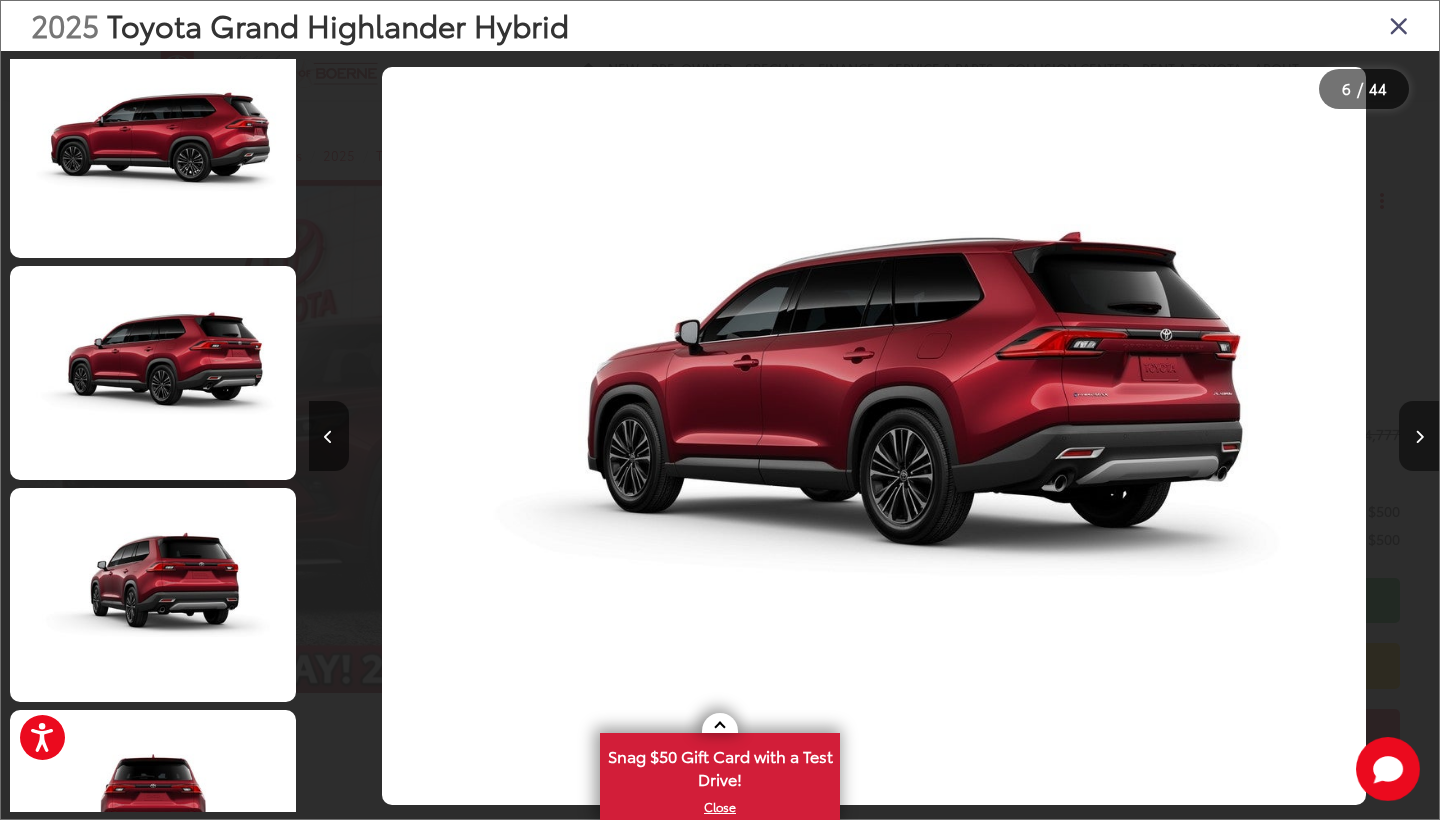 scroll, scrollTop: 1084, scrollLeft: 0, axis: vertical 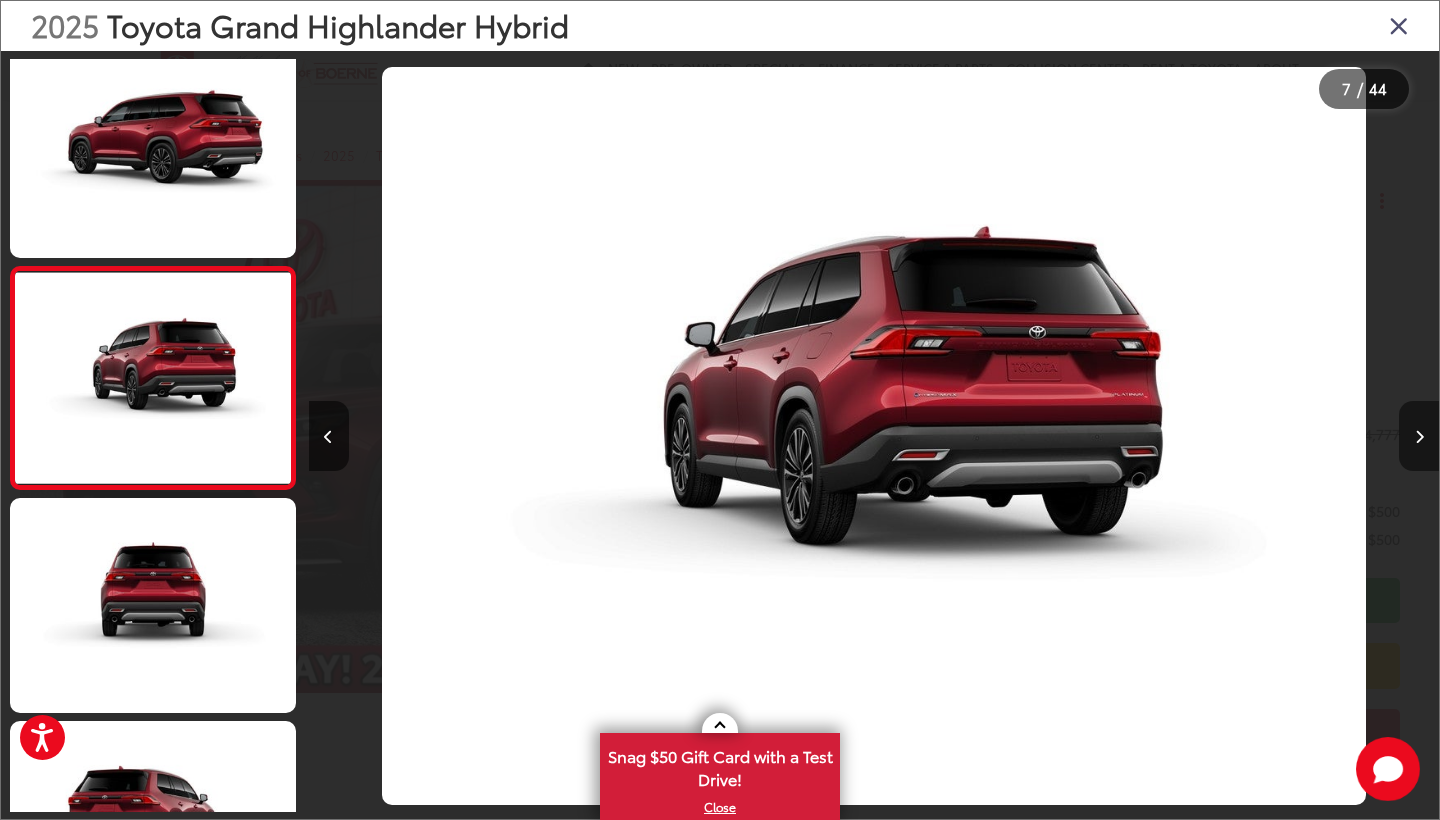 click at bounding box center [1419, 436] 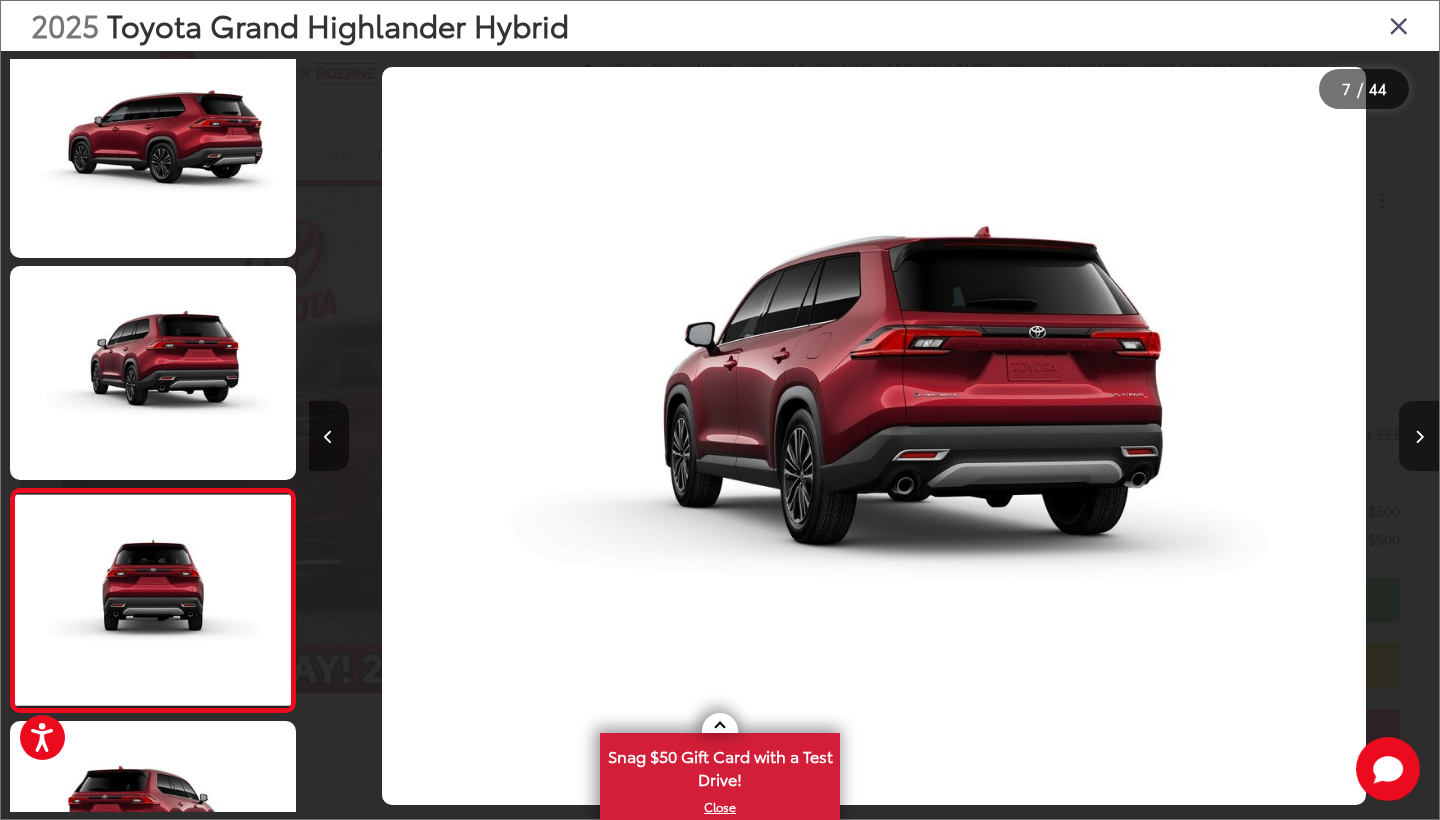 scroll, scrollTop: 1349, scrollLeft: 0, axis: vertical 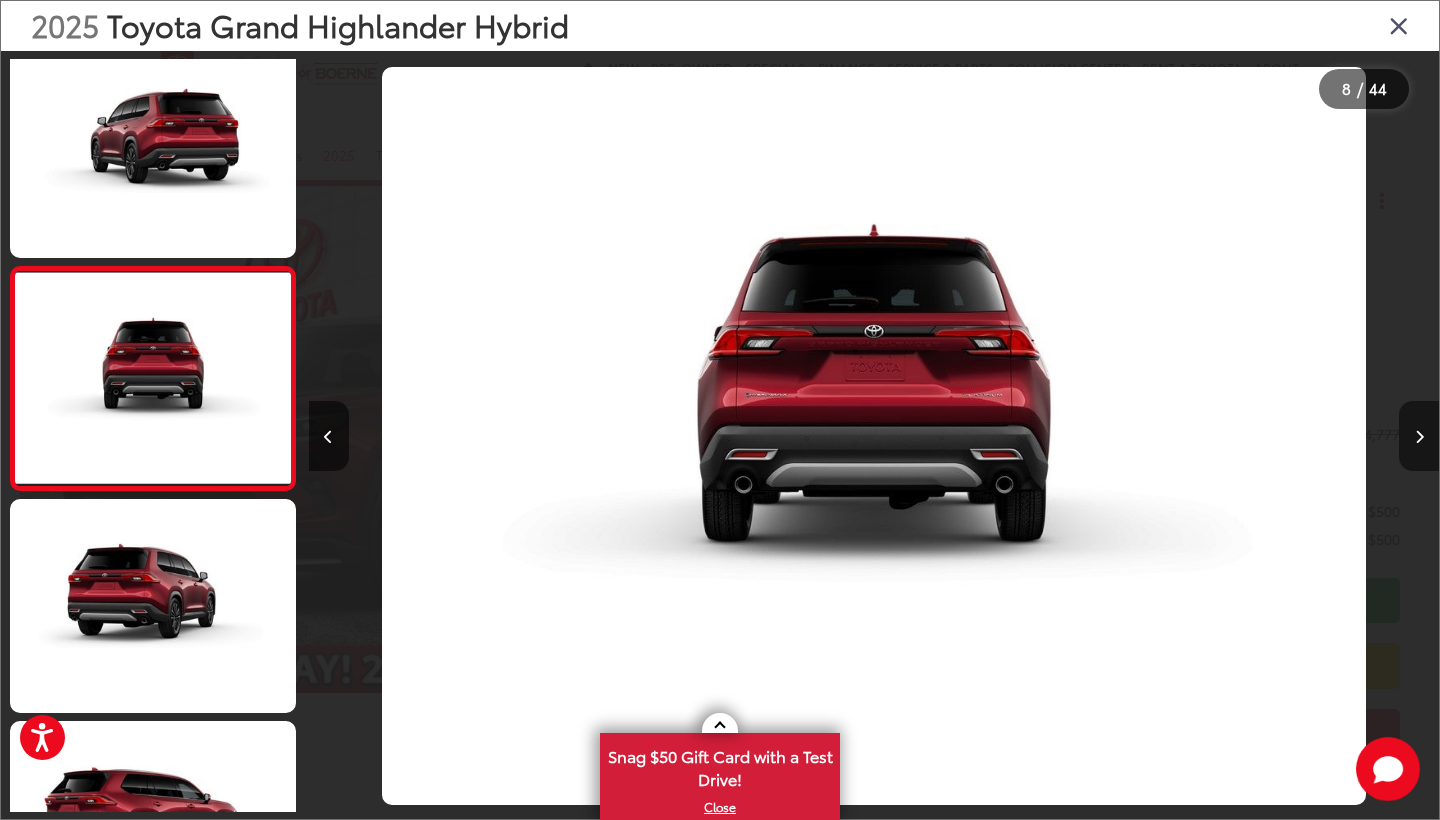 click at bounding box center (1419, 436) 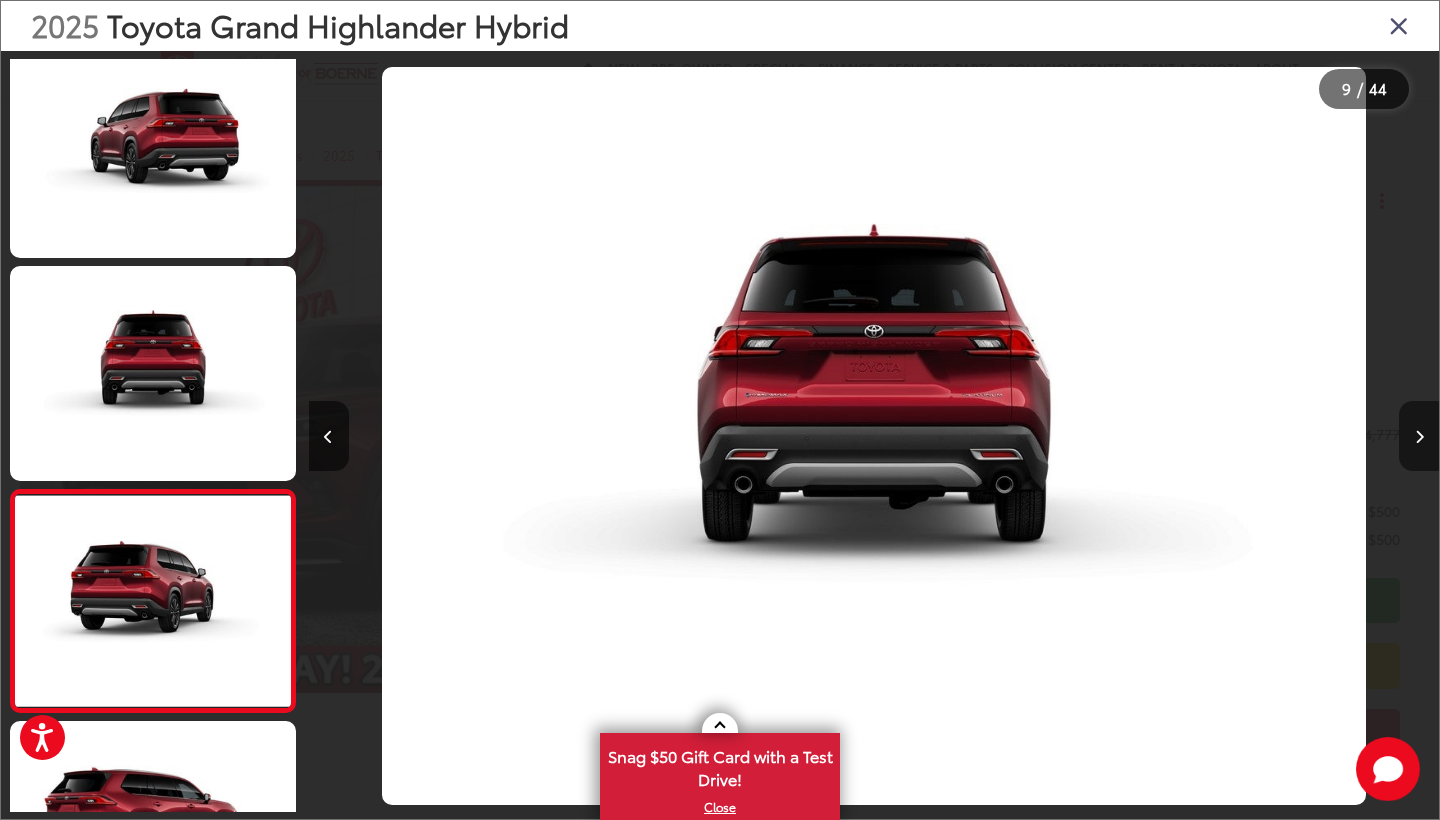scroll, scrollTop: 1572, scrollLeft: 0, axis: vertical 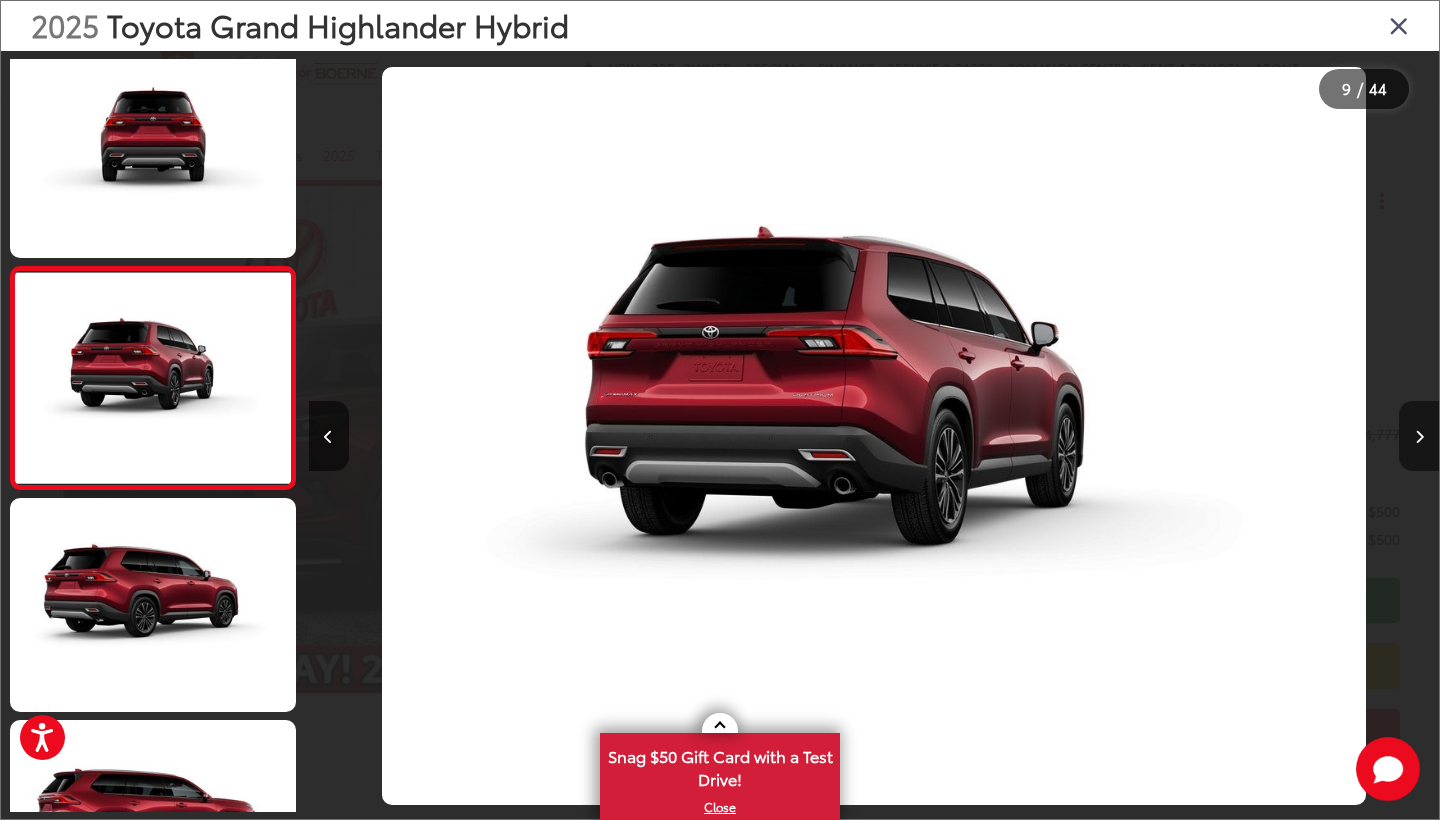 click at bounding box center (1419, 436) 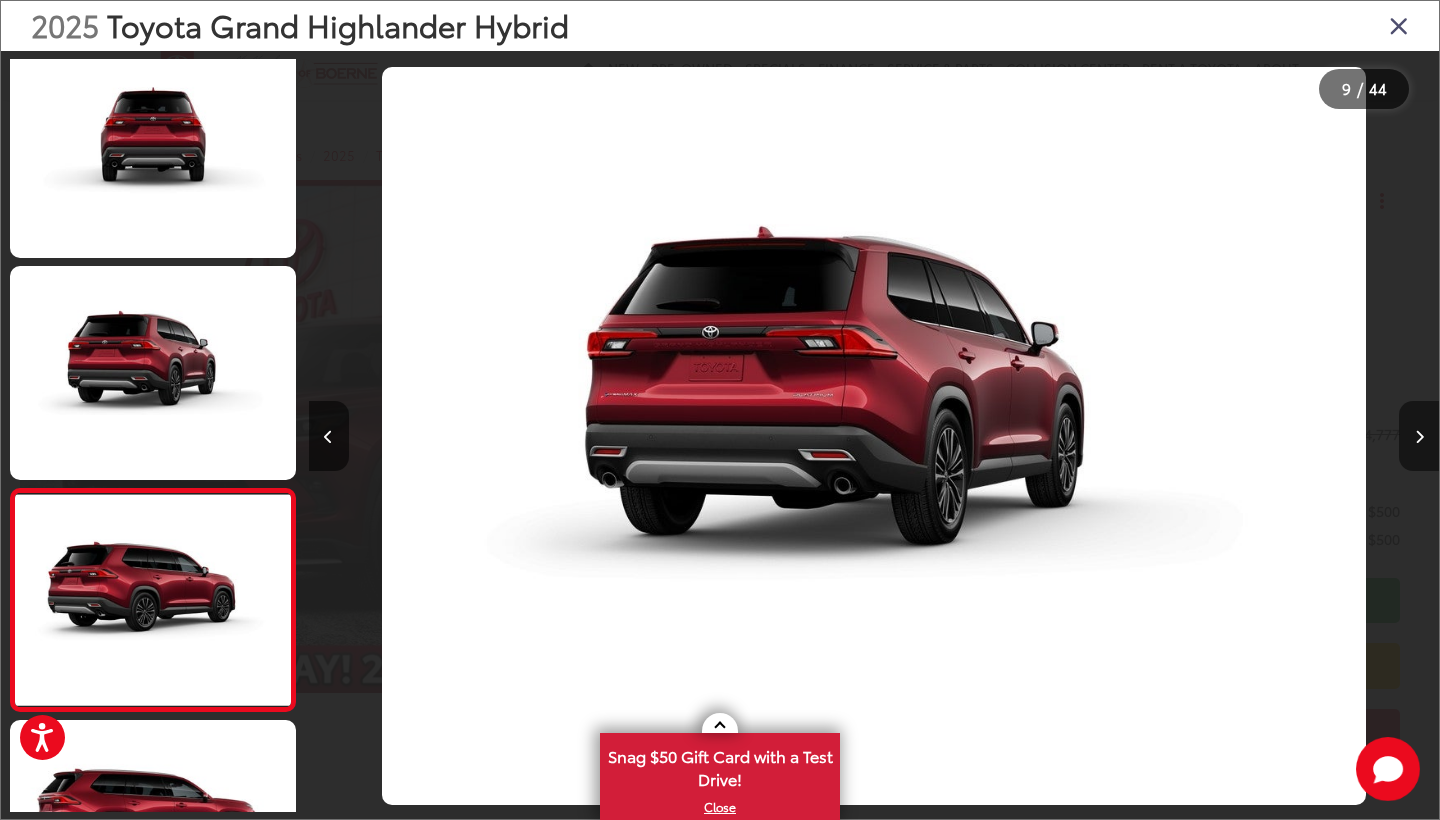 scroll, scrollTop: 1794, scrollLeft: 0, axis: vertical 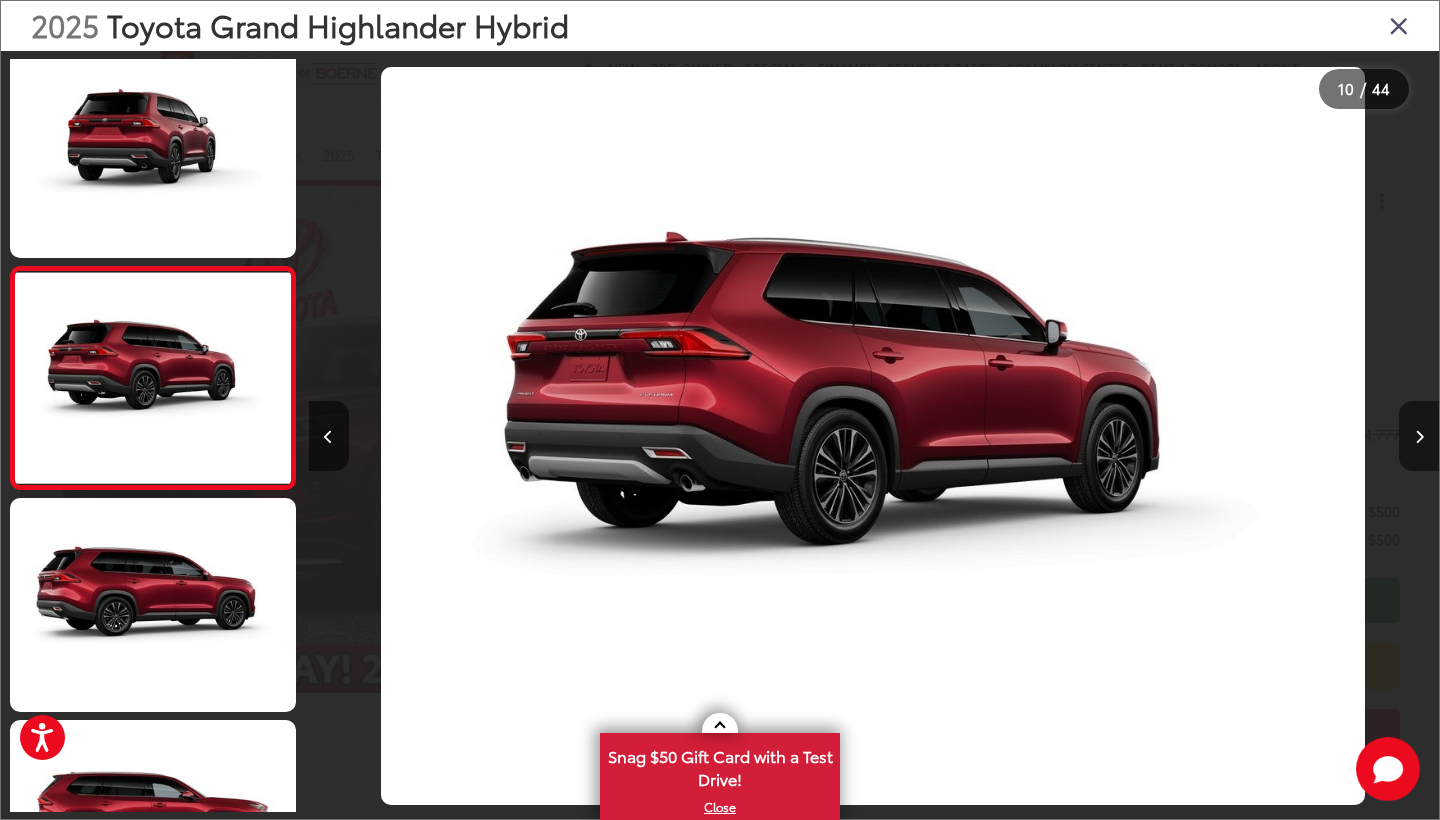 click at bounding box center (1419, 436) 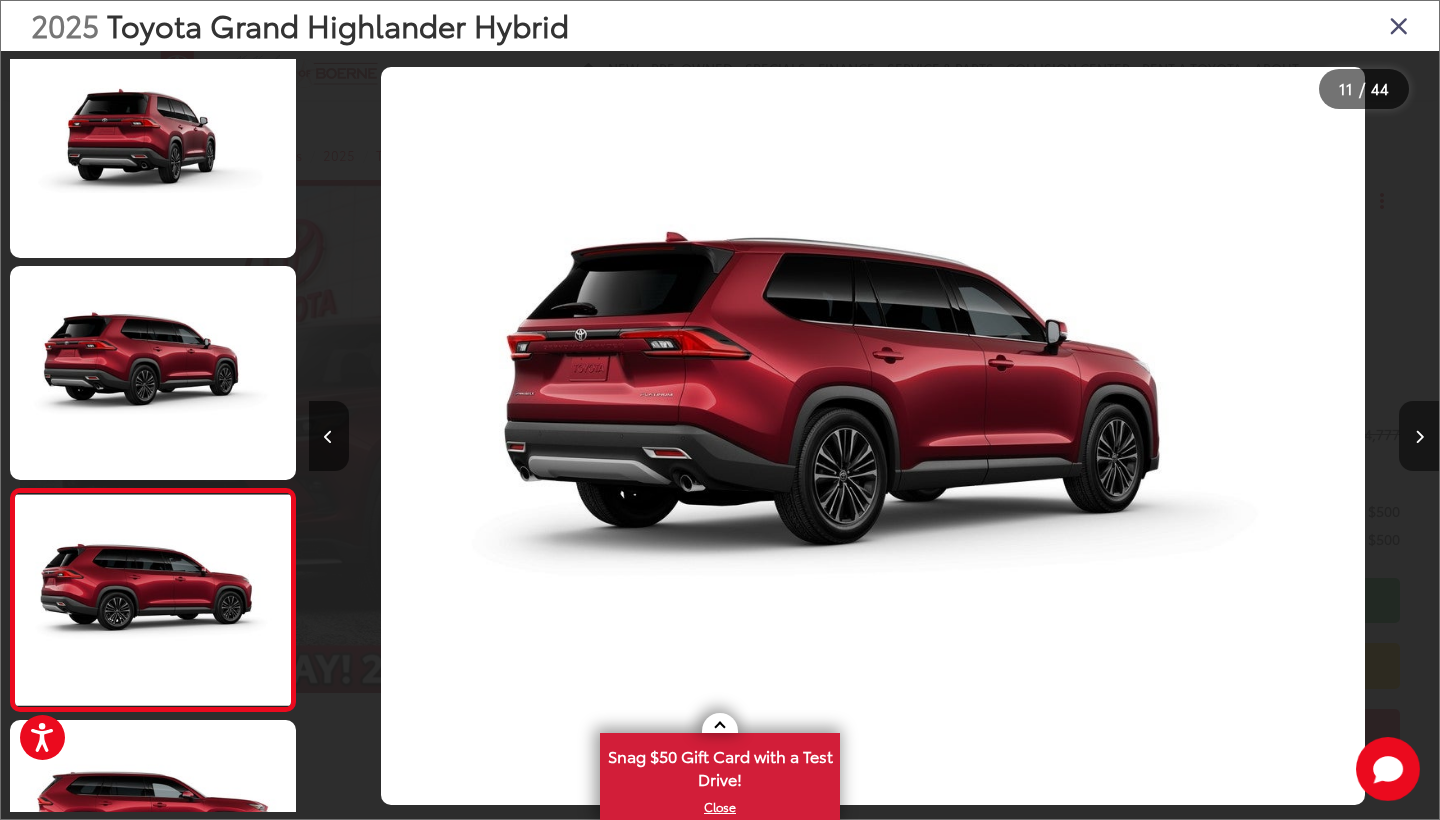 scroll, scrollTop: 2016, scrollLeft: 0, axis: vertical 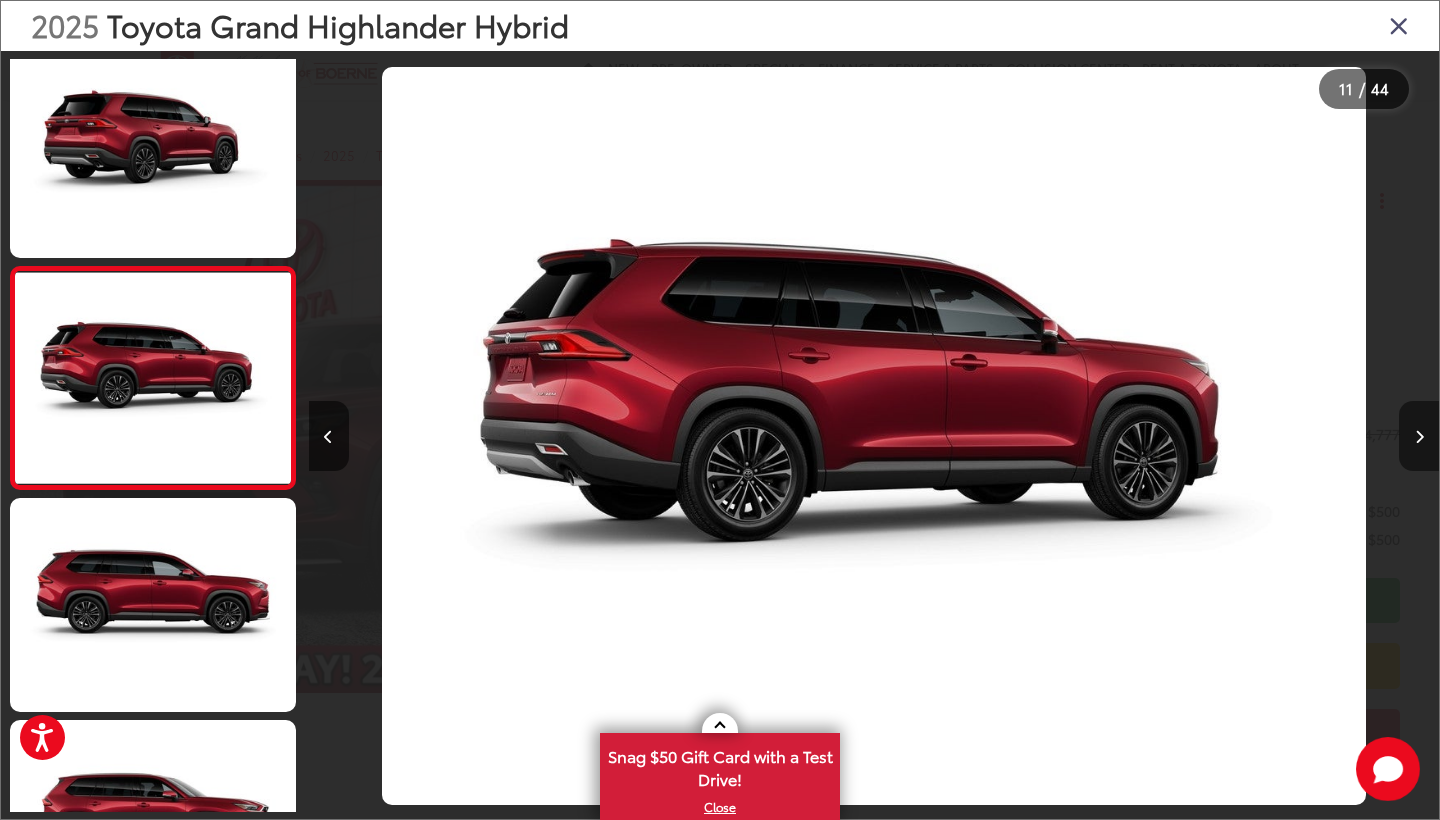 click at bounding box center (1419, 436) 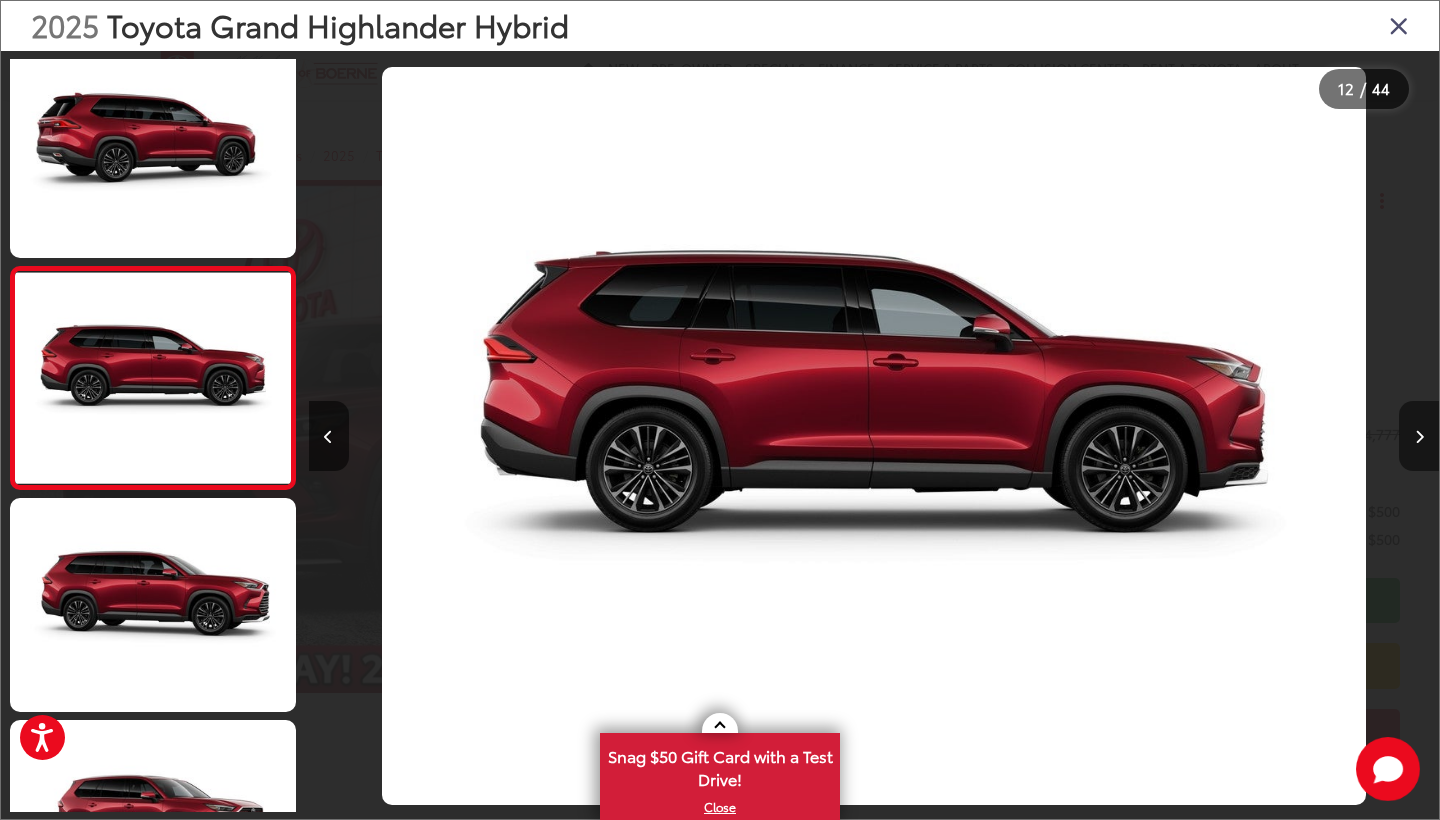 click at bounding box center (1419, 436) 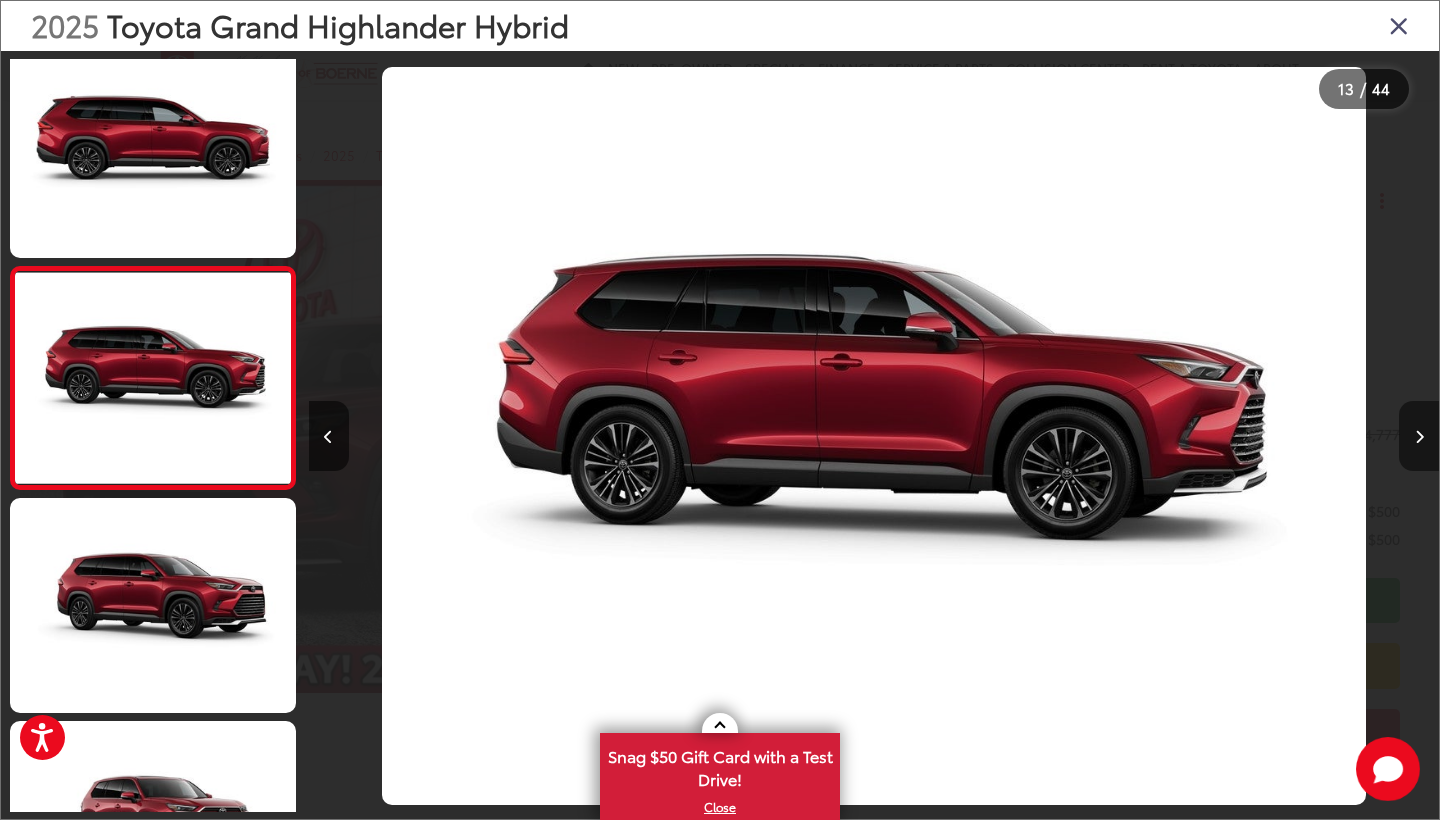 click at bounding box center [1419, 436] 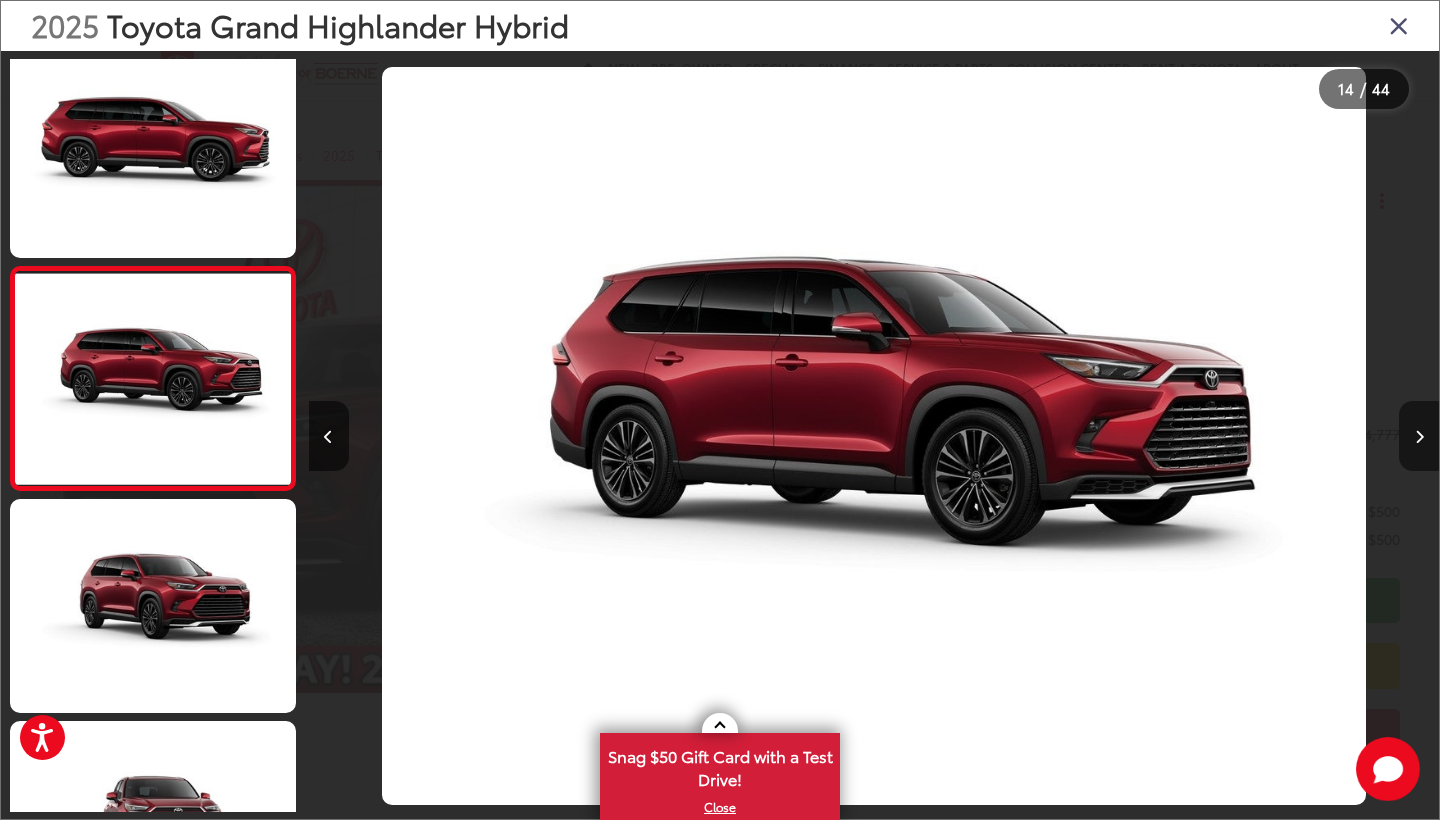 click at bounding box center [1419, 436] 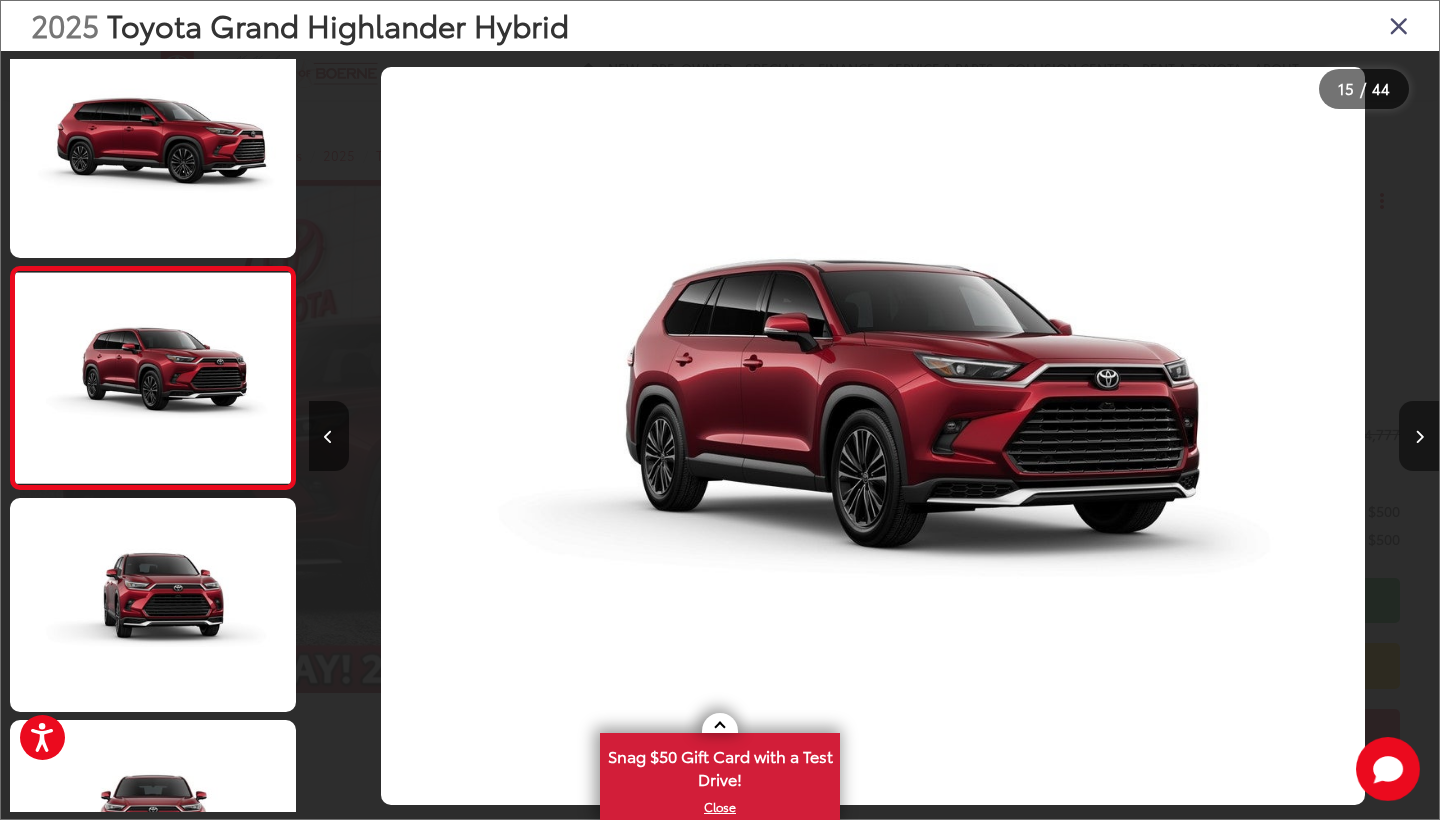 click at bounding box center [1419, 436] 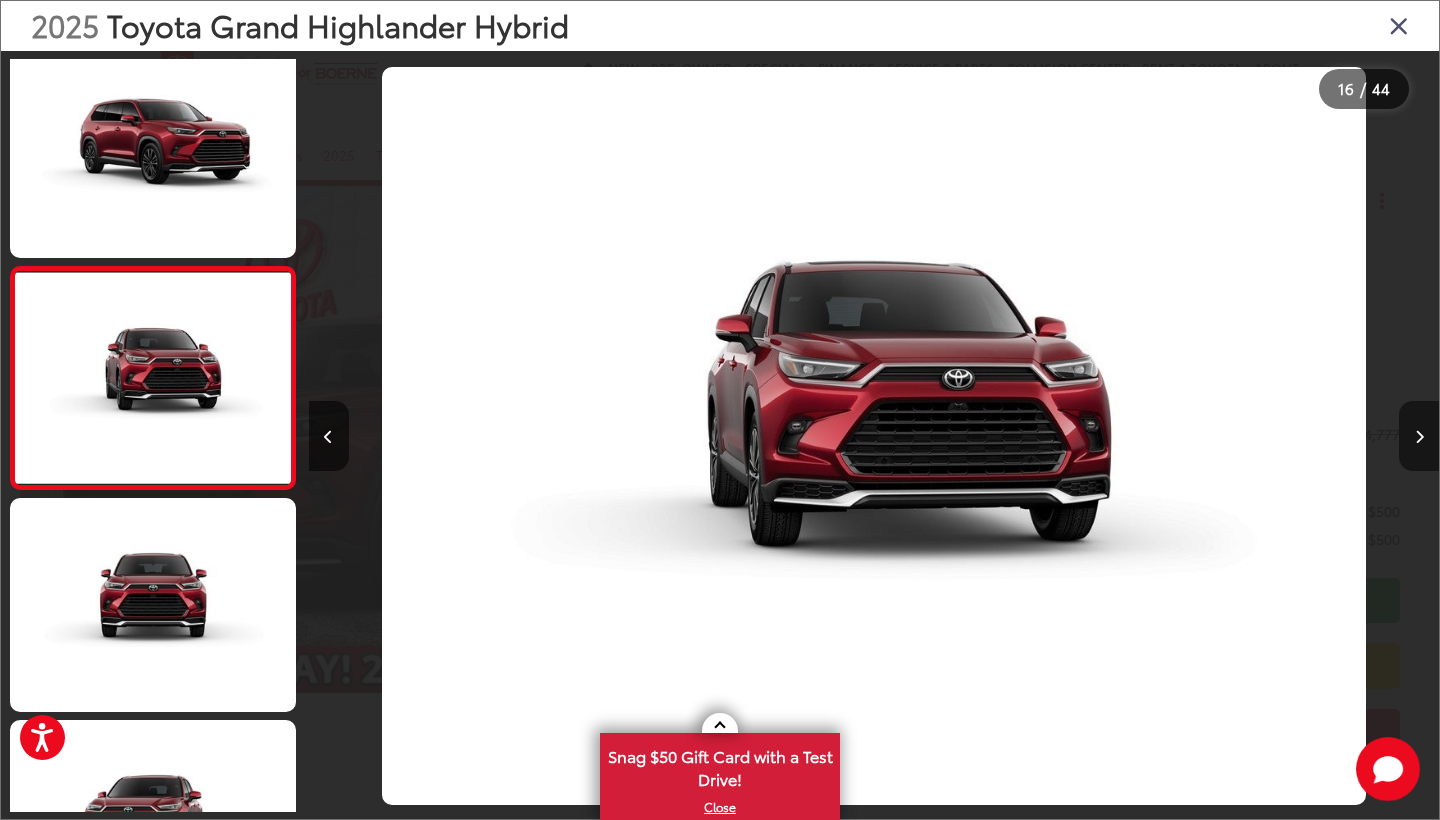 click at bounding box center [1419, 436] 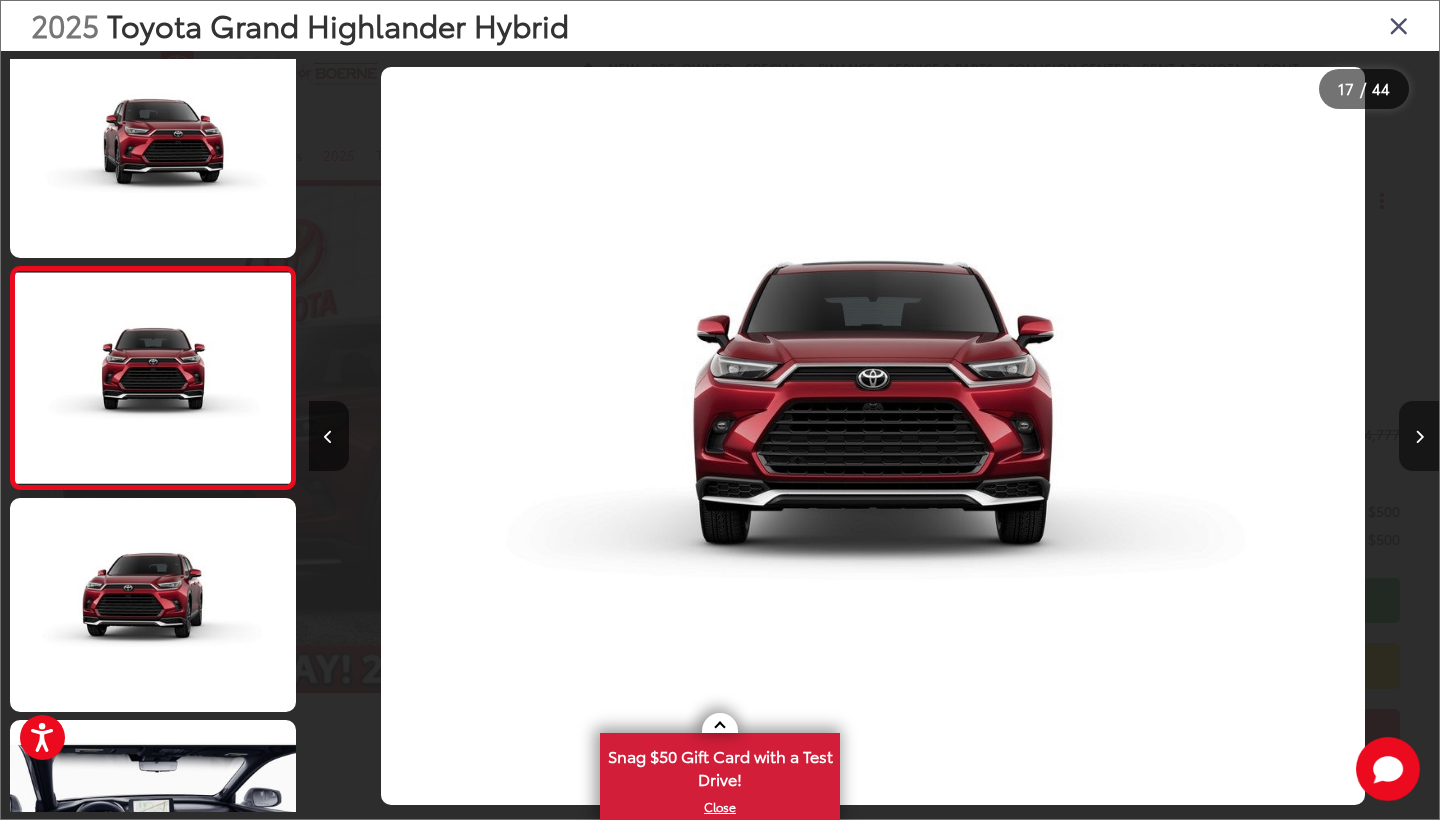 click at bounding box center [1419, 436] 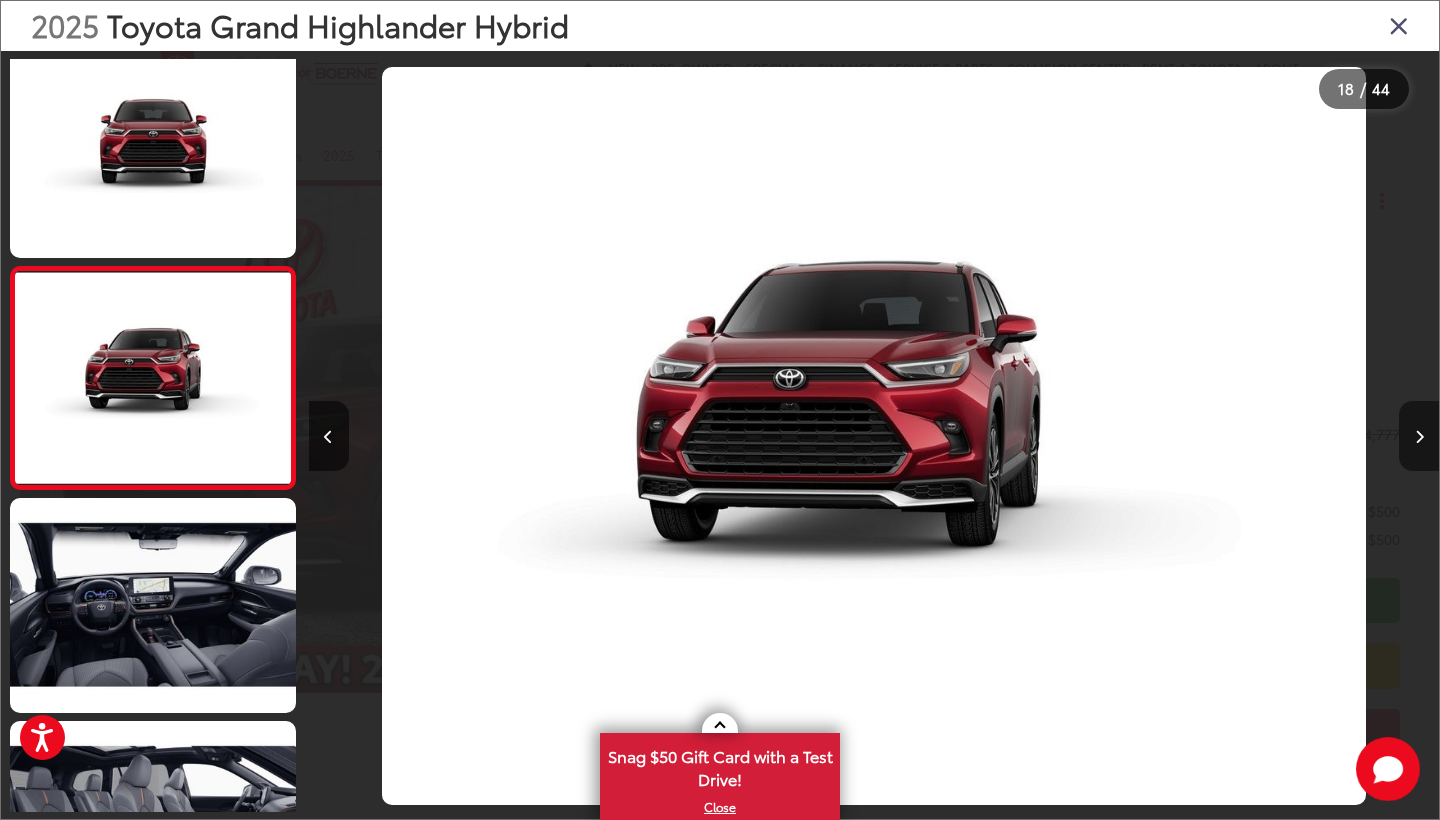 click at bounding box center [1419, 436] 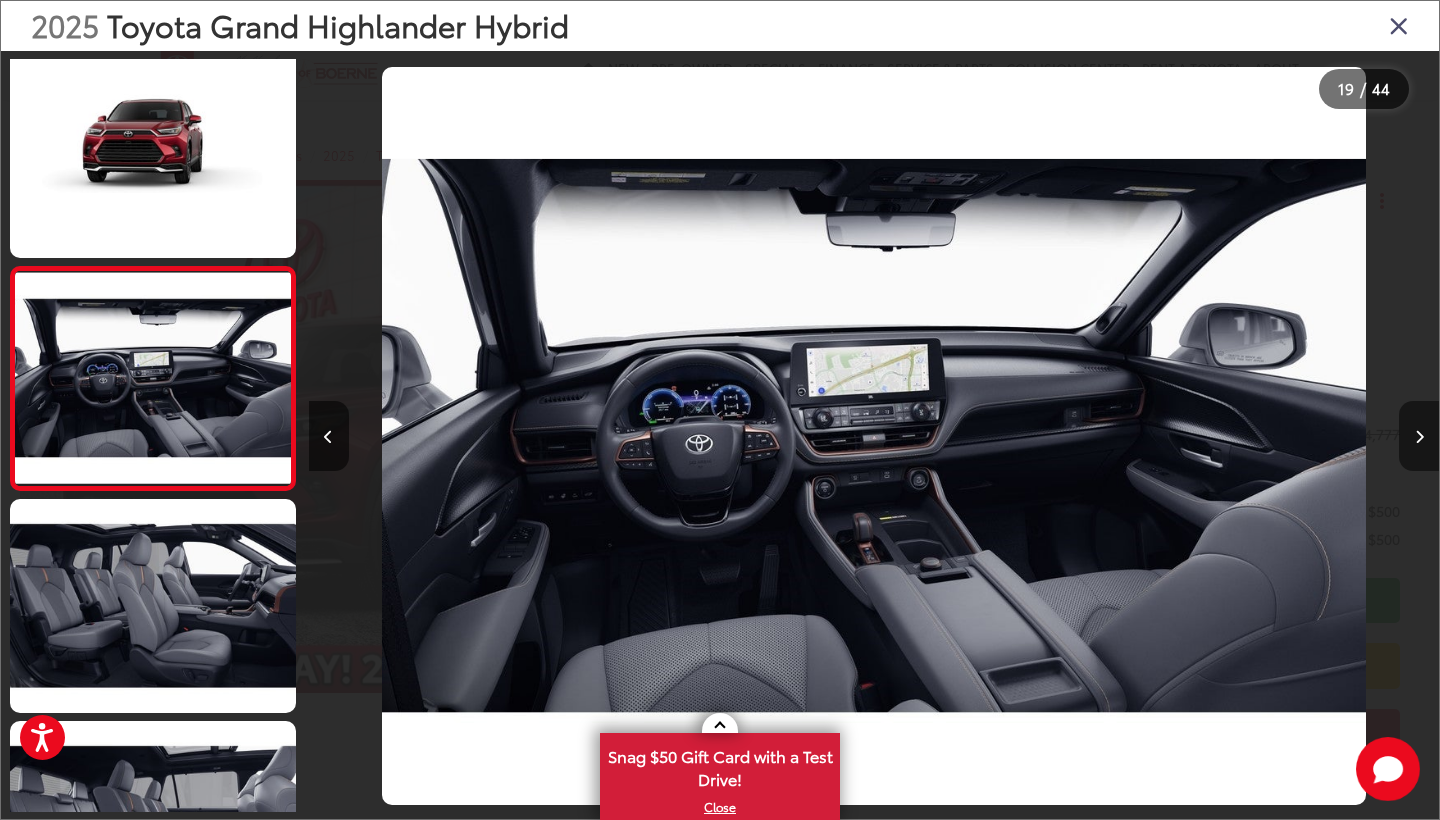 click at bounding box center (1419, 436) 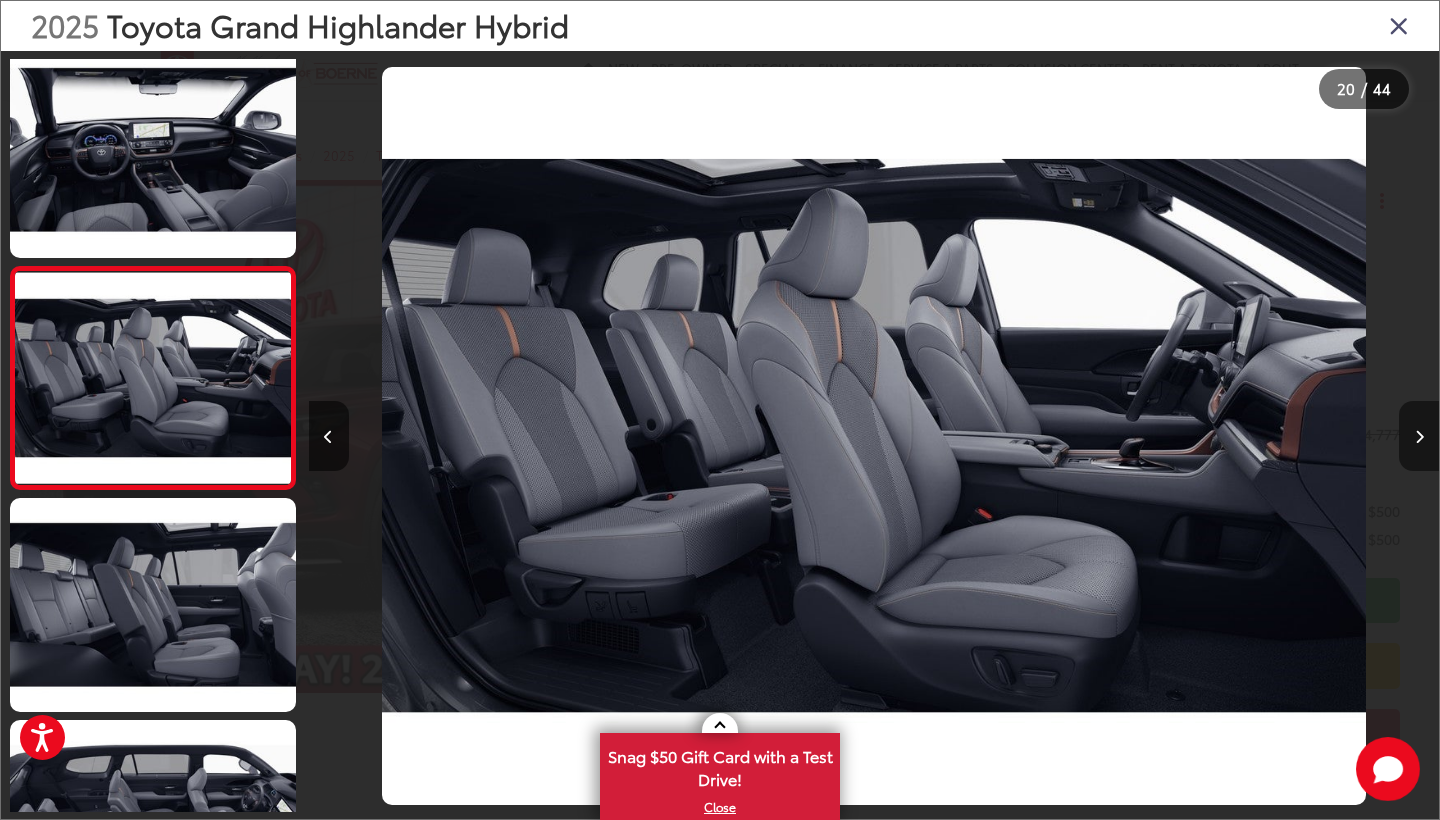 click at bounding box center [1419, 436] 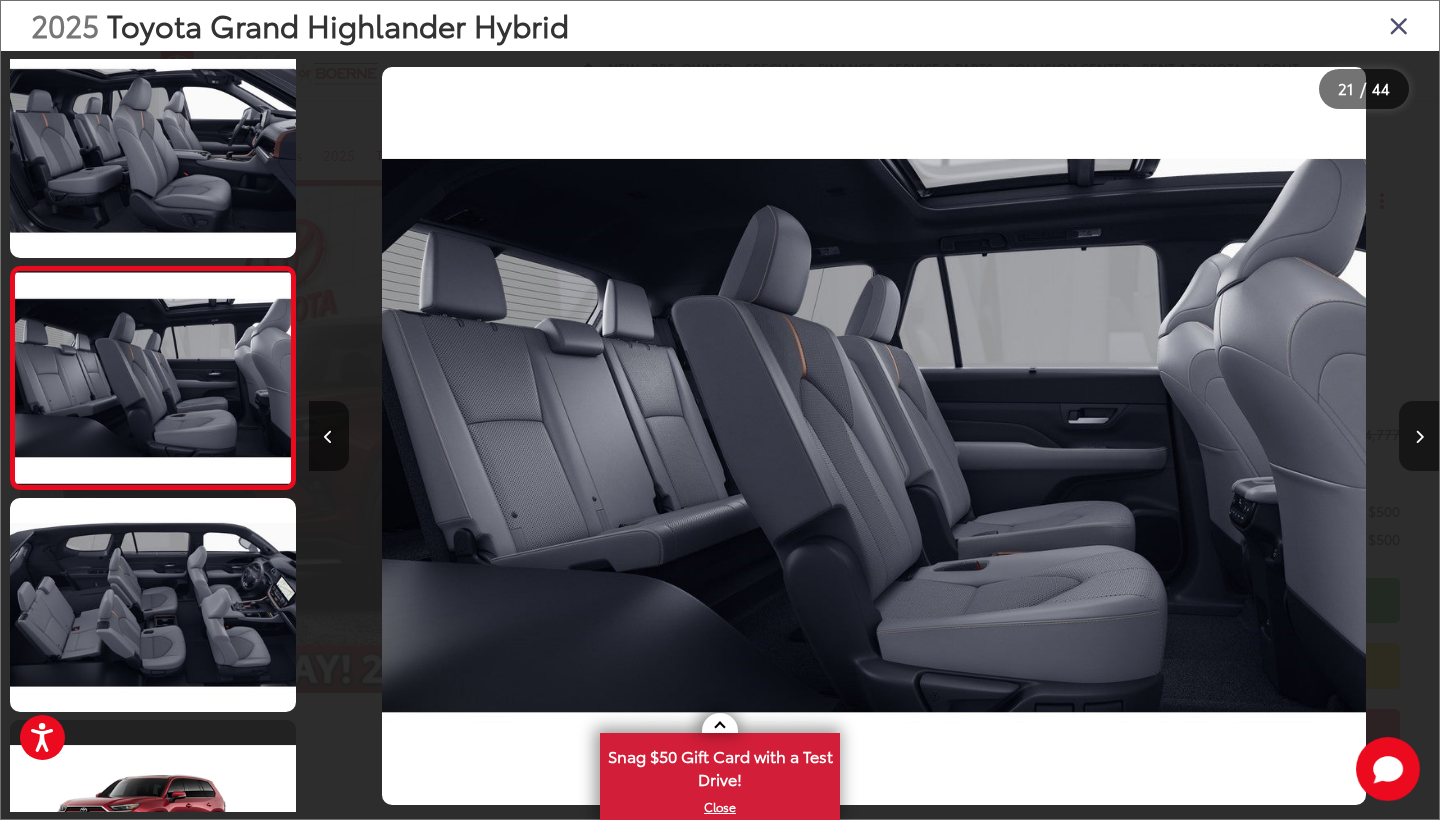 click at bounding box center [1419, 436] 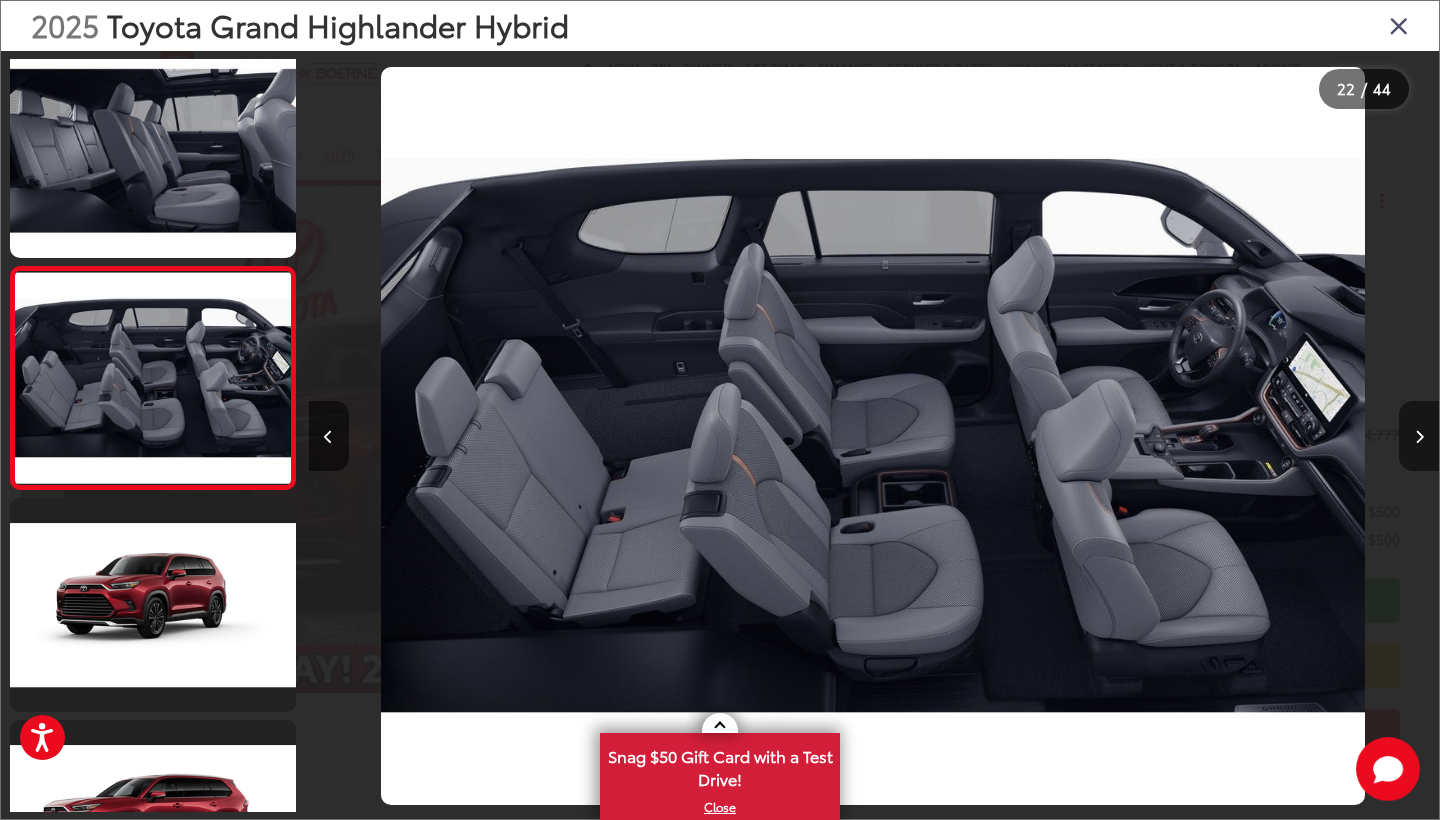 click at bounding box center [1419, 436] 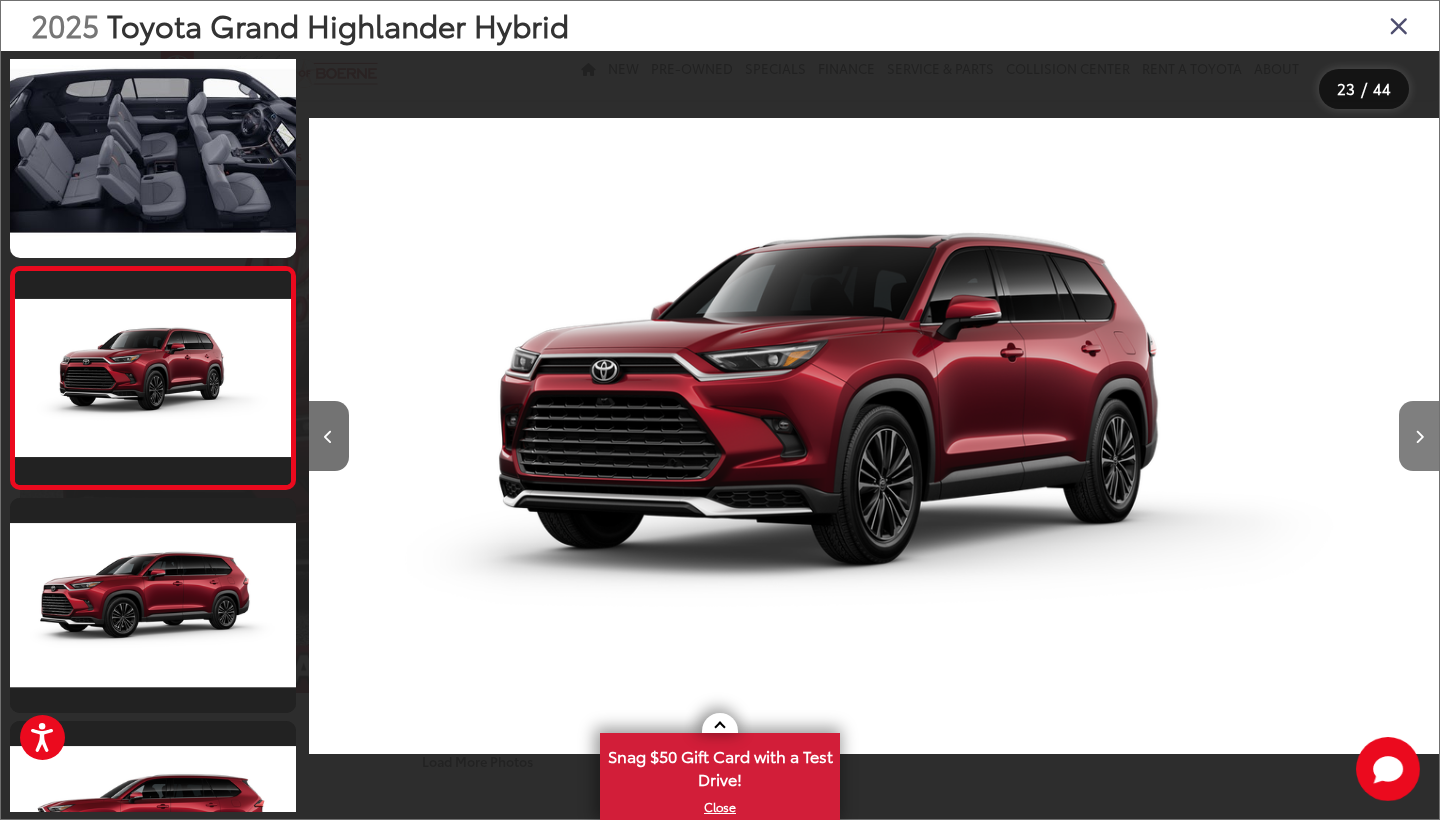 click at bounding box center (1419, 436) 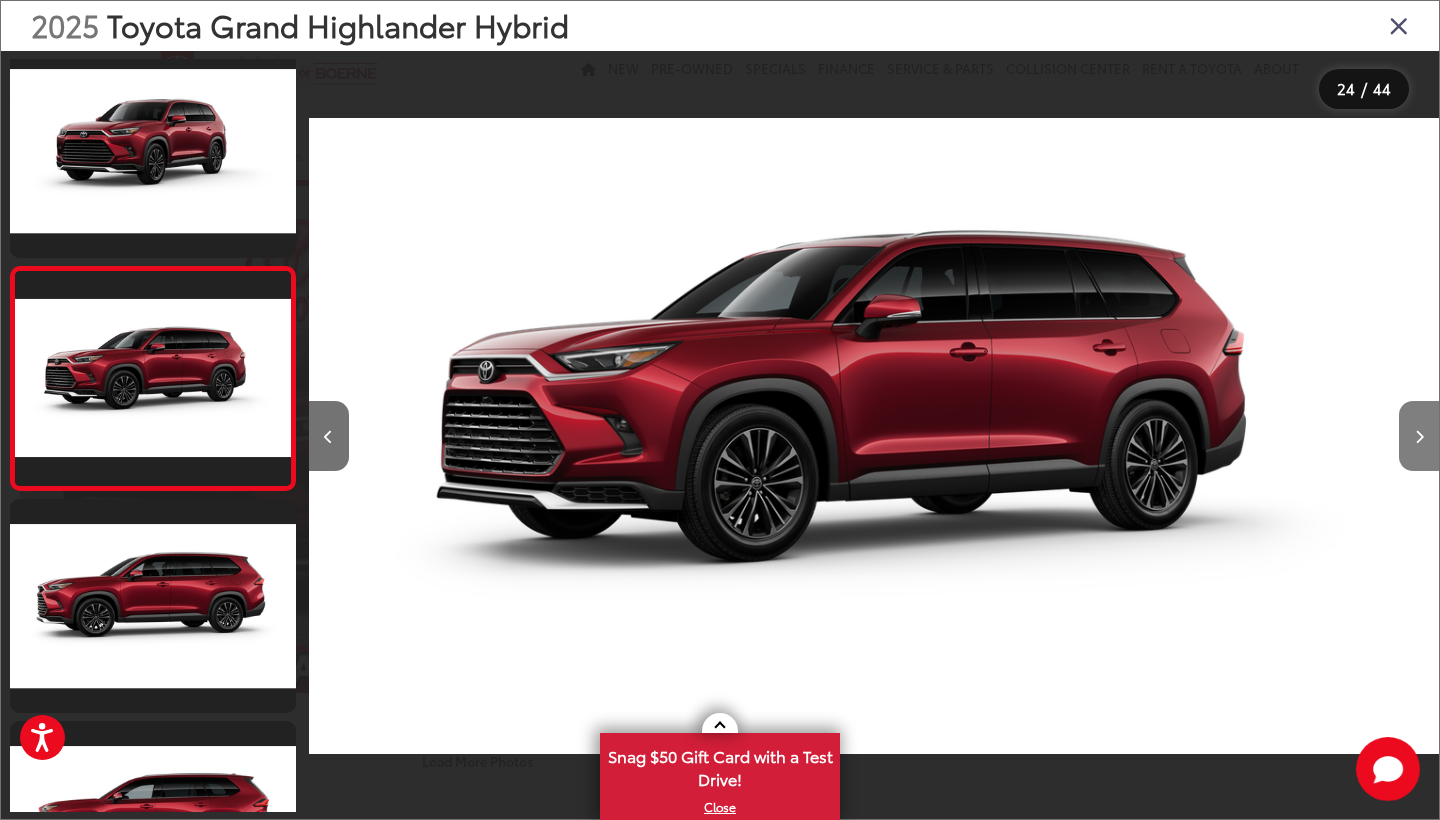 click at bounding box center (1419, 436) 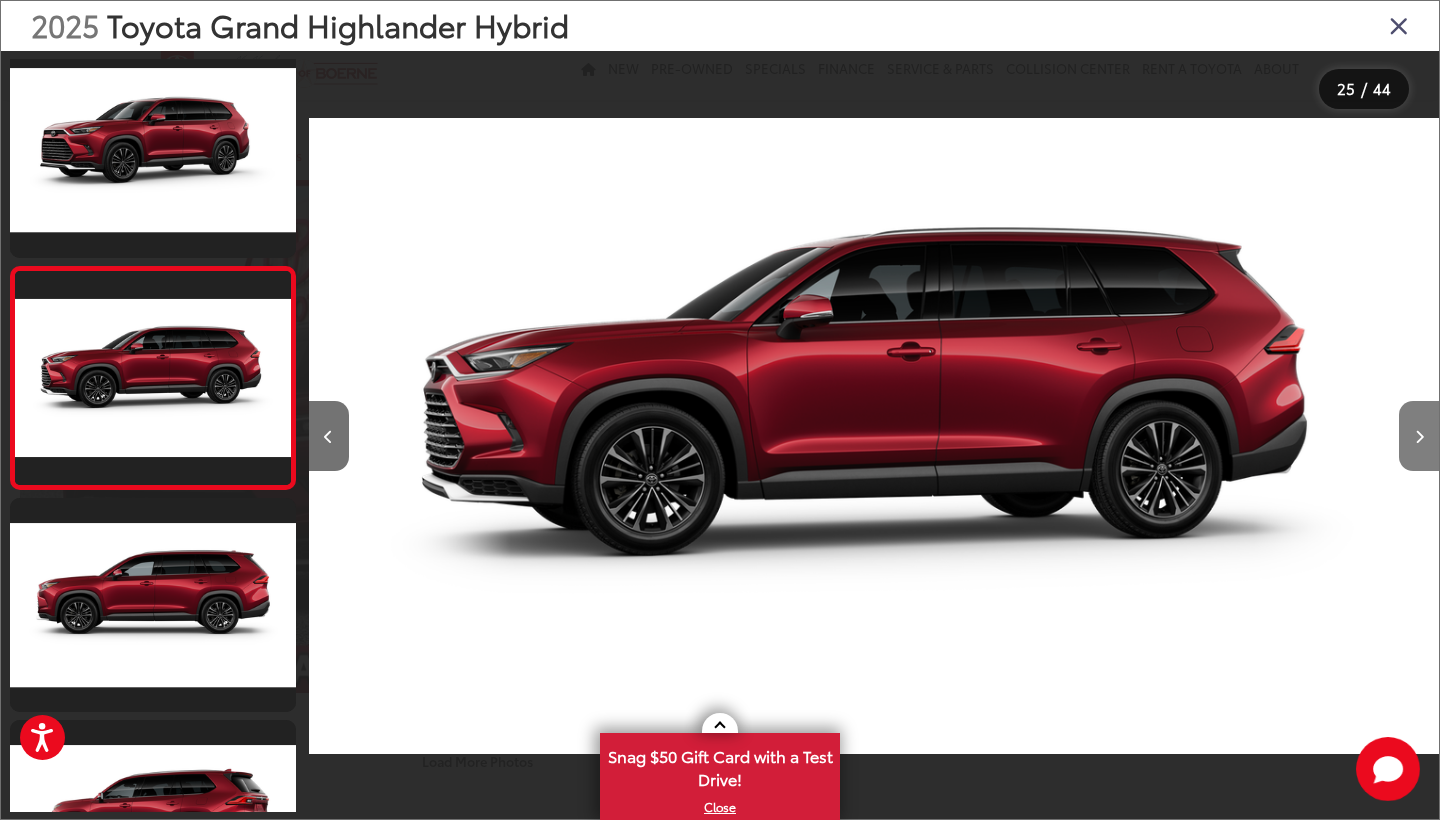 click at bounding box center (1419, 436) 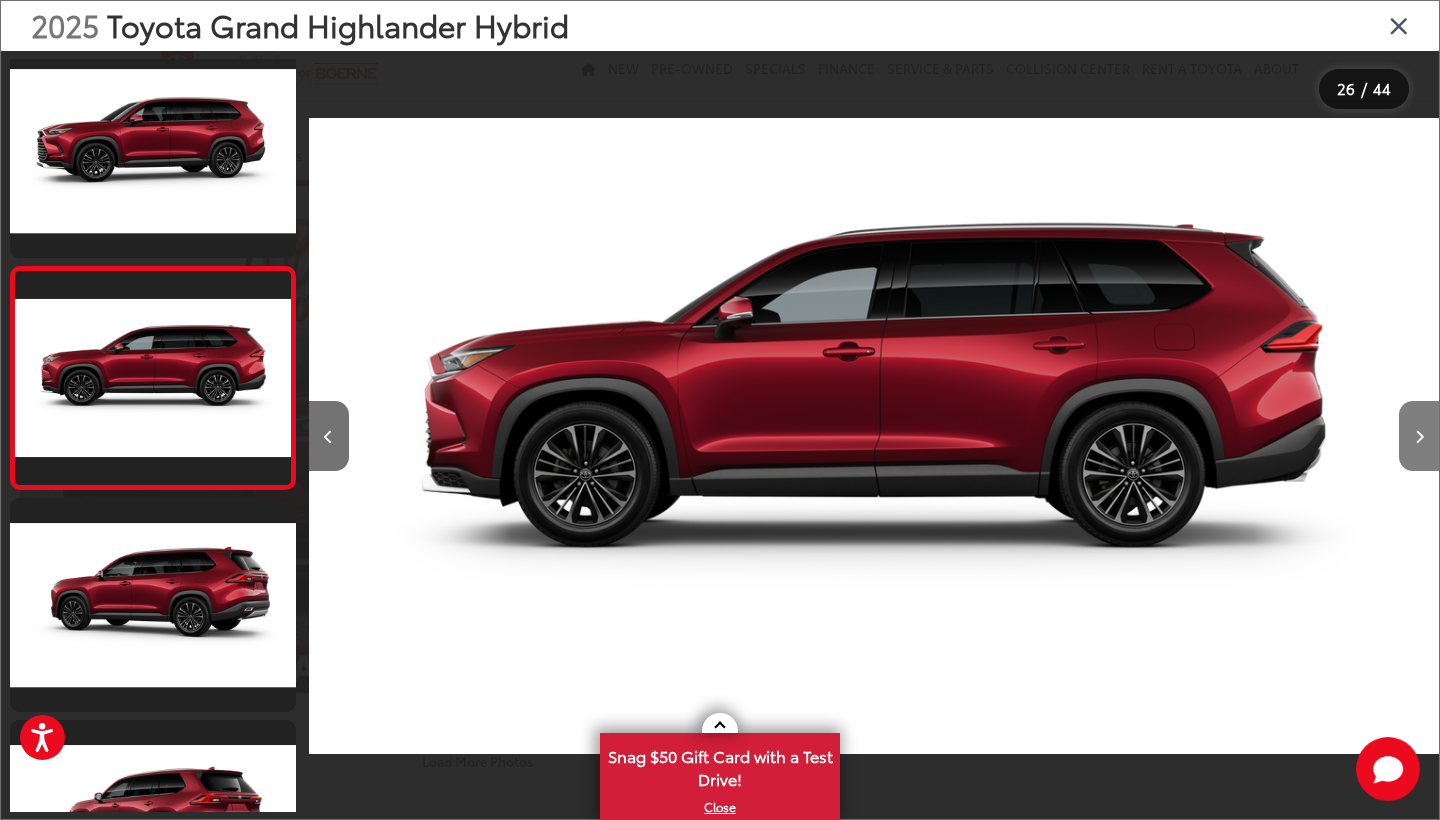 click at bounding box center (1419, 436) 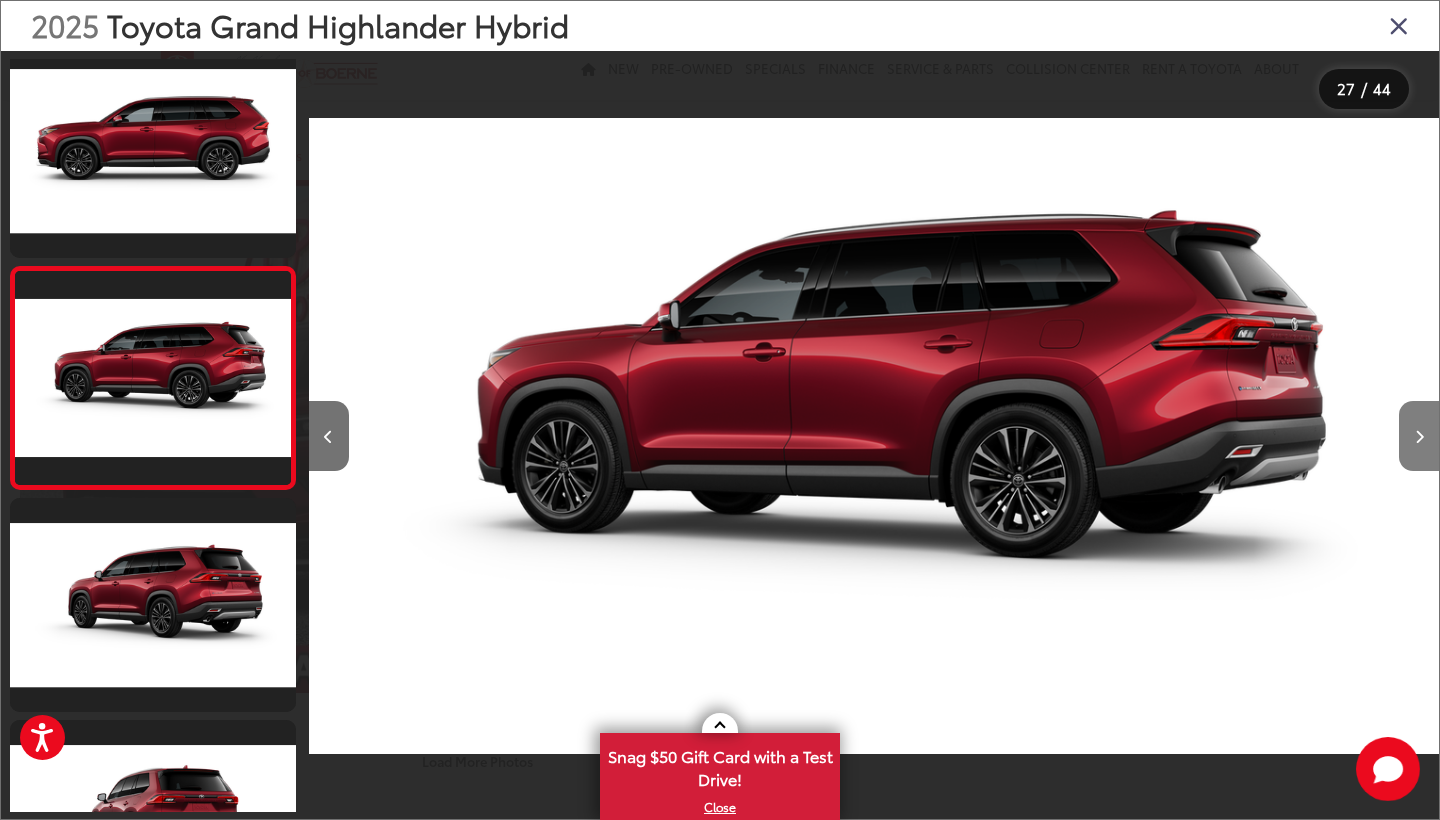 click at bounding box center (1419, 436) 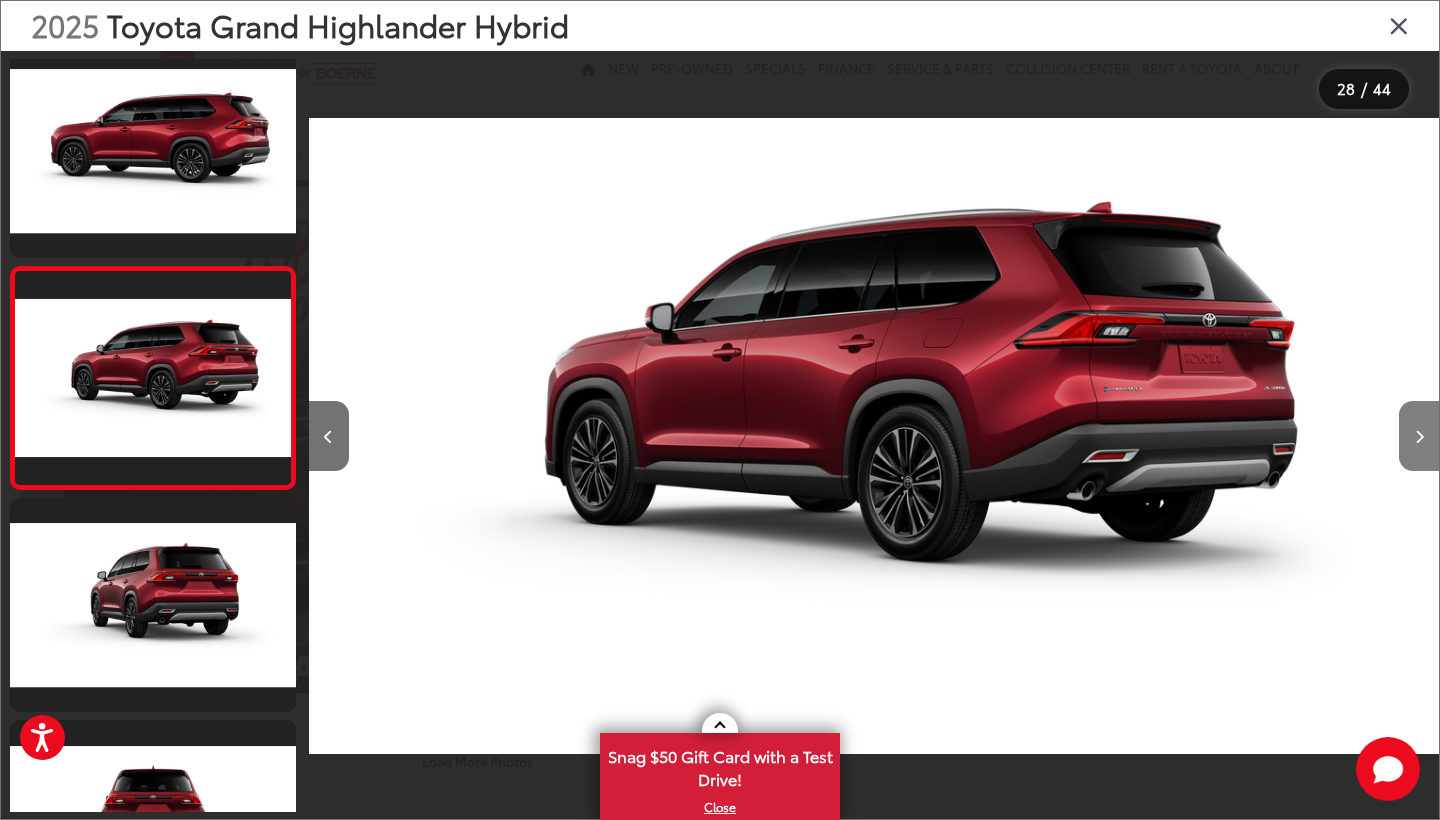 click at bounding box center (1419, 436) 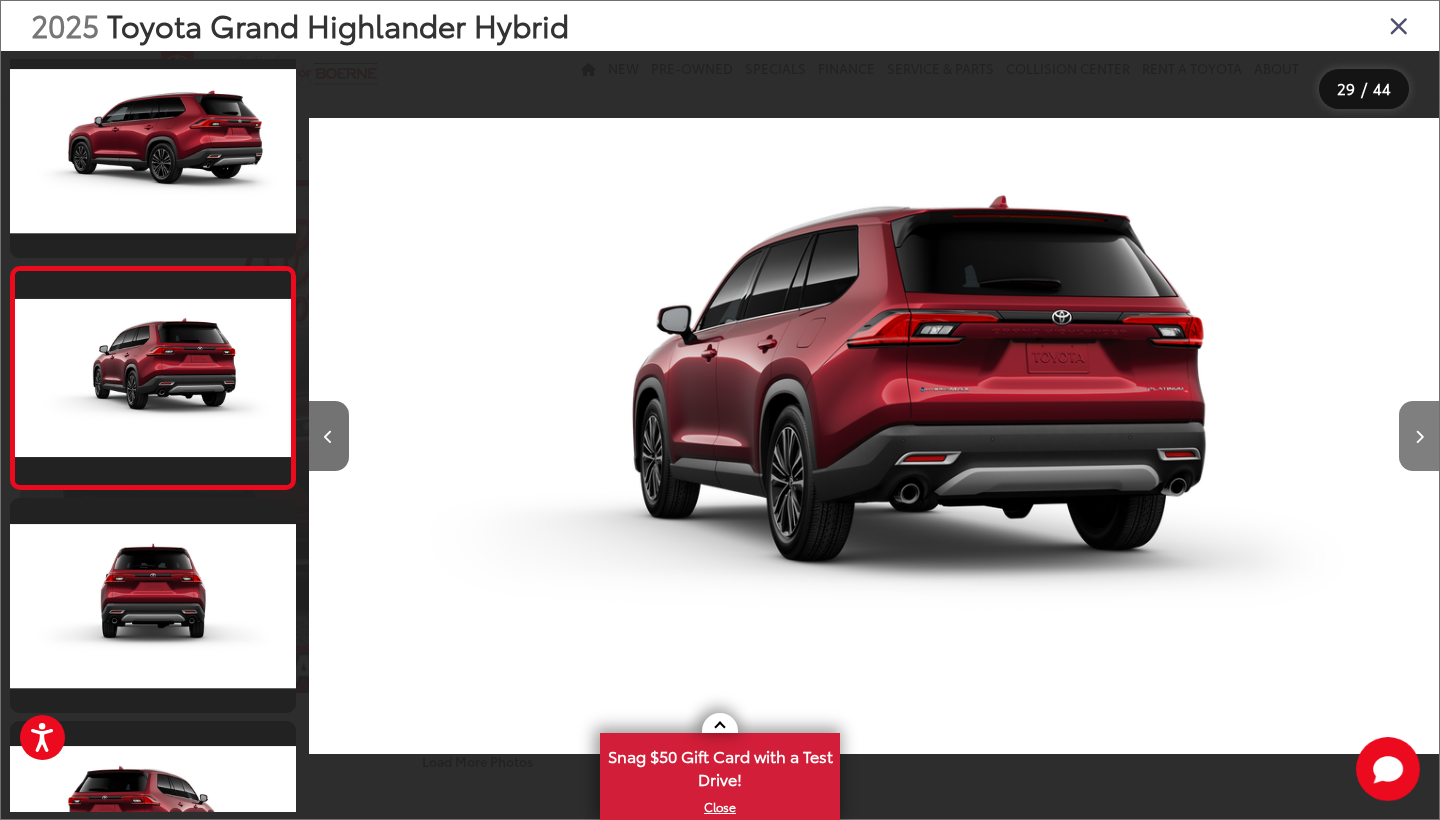click at bounding box center [1419, 436] 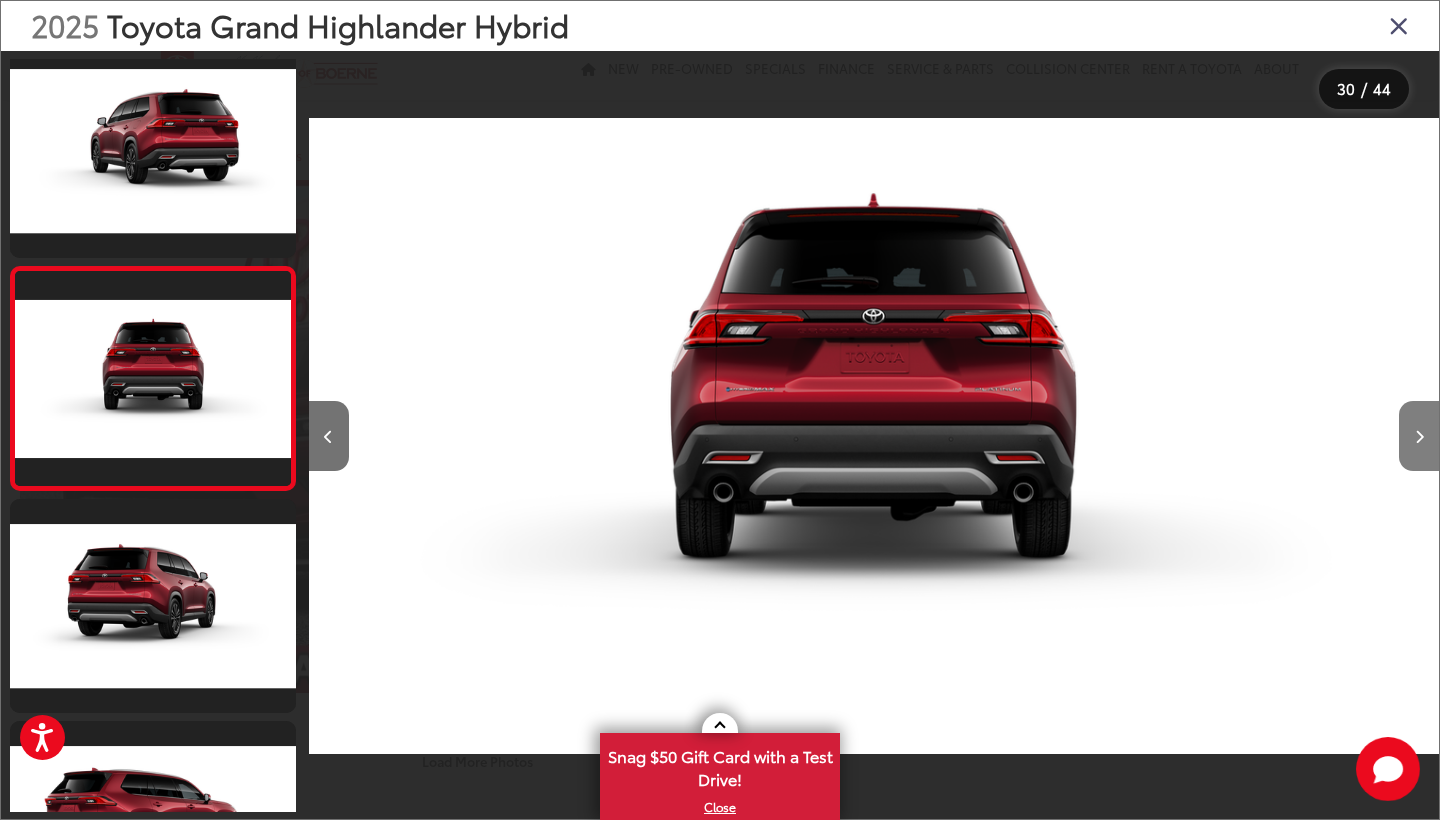 click at bounding box center (1419, 436) 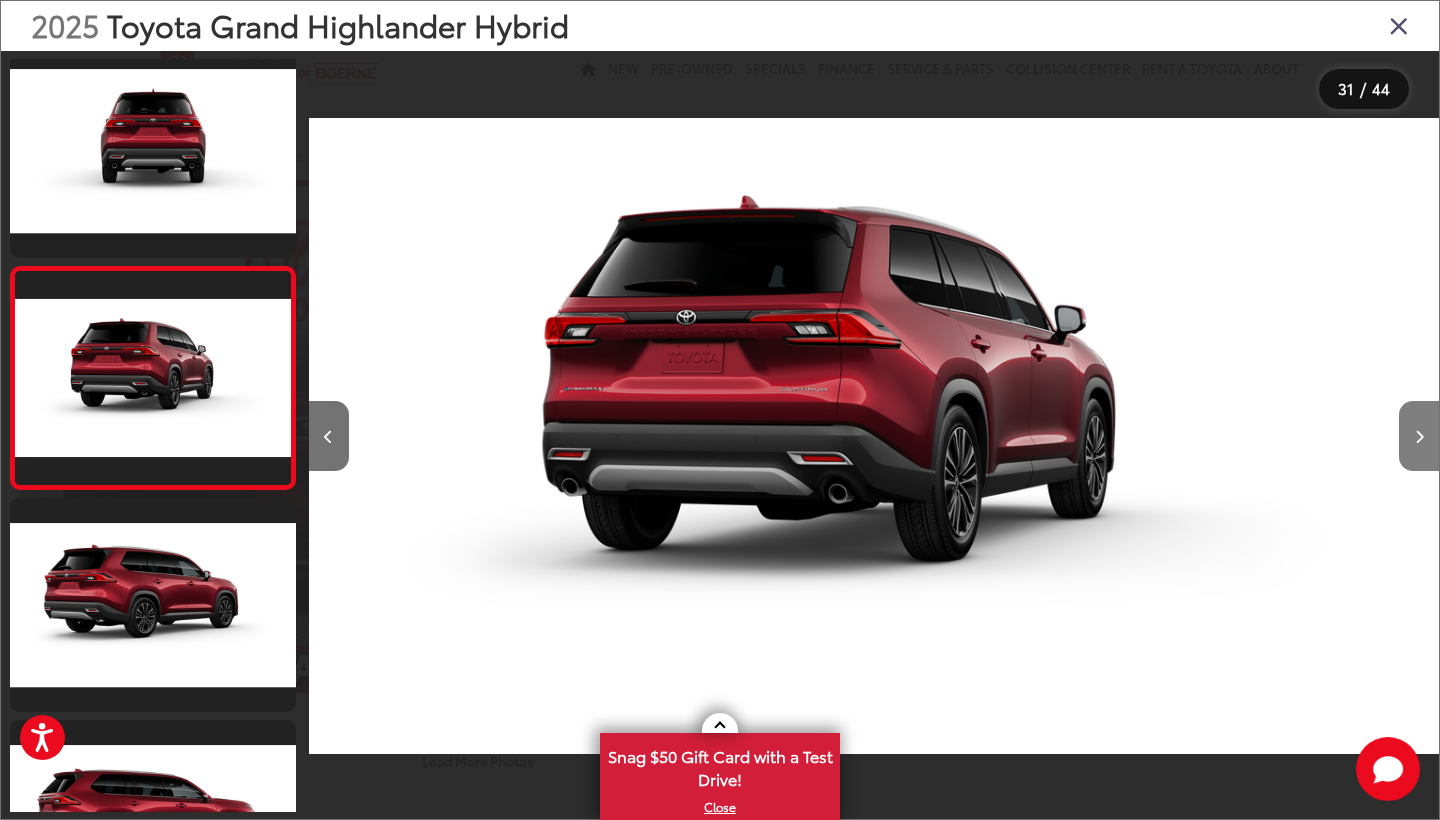 click at bounding box center (1419, 436) 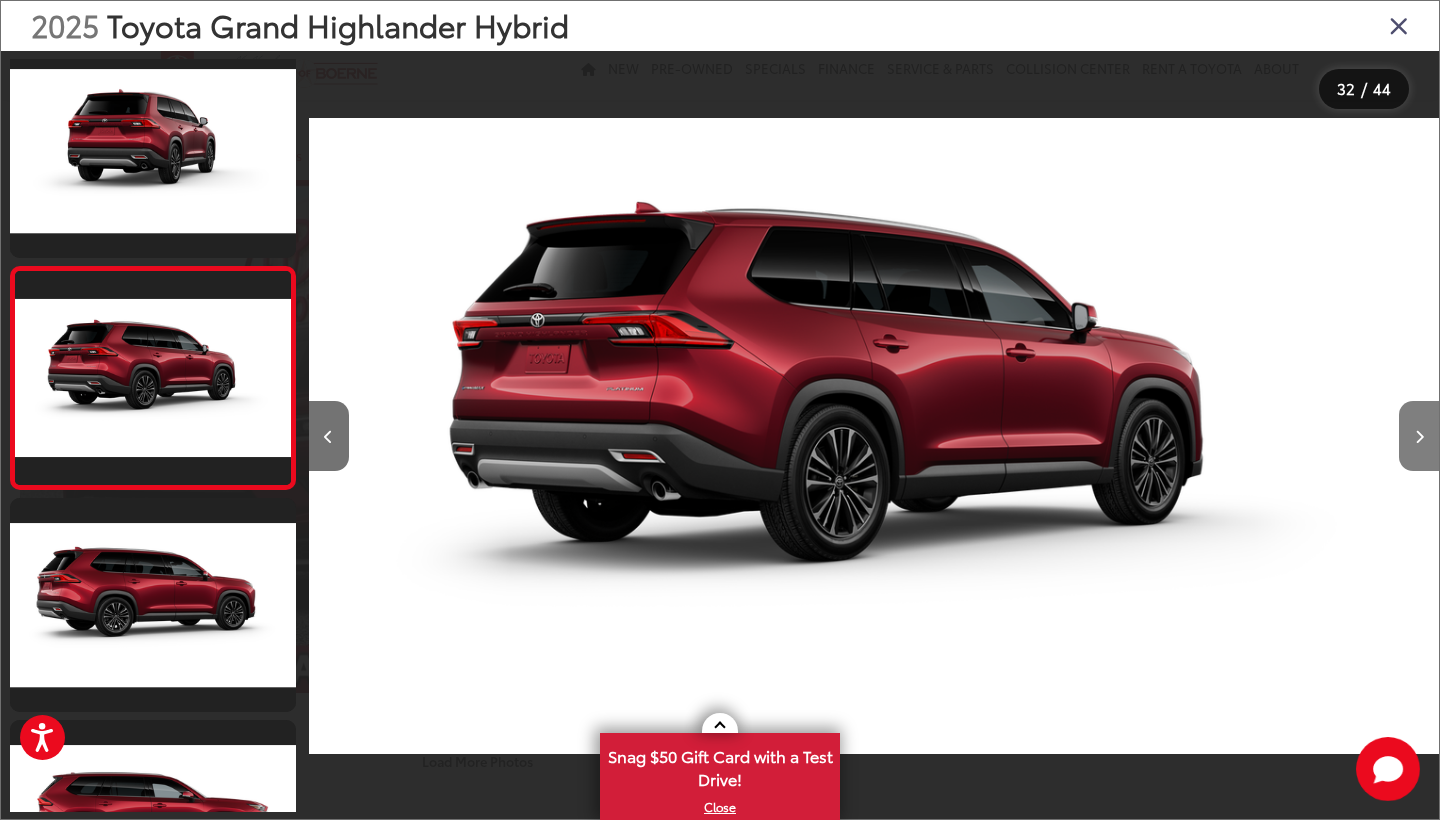 click at bounding box center [1419, 436] 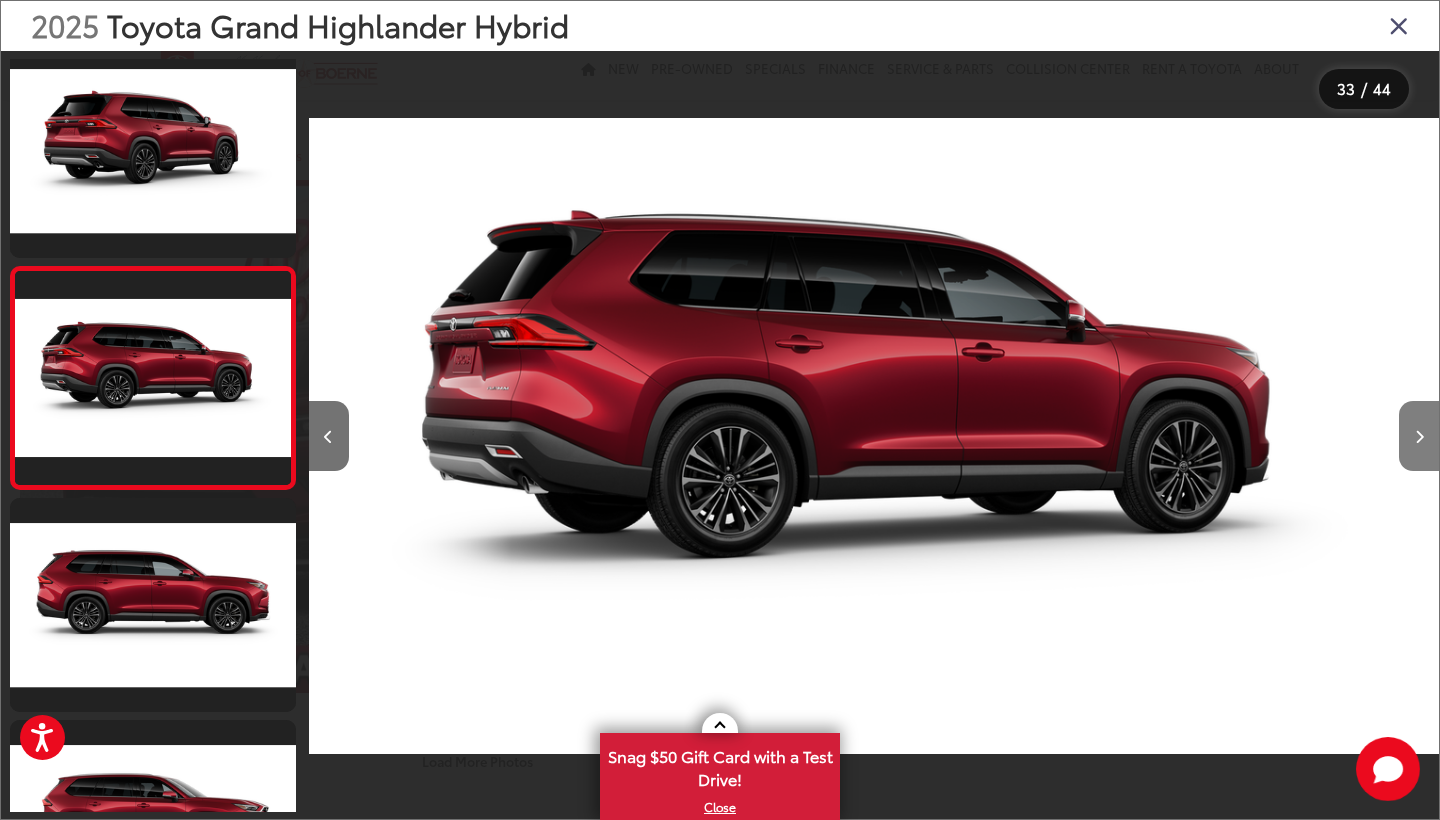click at bounding box center (1419, 436) 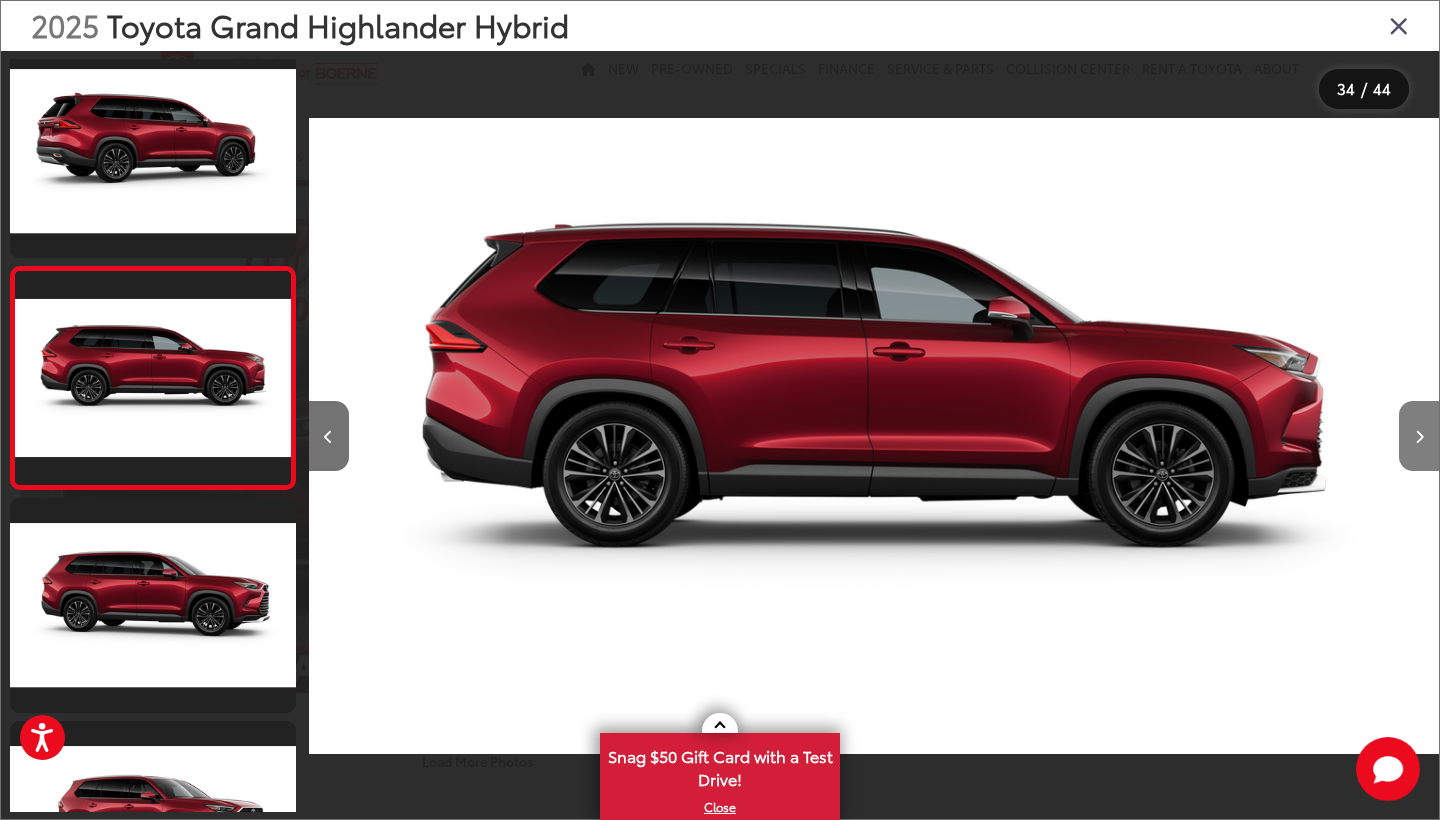 click at bounding box center (1419, 436) 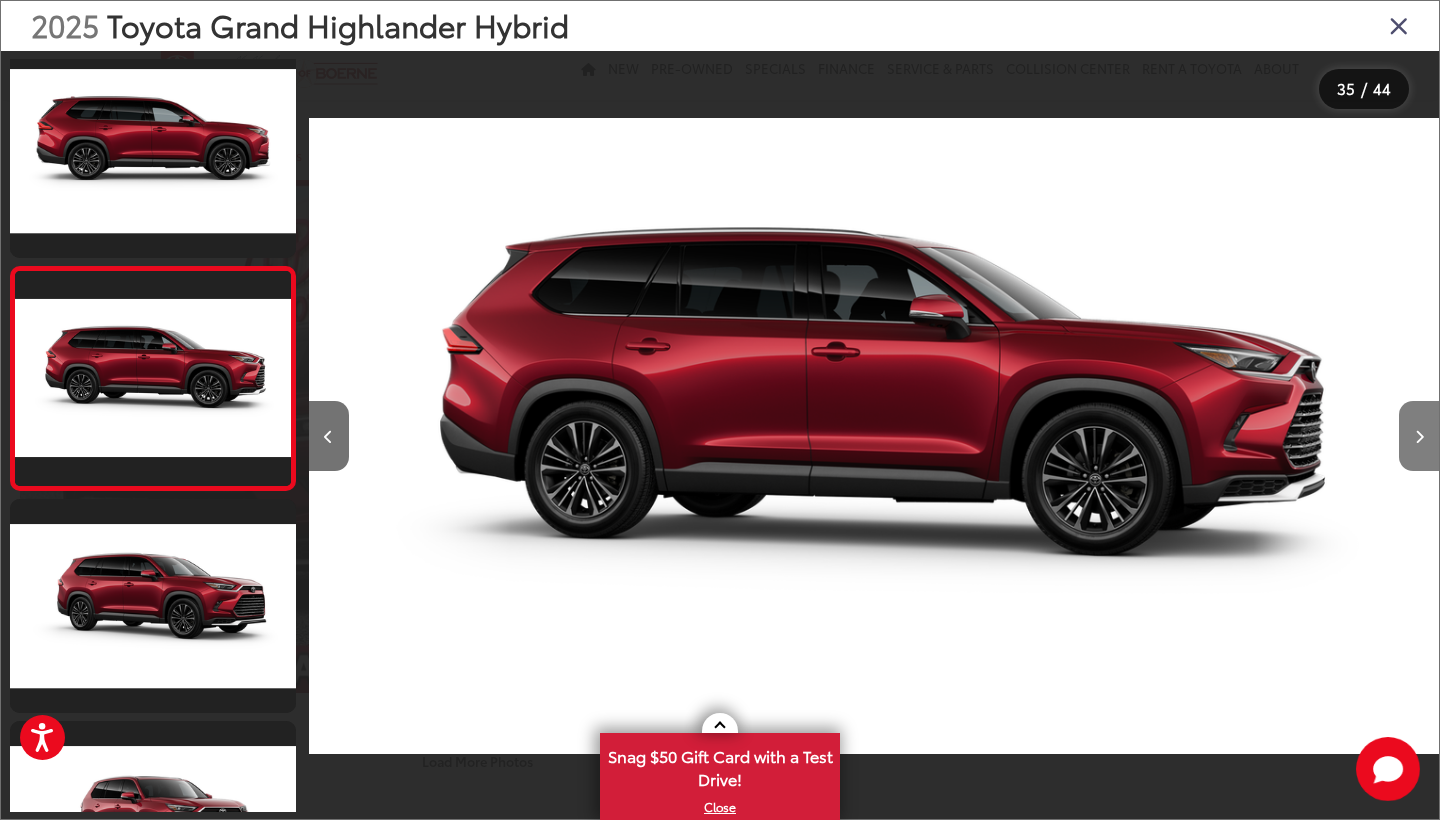click at bounding box center [1419, 436] 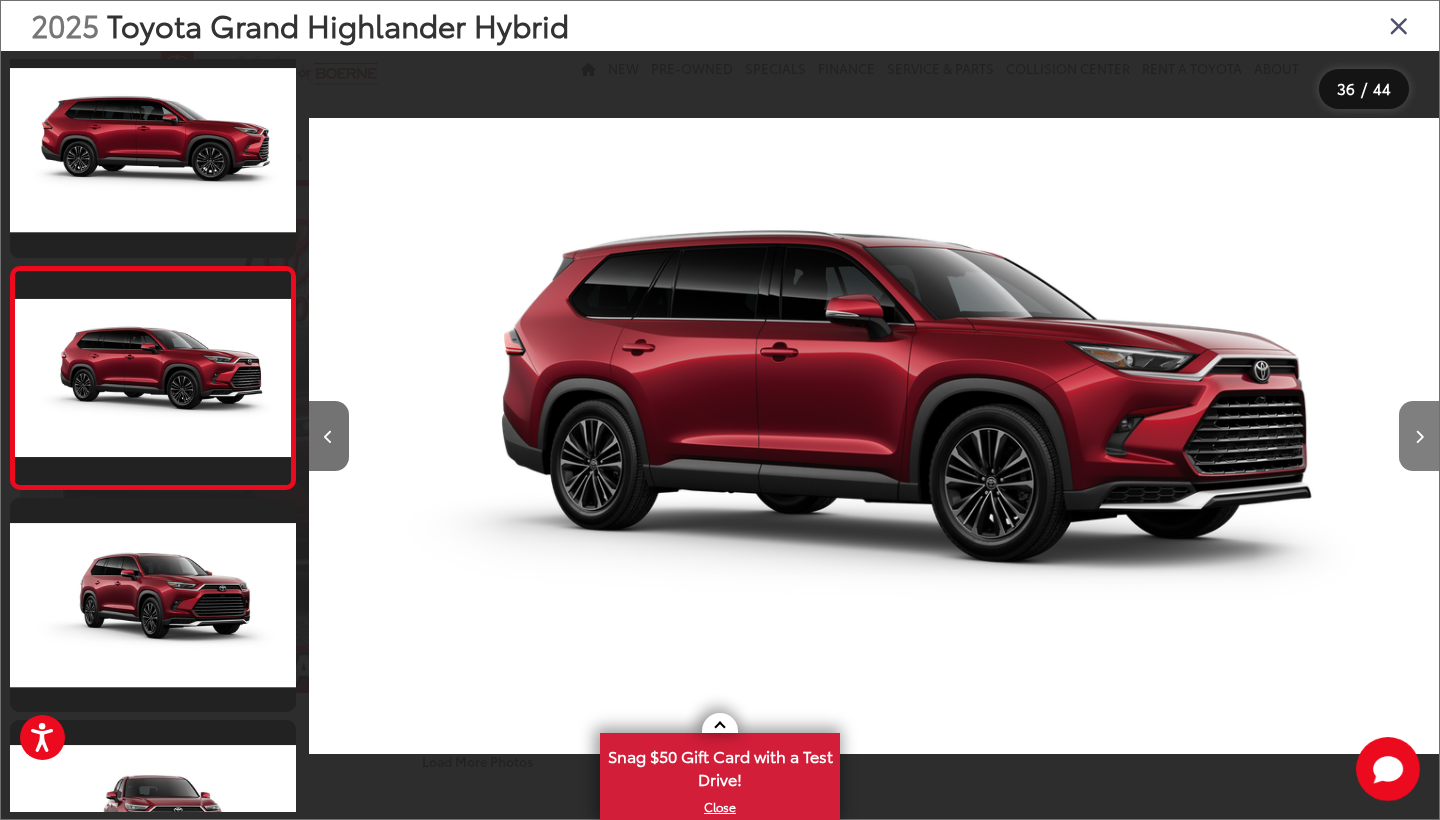 click at bounding box center (1419, 436) 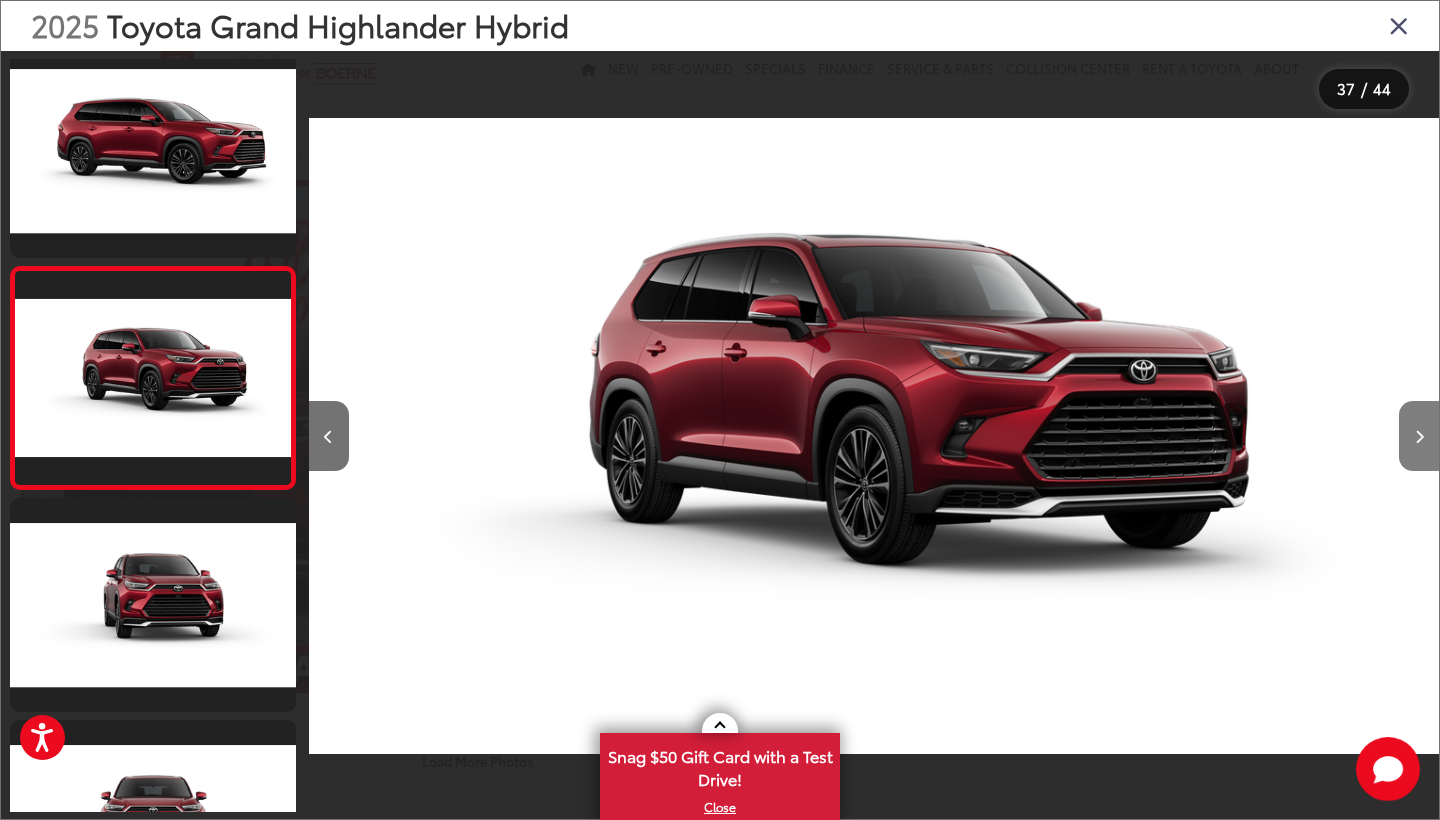 click at bounding box center [1419, 436] 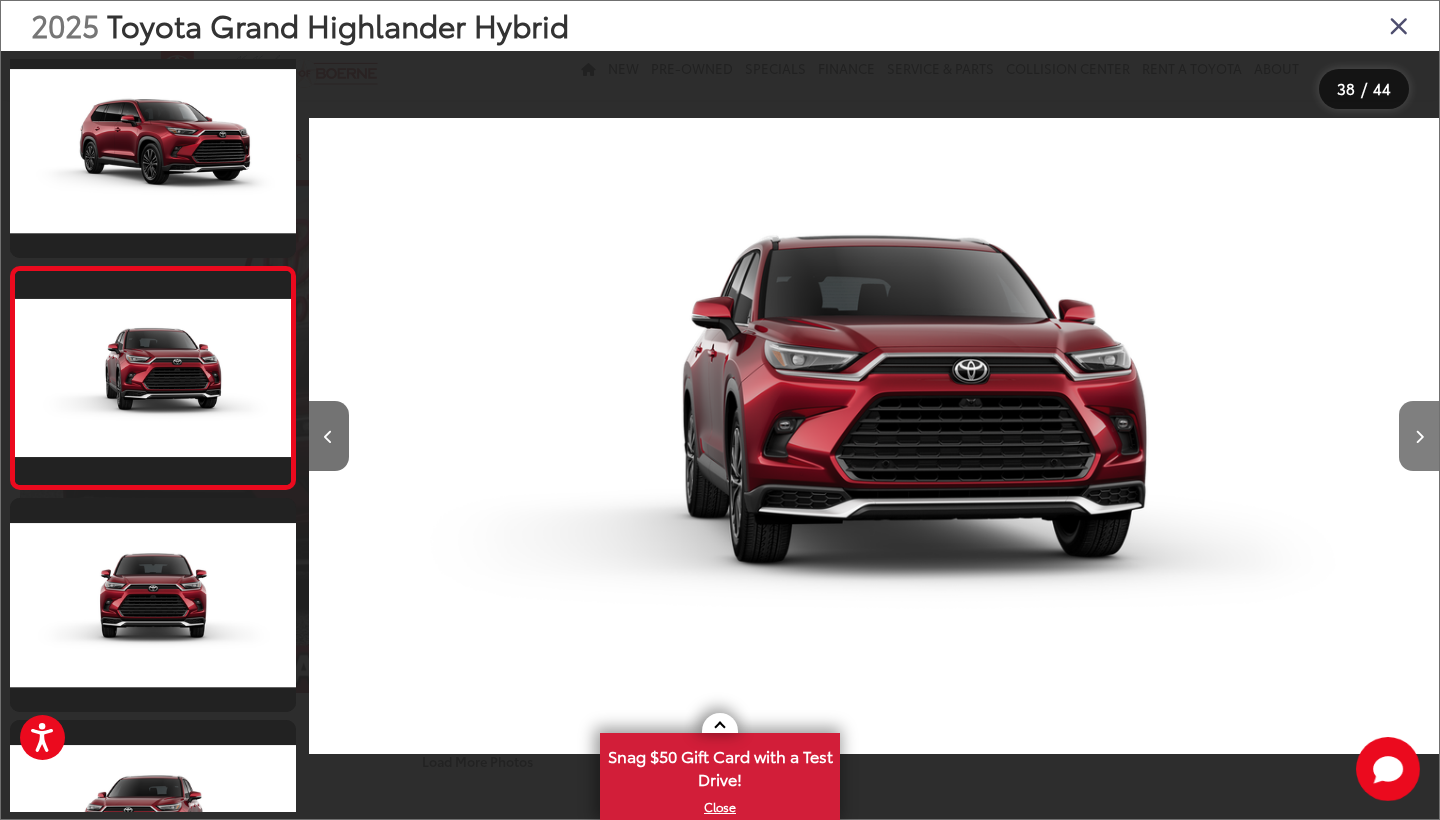 click at bounding box center [1419, 436] 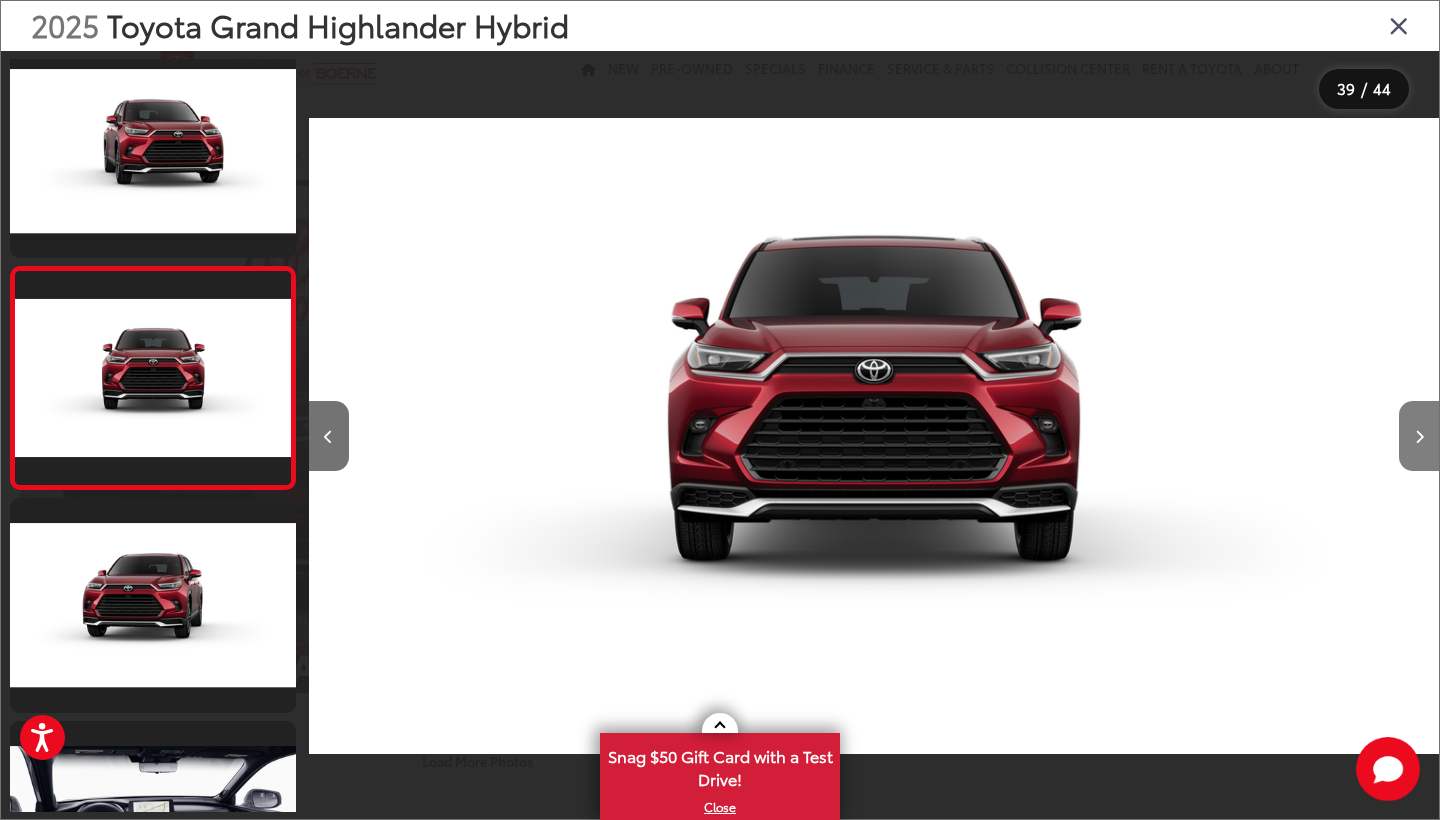 click at bounding box center [1419, 436] 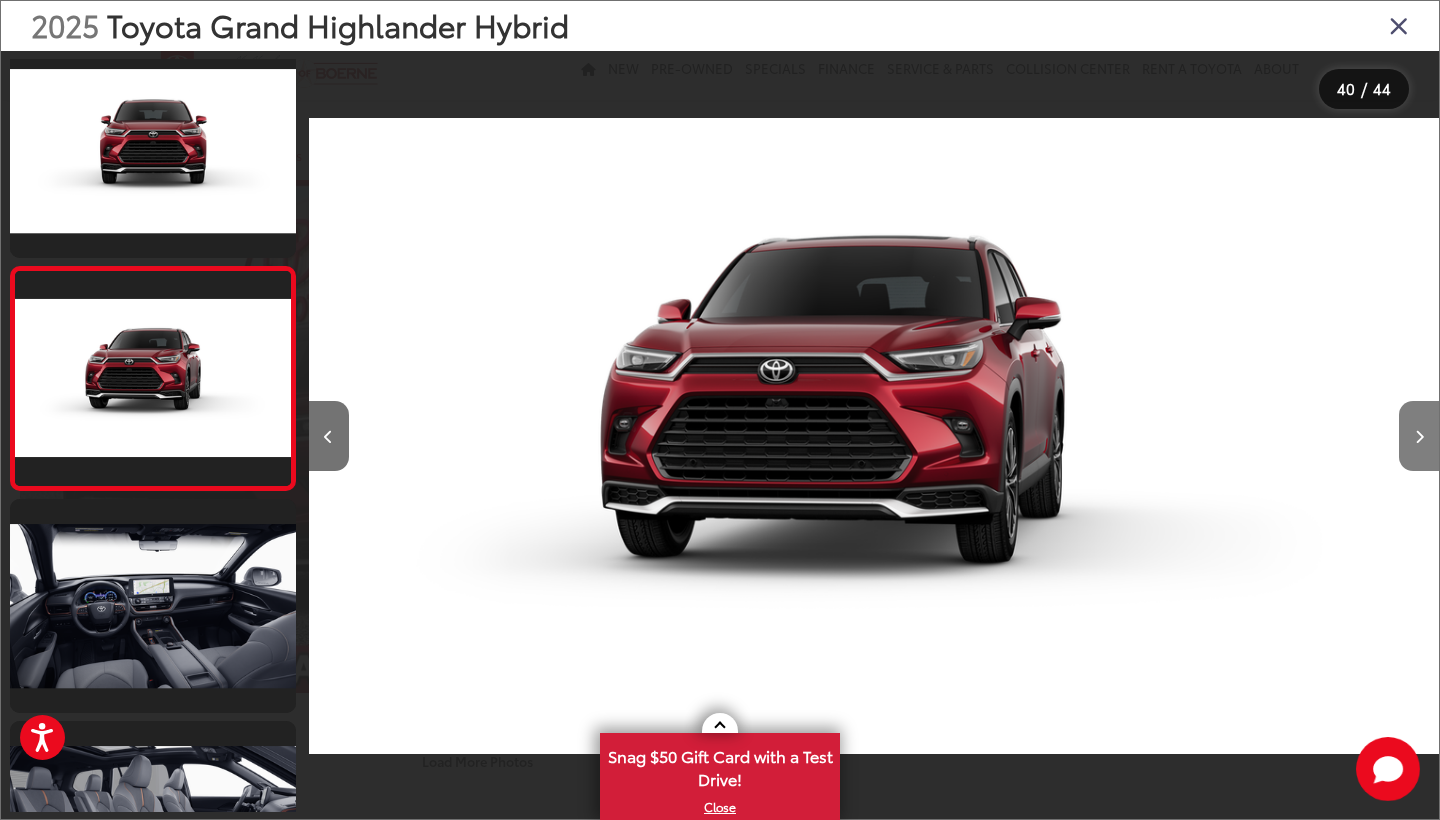 click at bounding box center (1419, 436) 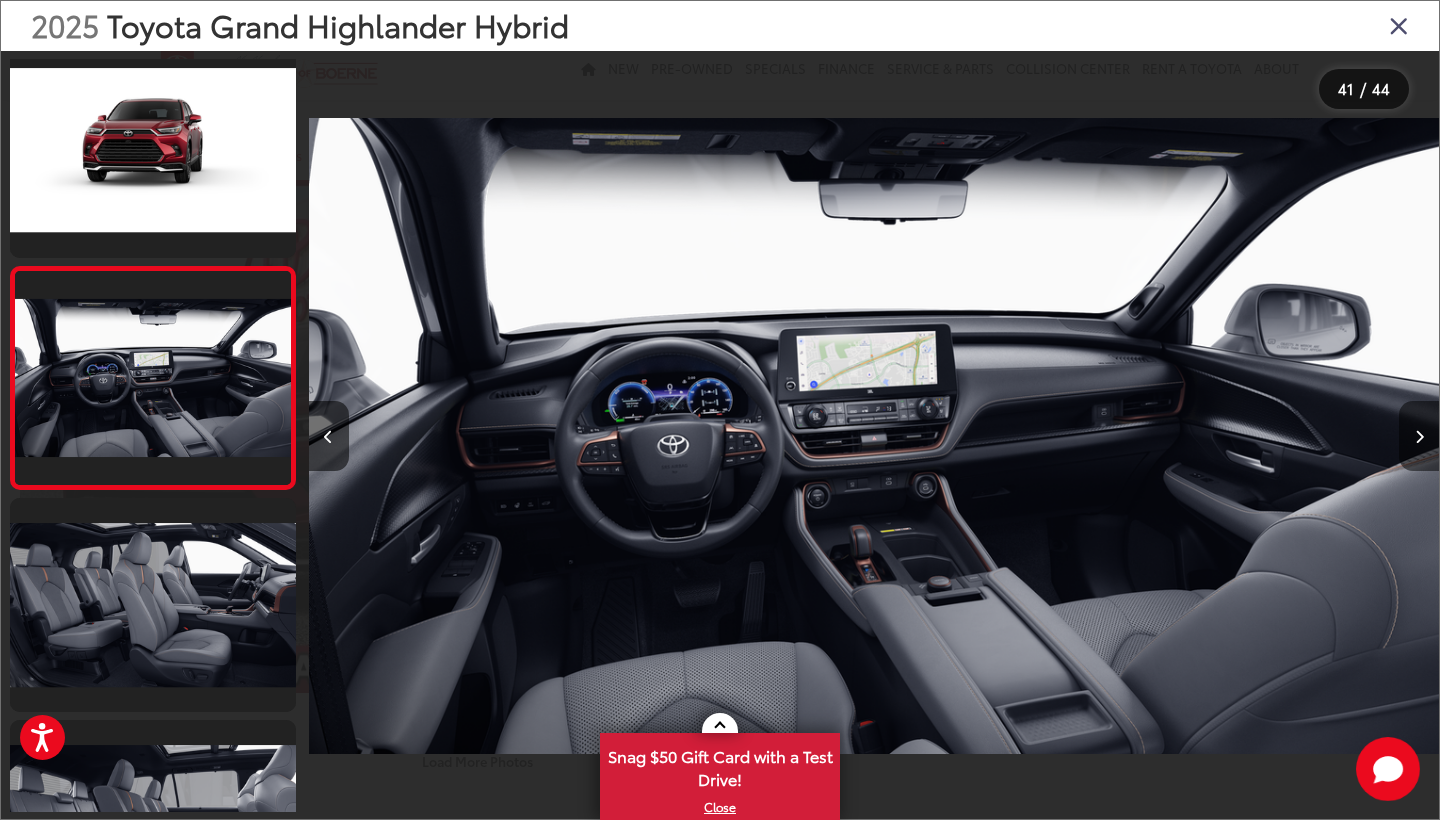 click at bounding box center (1419, 436) 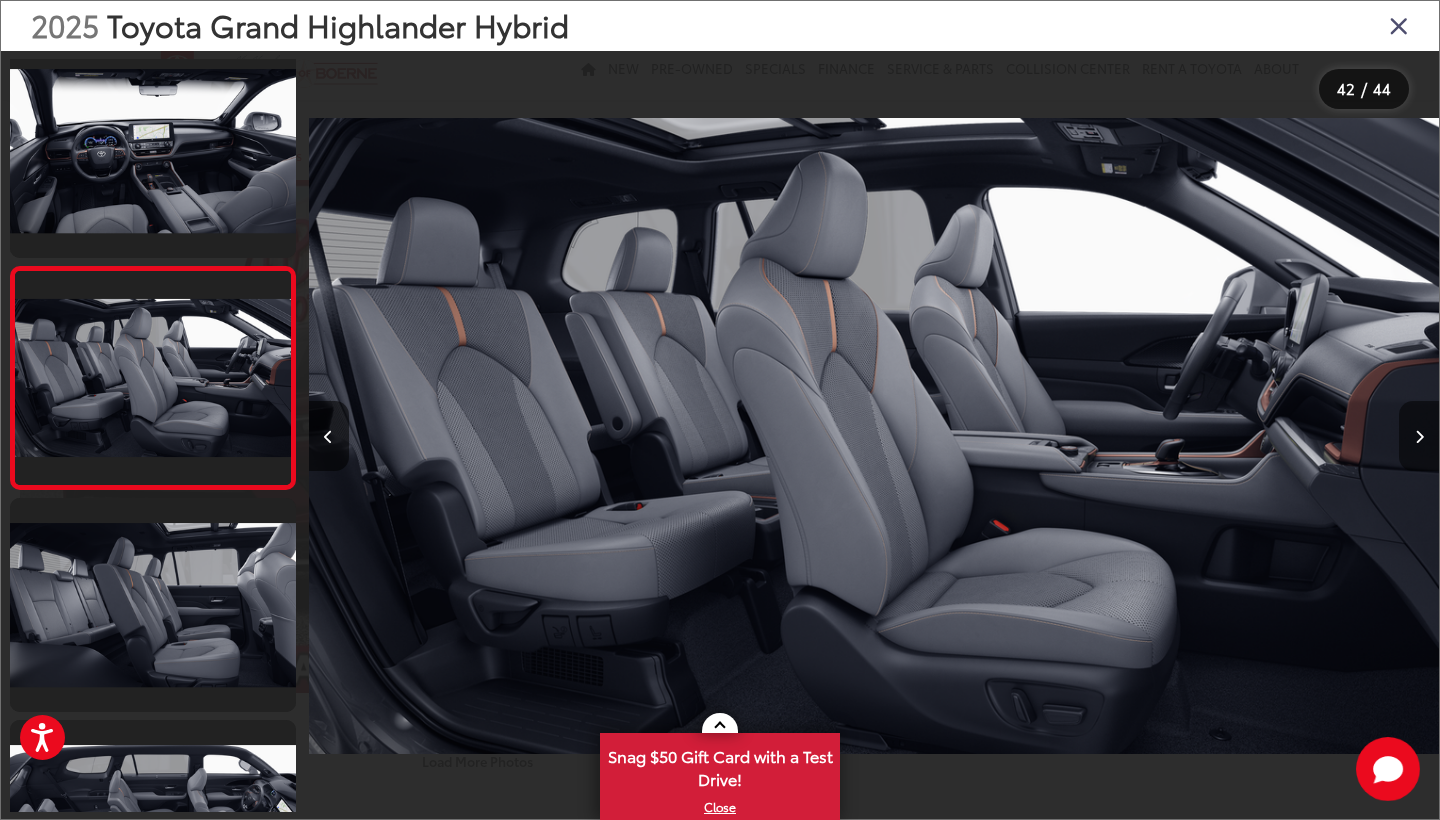 click at bounding box center (1419, 436) 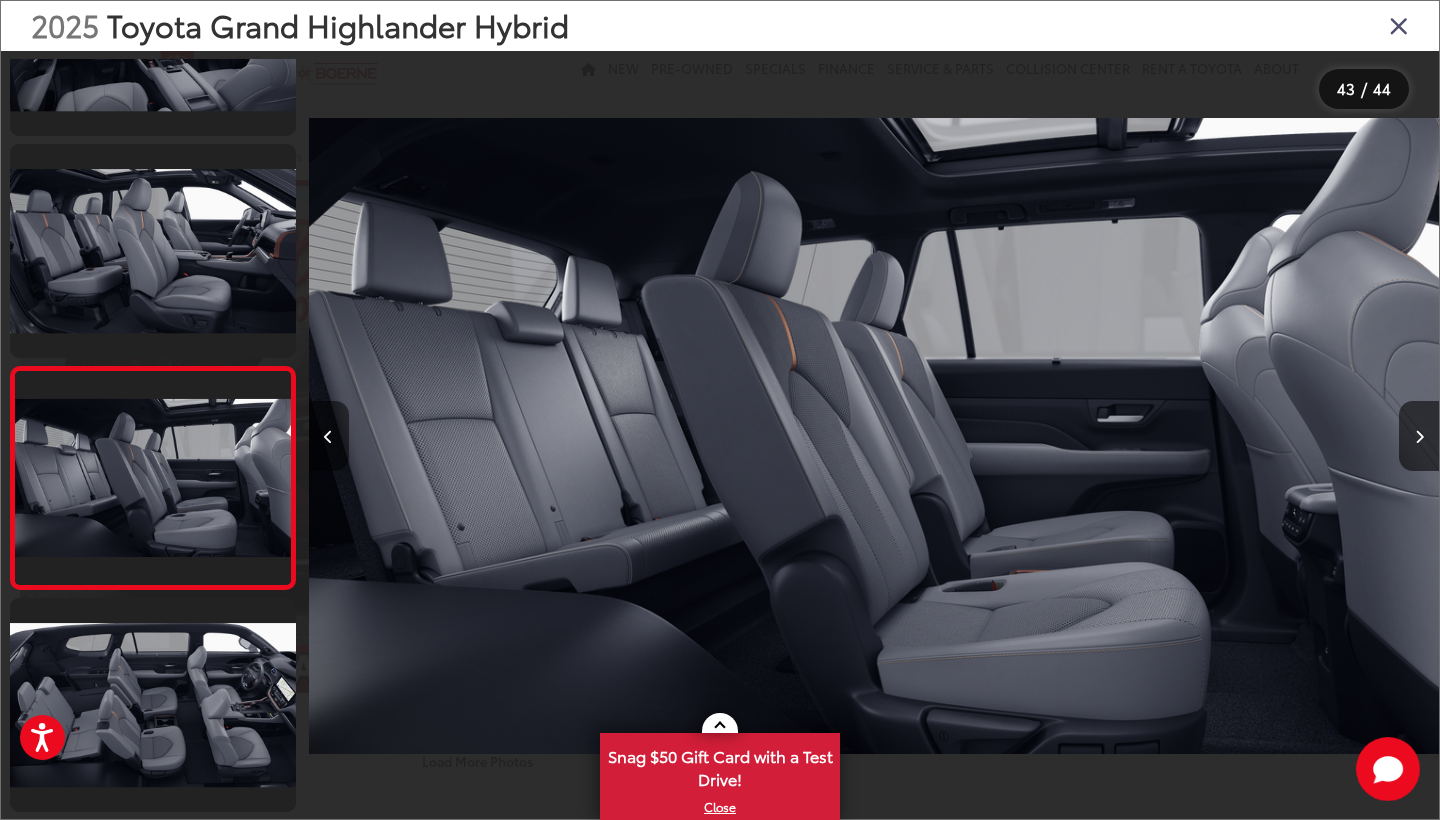 click at bounding box center (329, 436) 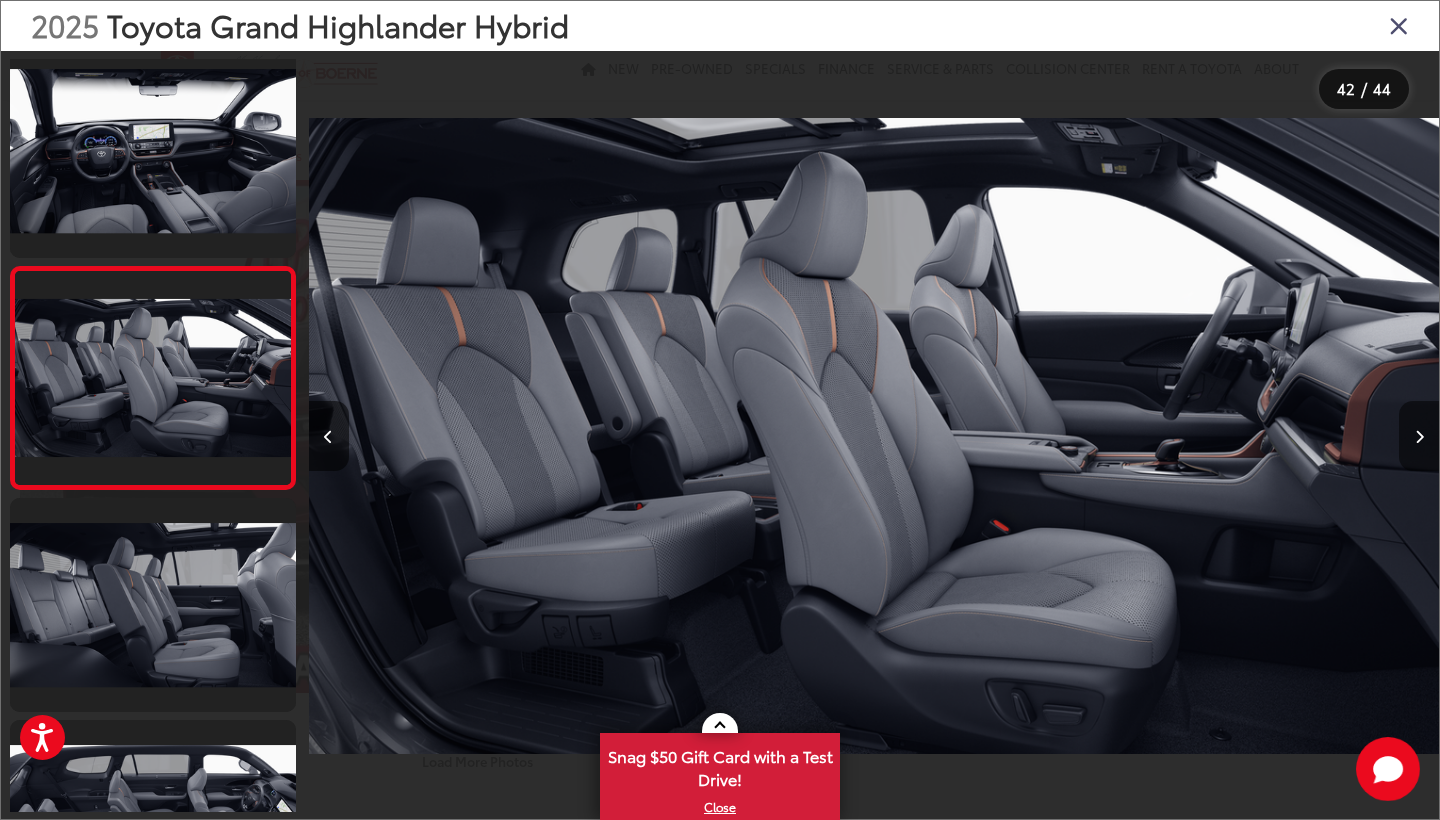 click at bounding box center (1419, 436) 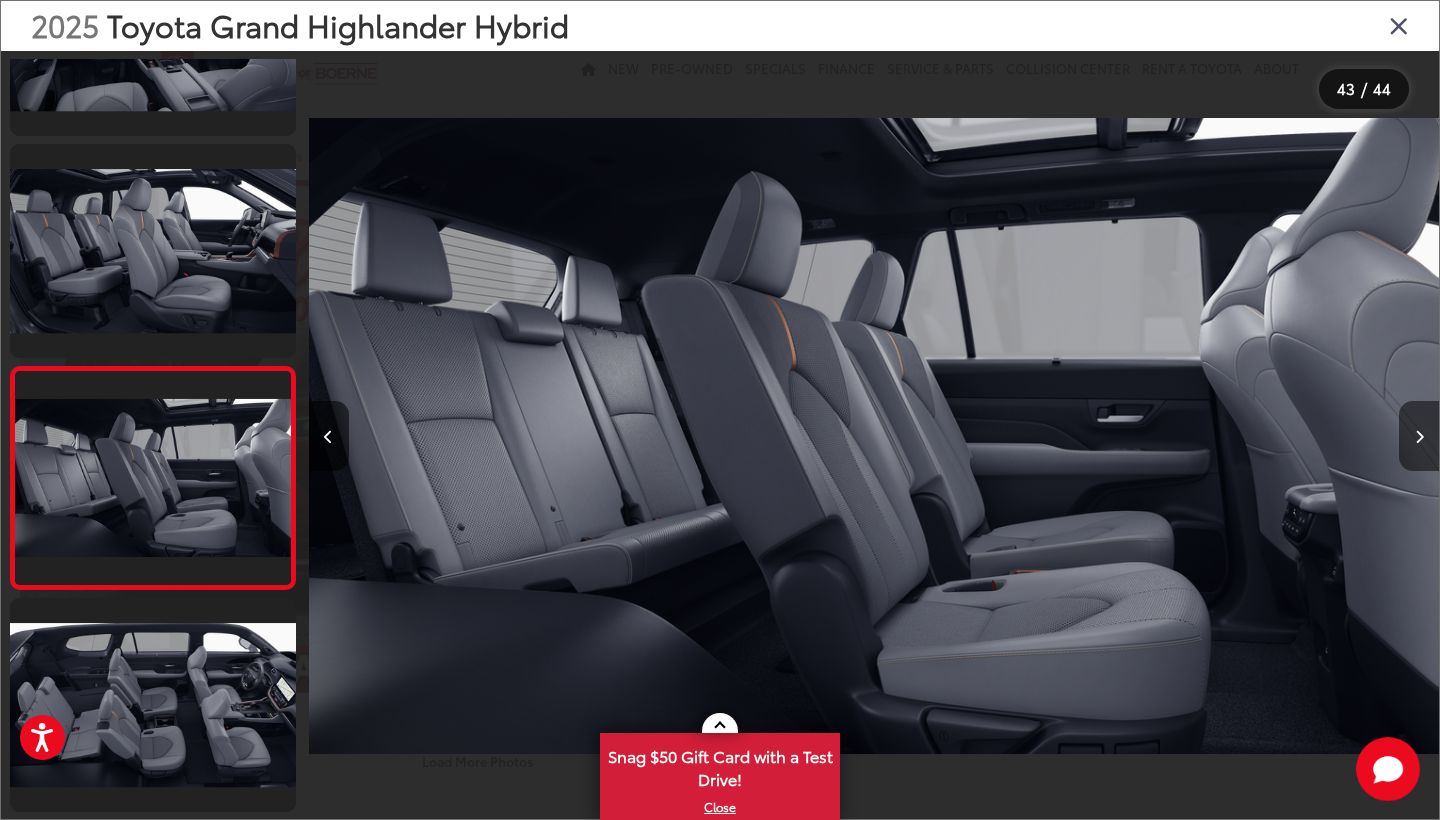click at bounding box center (1419, 436) 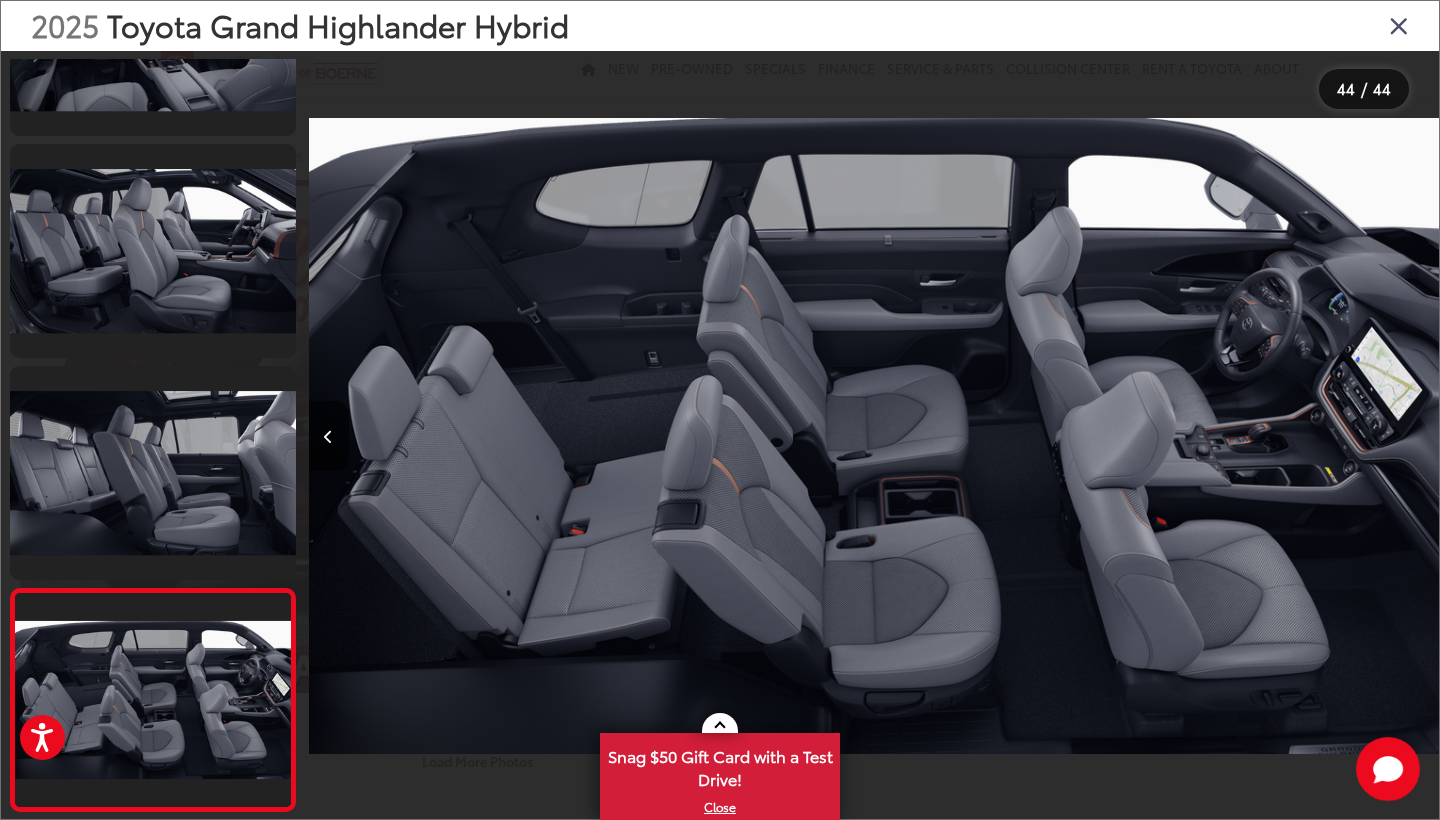 click at bounding box center (1399, 25) 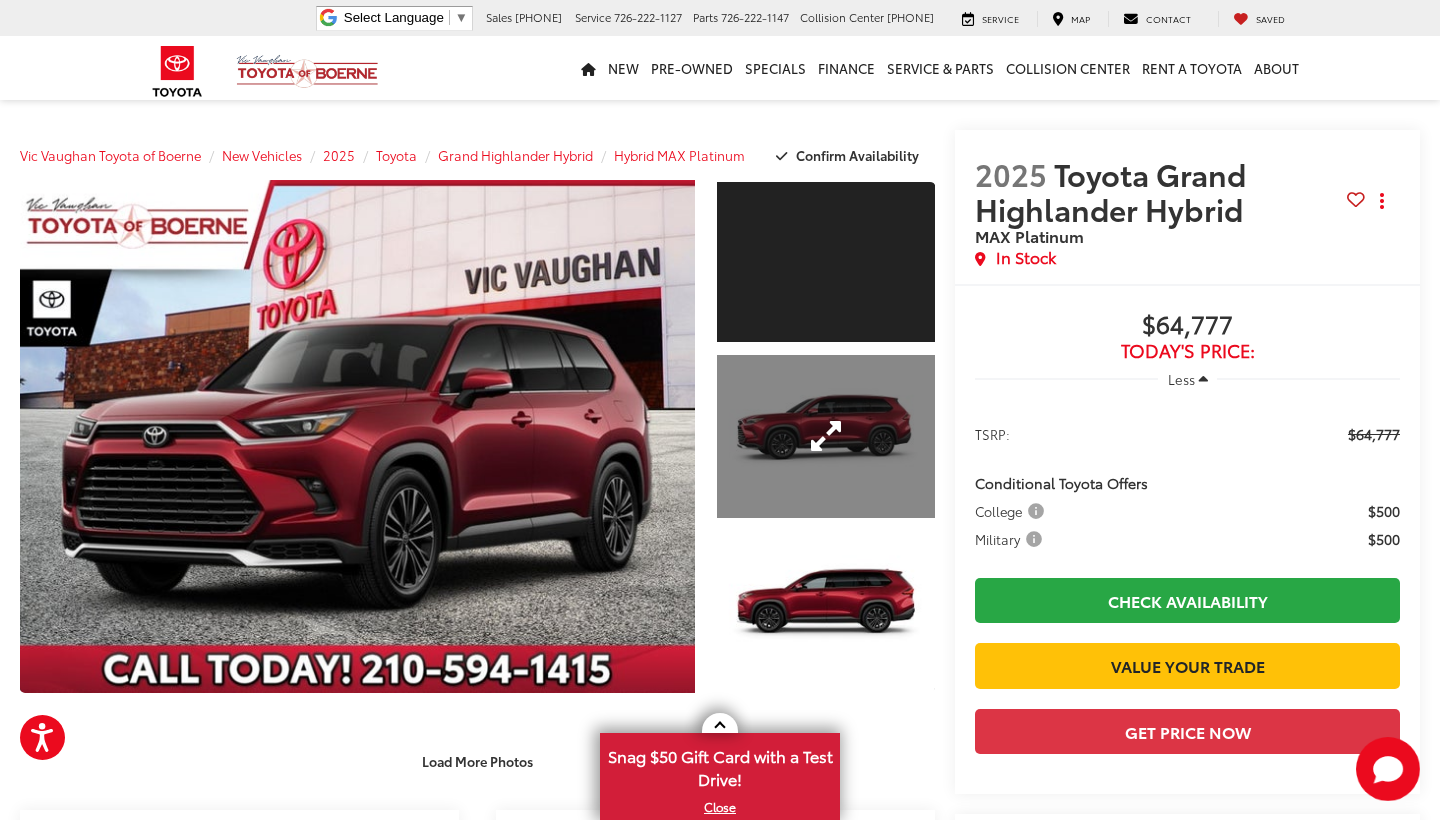 click at bounding box center (826, 437) 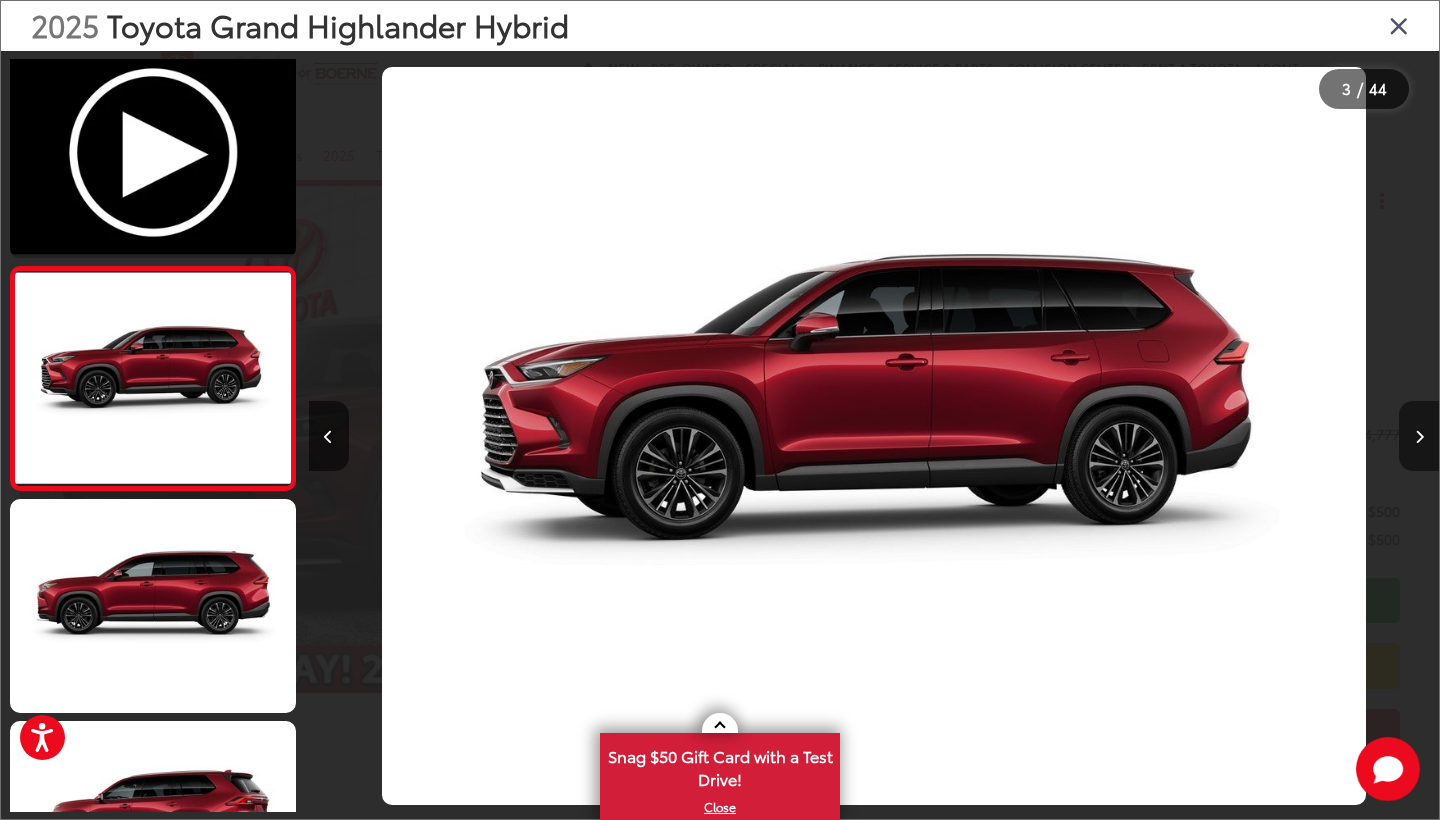 click at bounding box center (1419, 436) 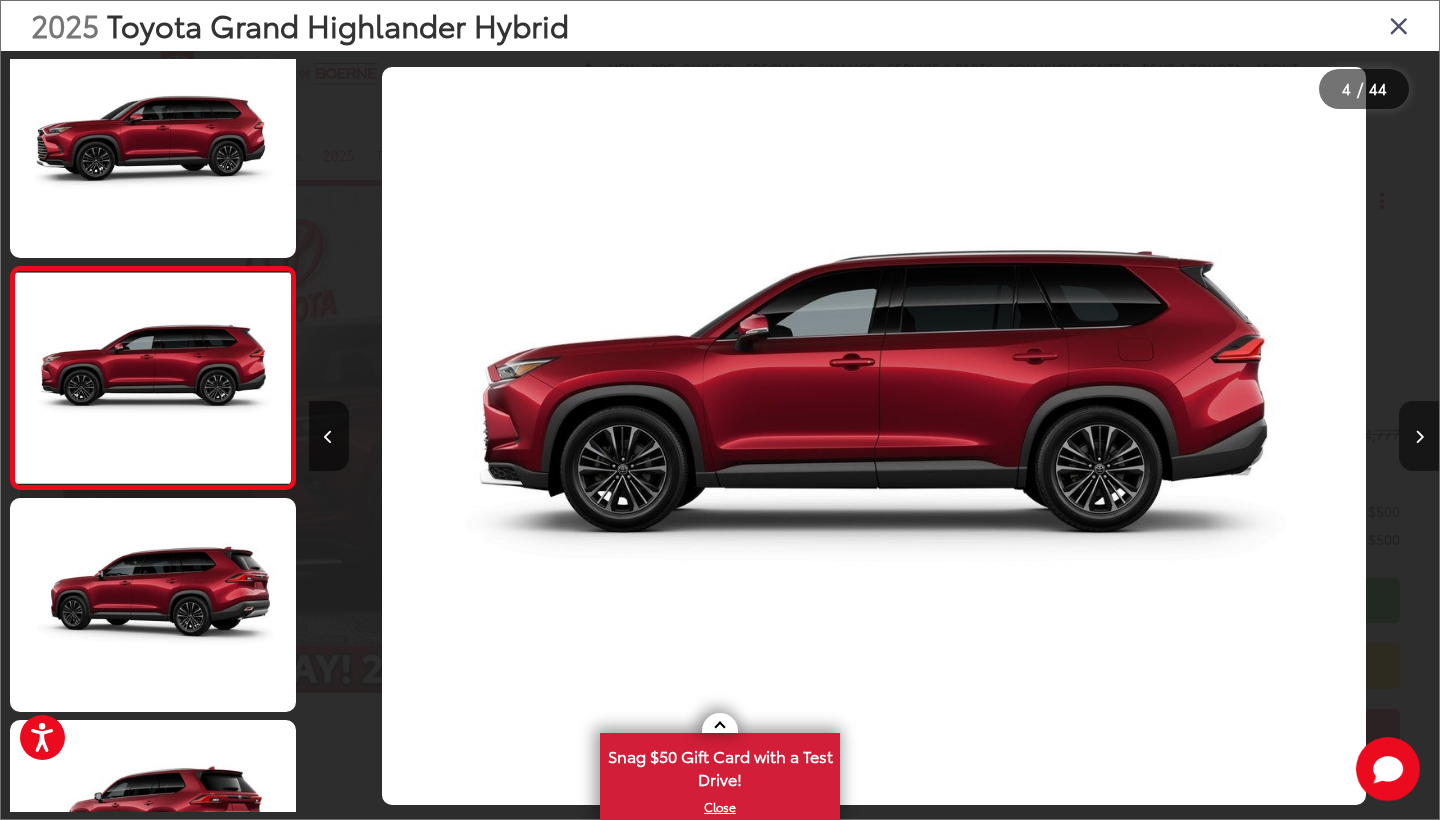 click at bounding box center [1419, 436] 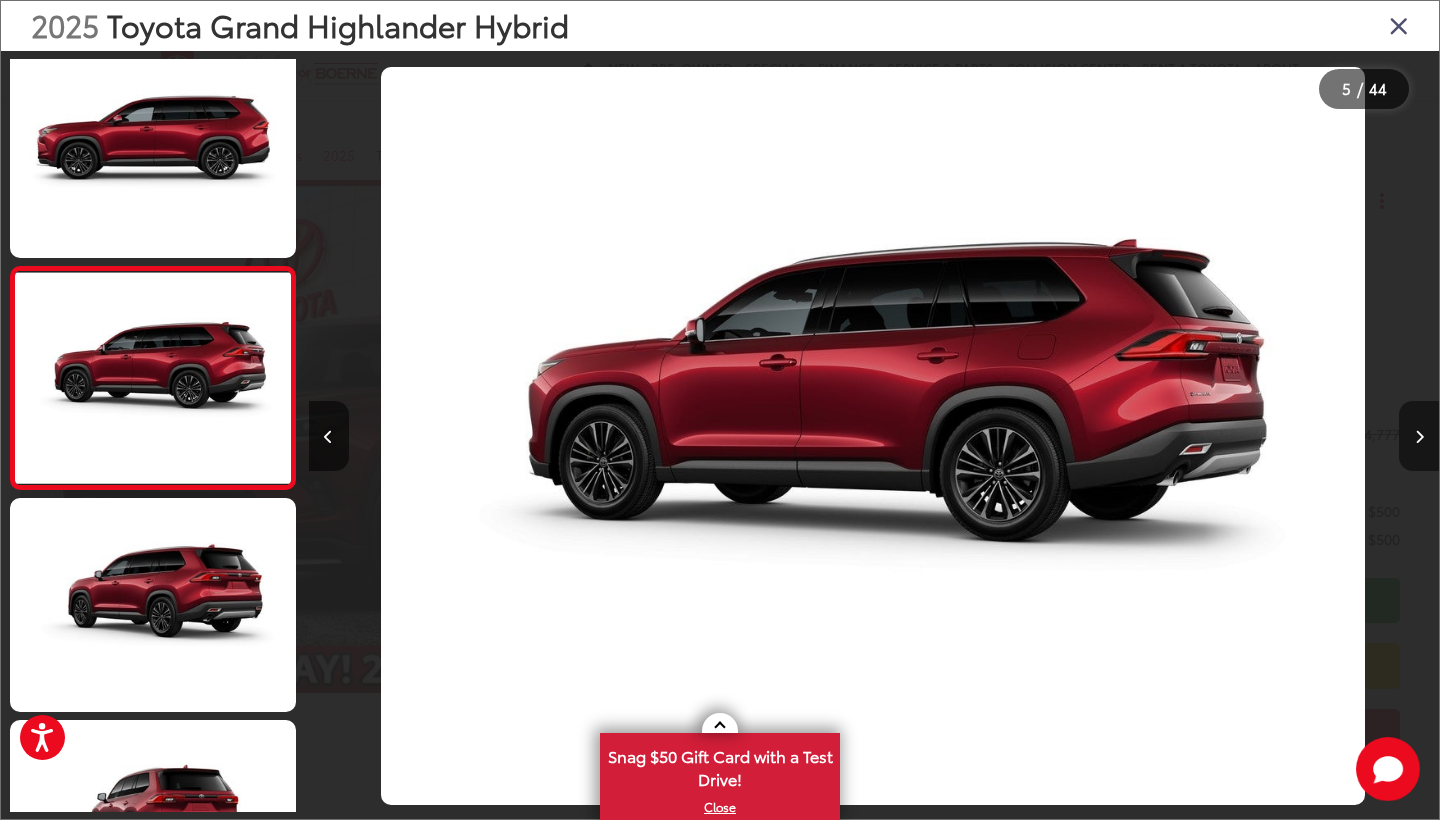 click at bounding box center [1419, 436] 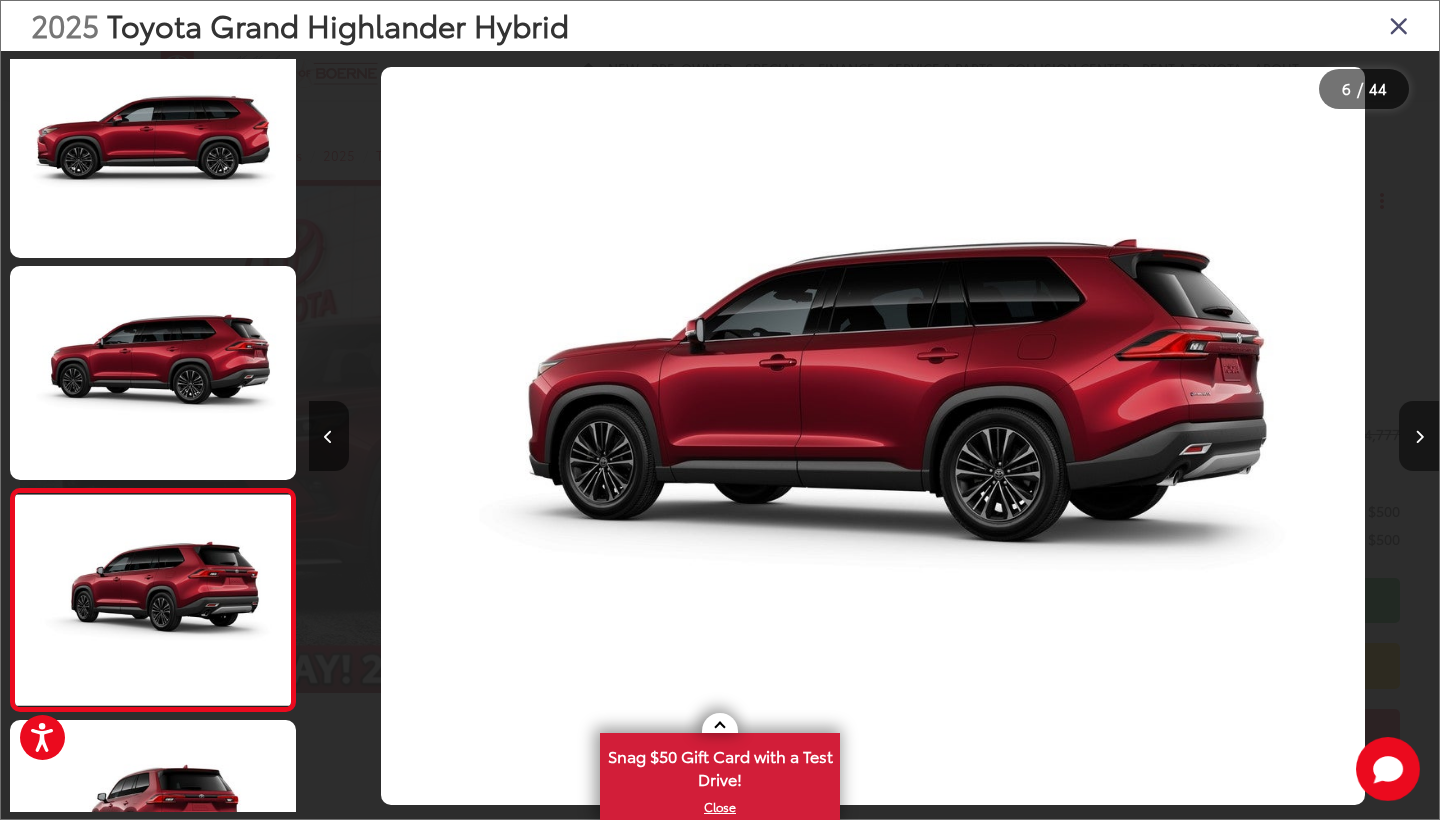 click at bounding box center (1419, 436) 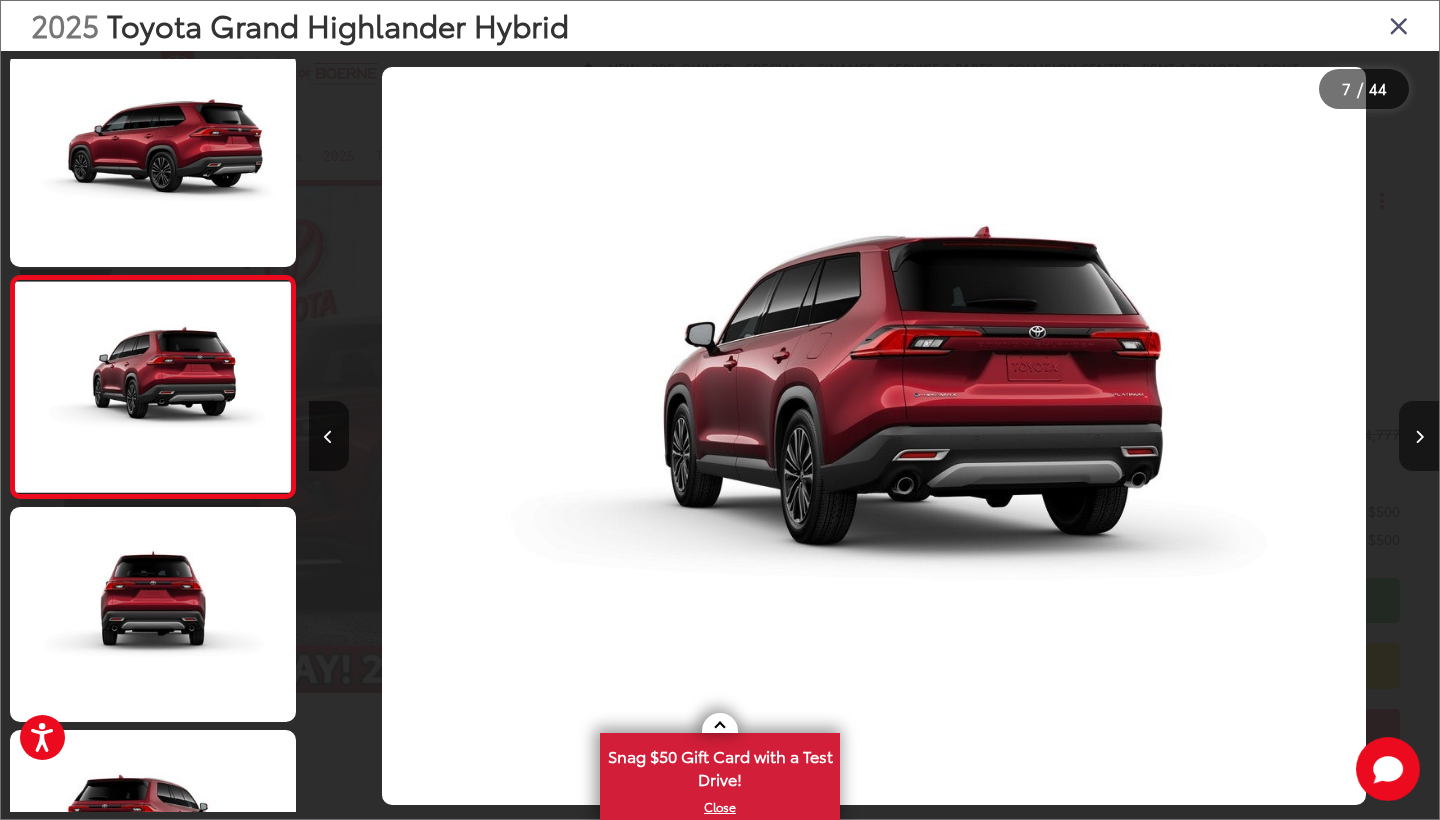 click at bounding box center [1419, 436] 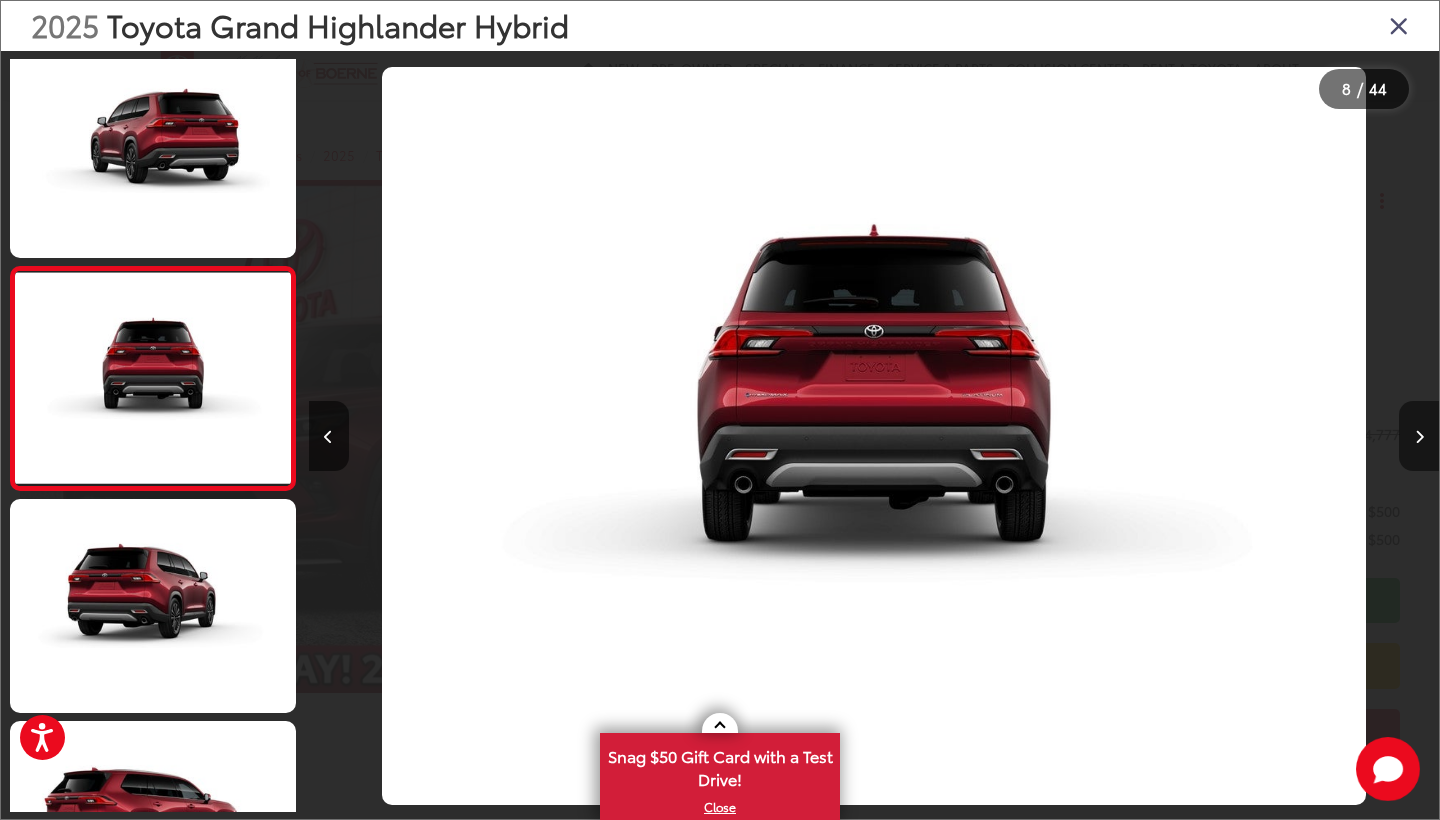 click at bounding box center [1419, 436] 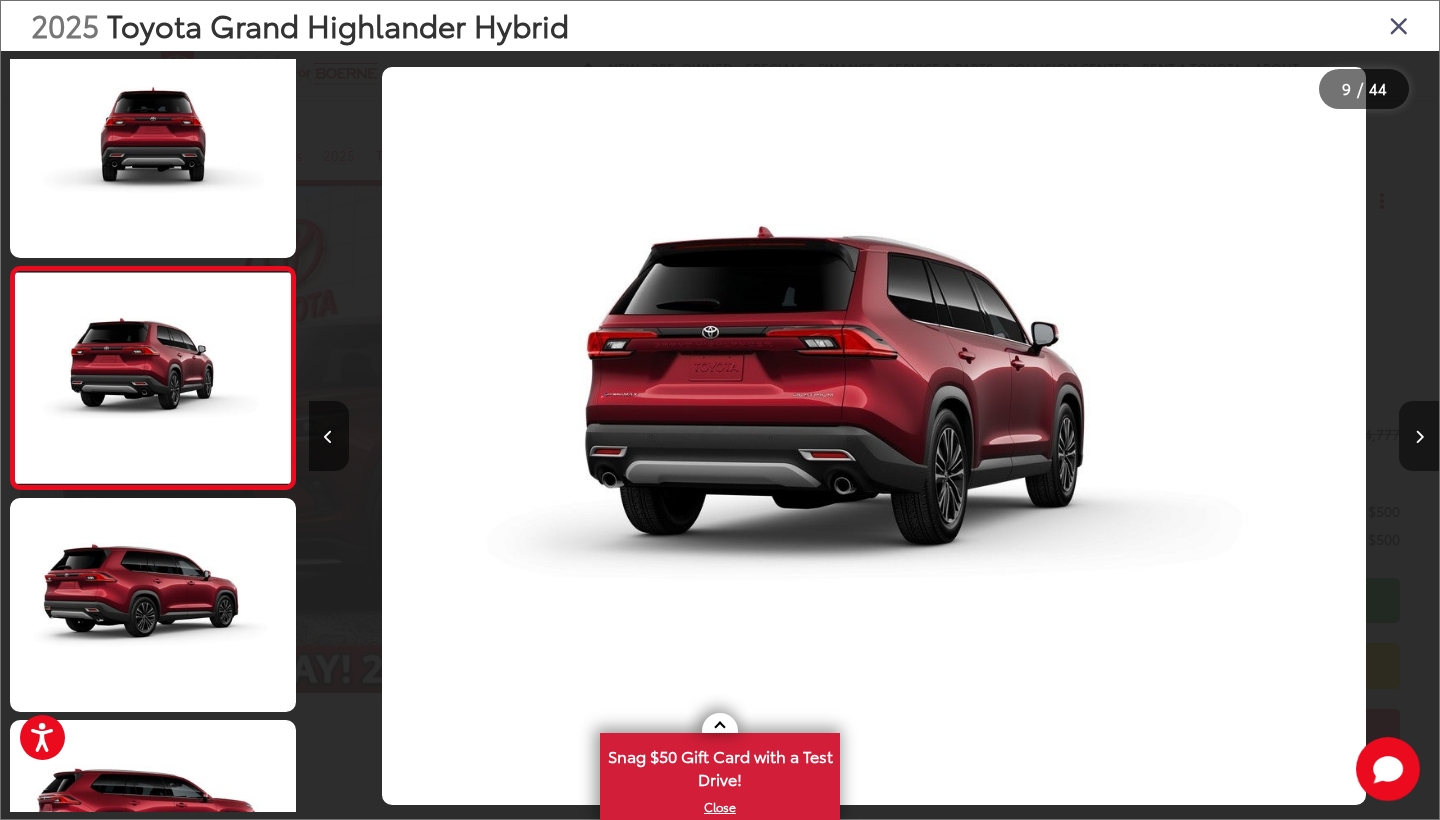 click at bounding box center (1419, 436) 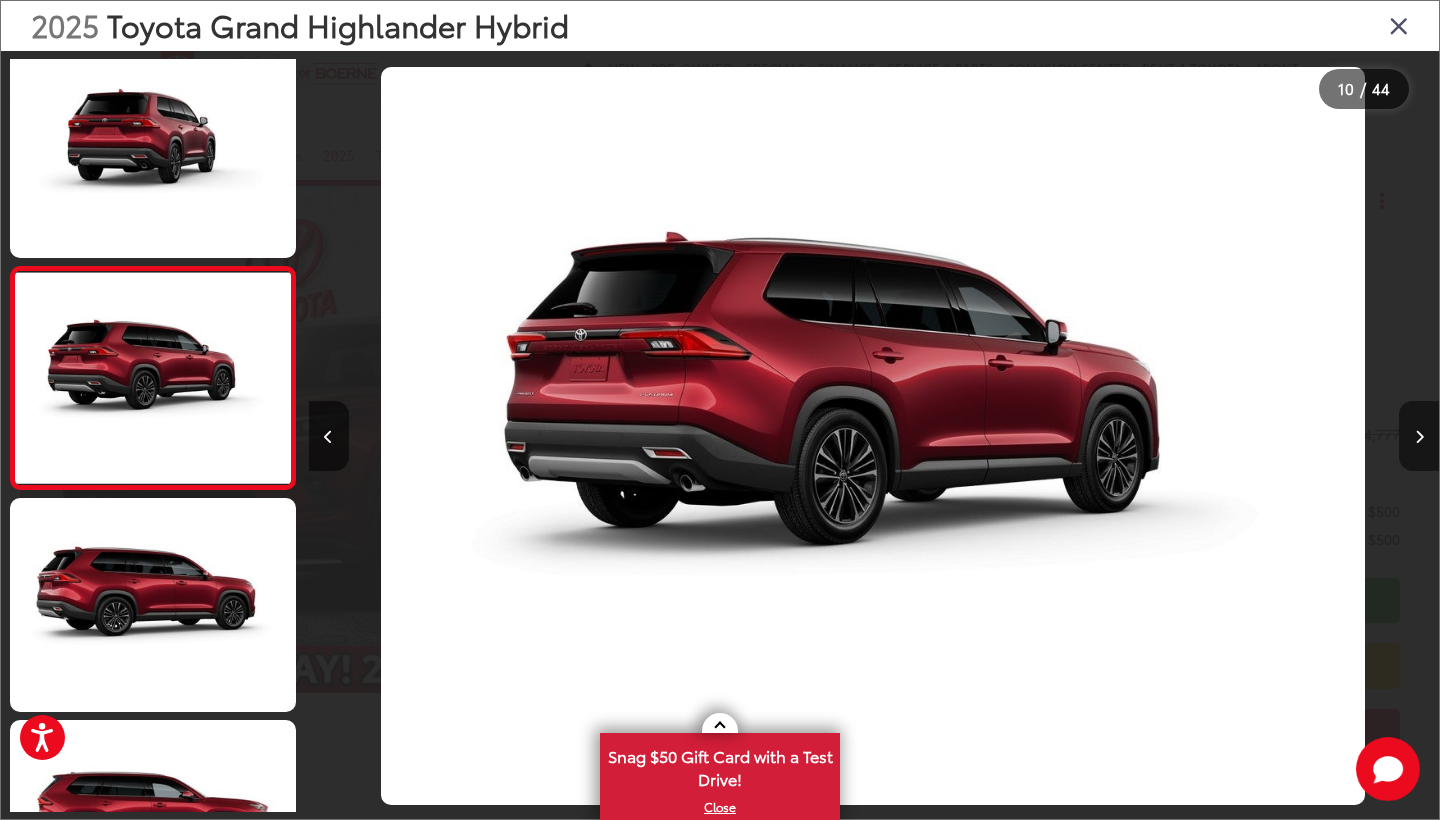 click at bounding box center (1419, 436) 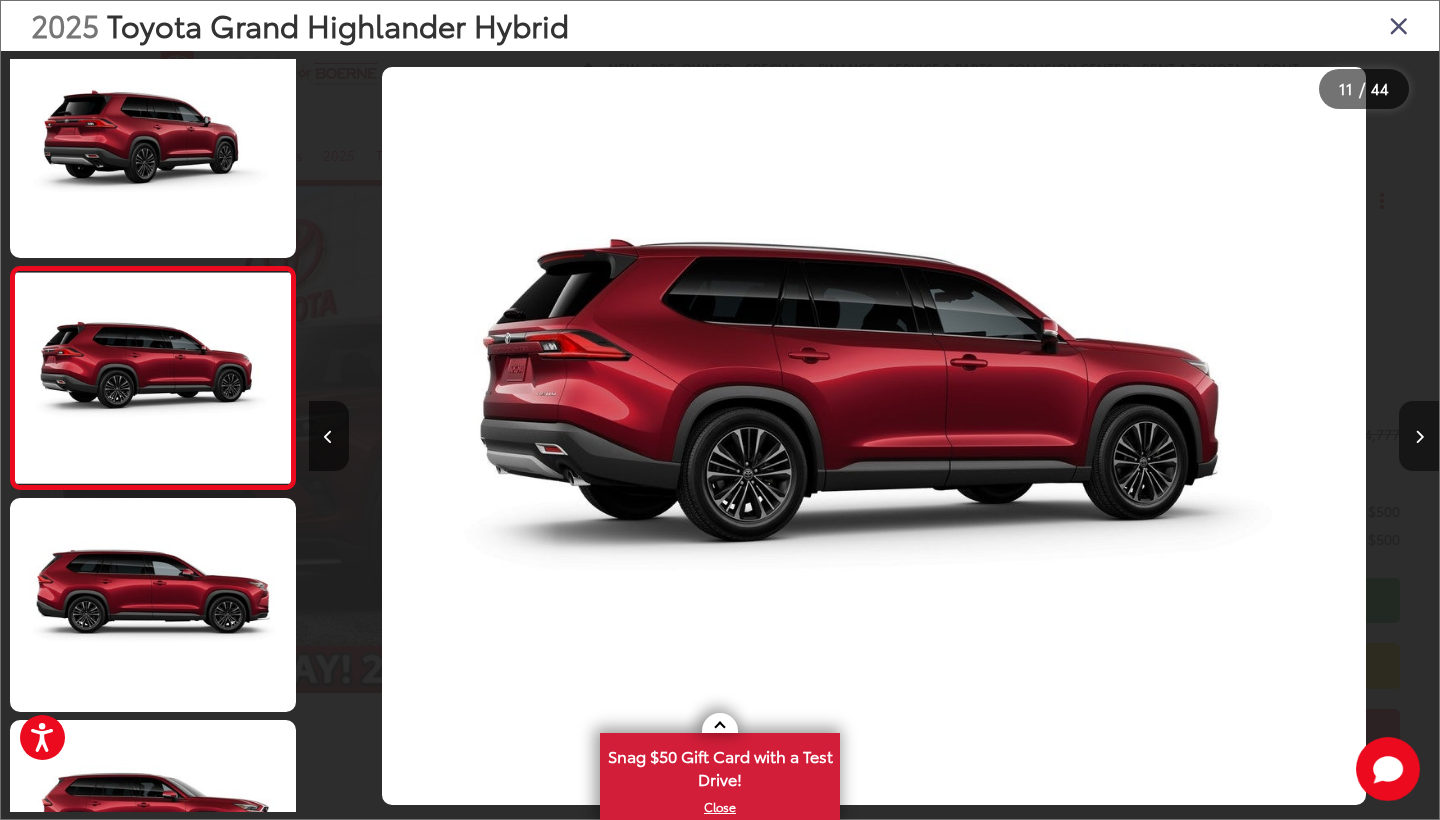 click at bounding box center (1419, 436) 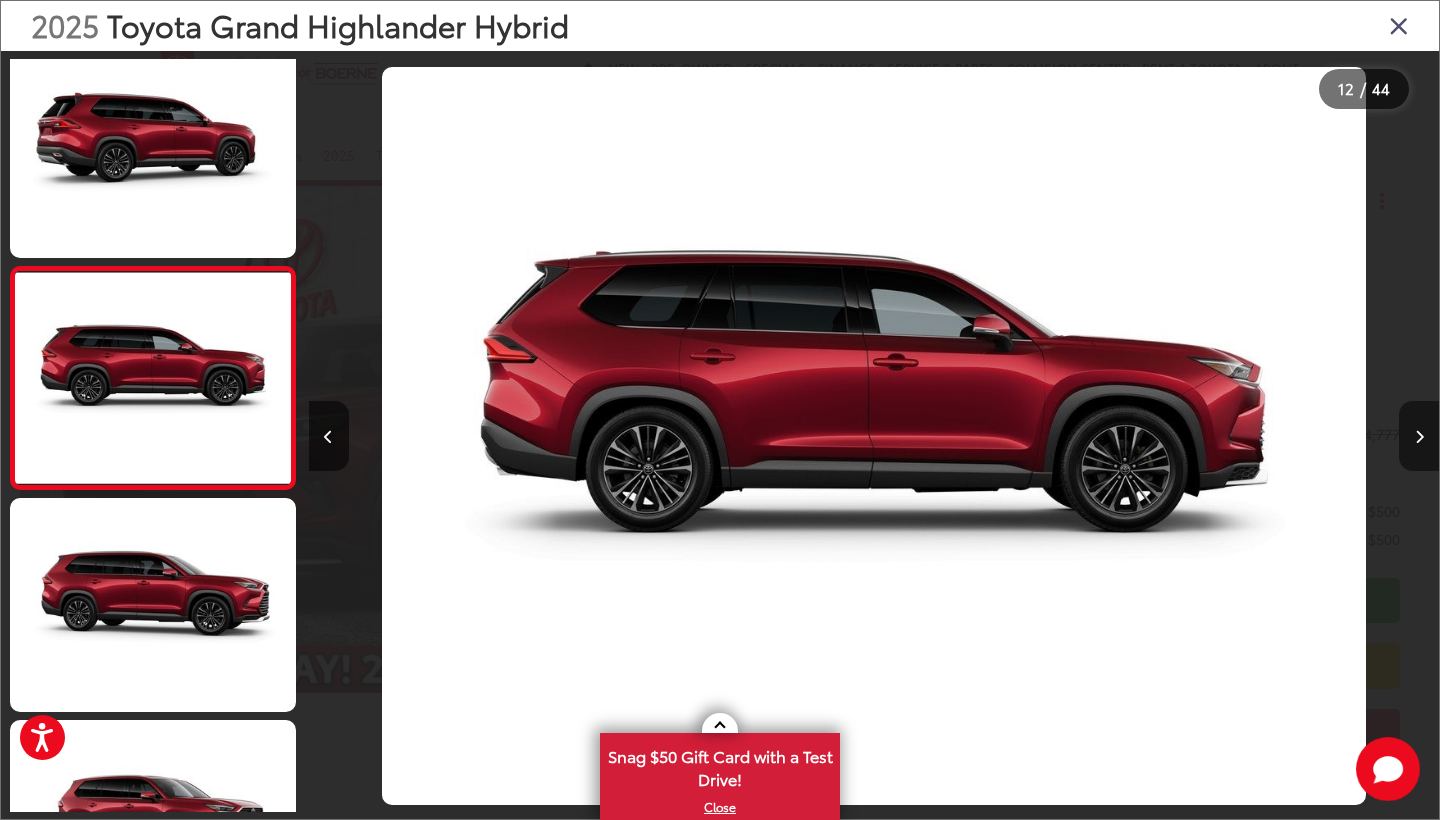click at bounding box center [1419, 436] 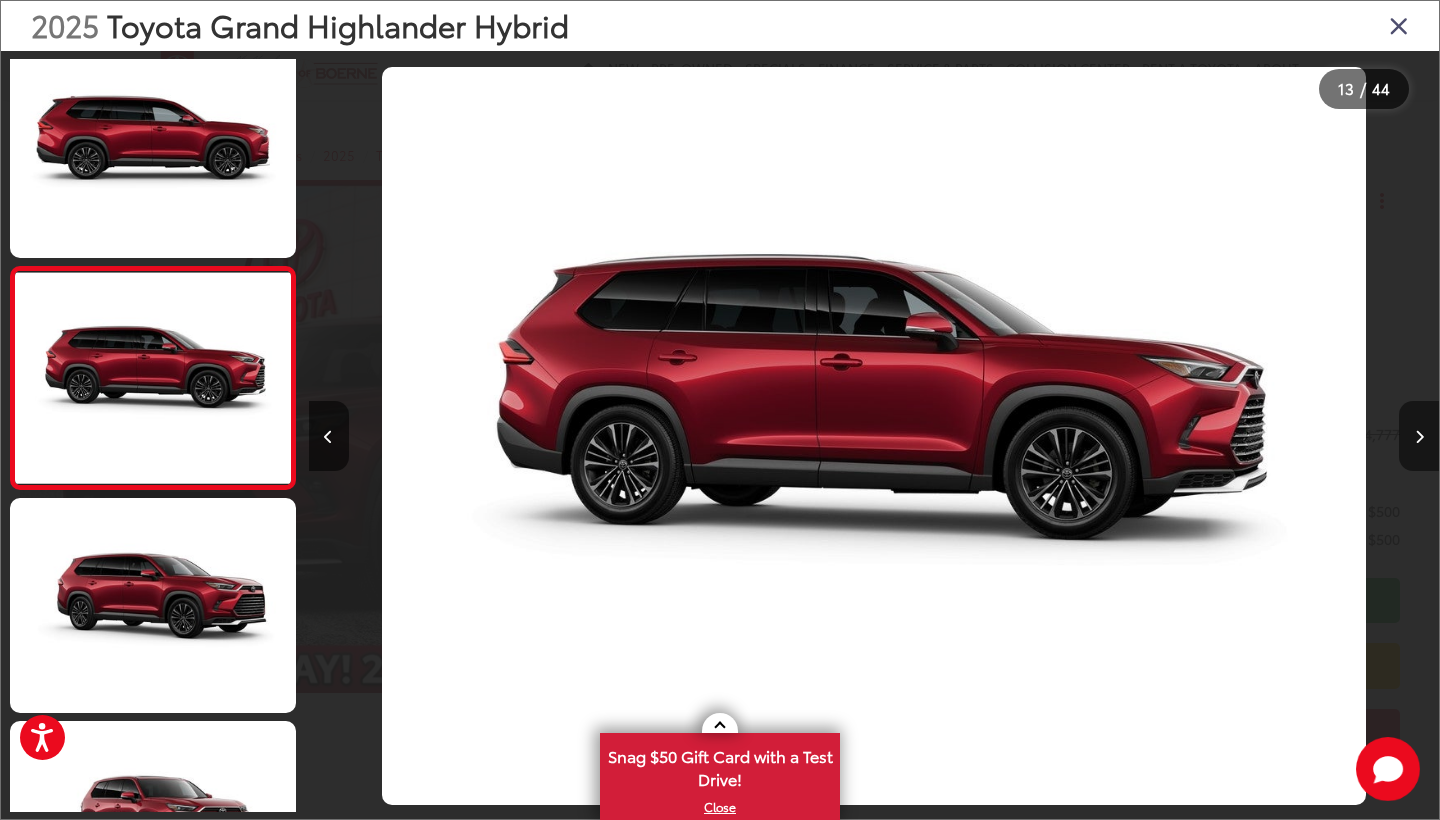 click at bounding box center (1419, 436) 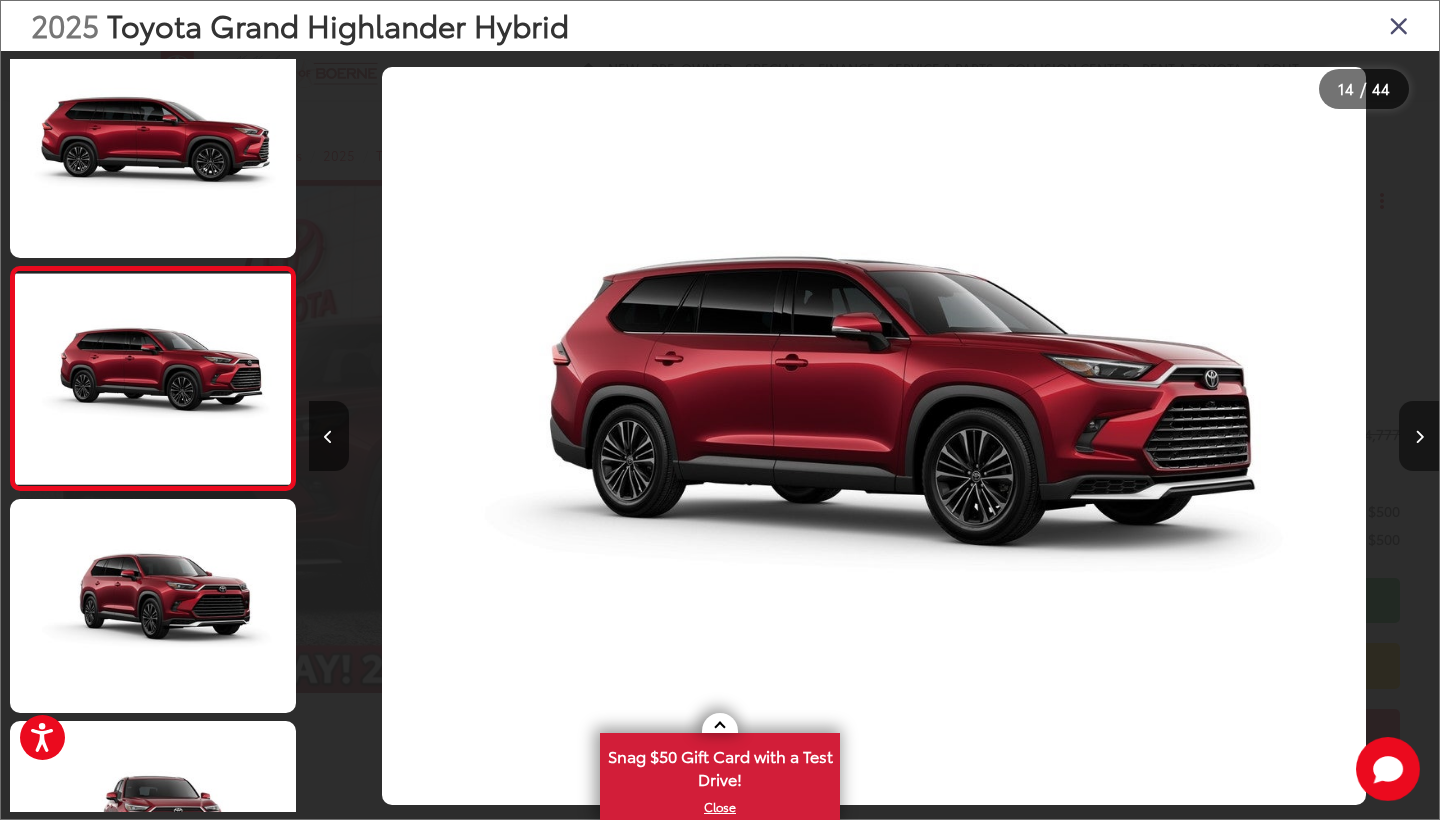 click at bounding box center [1419, 436] 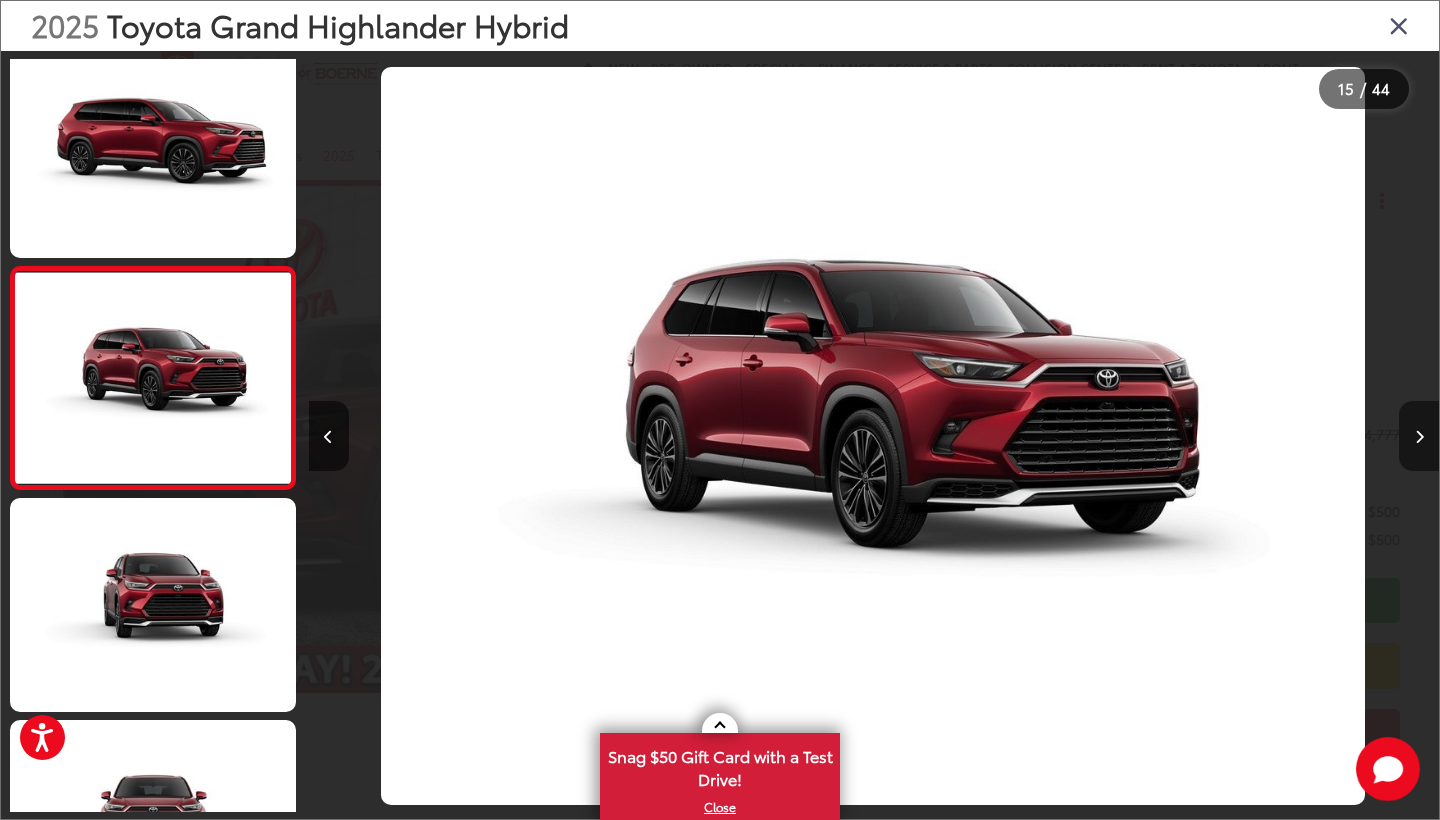 click at bounding box center (1419, 436) 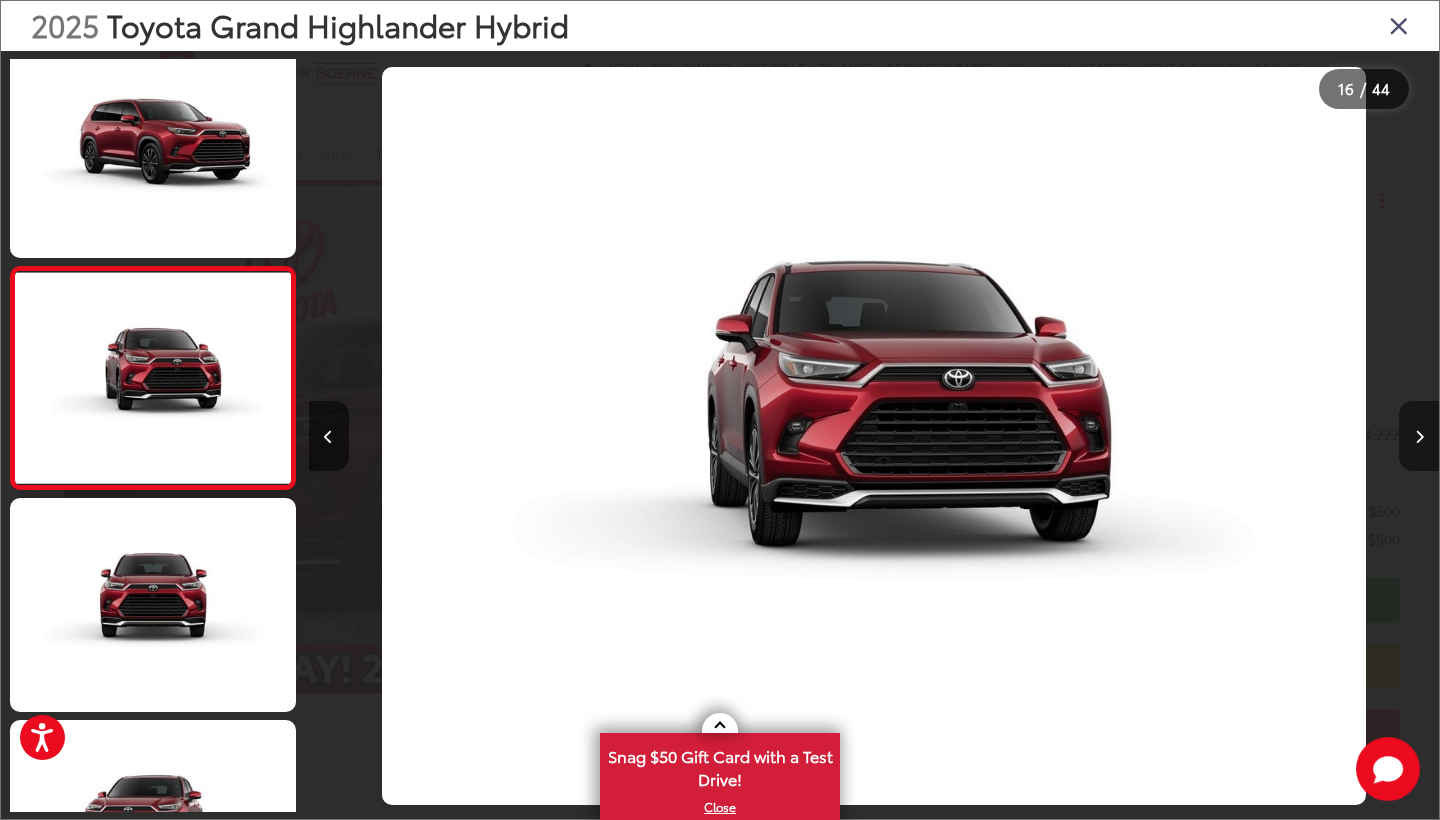 click at bounding box center (1419, 436) 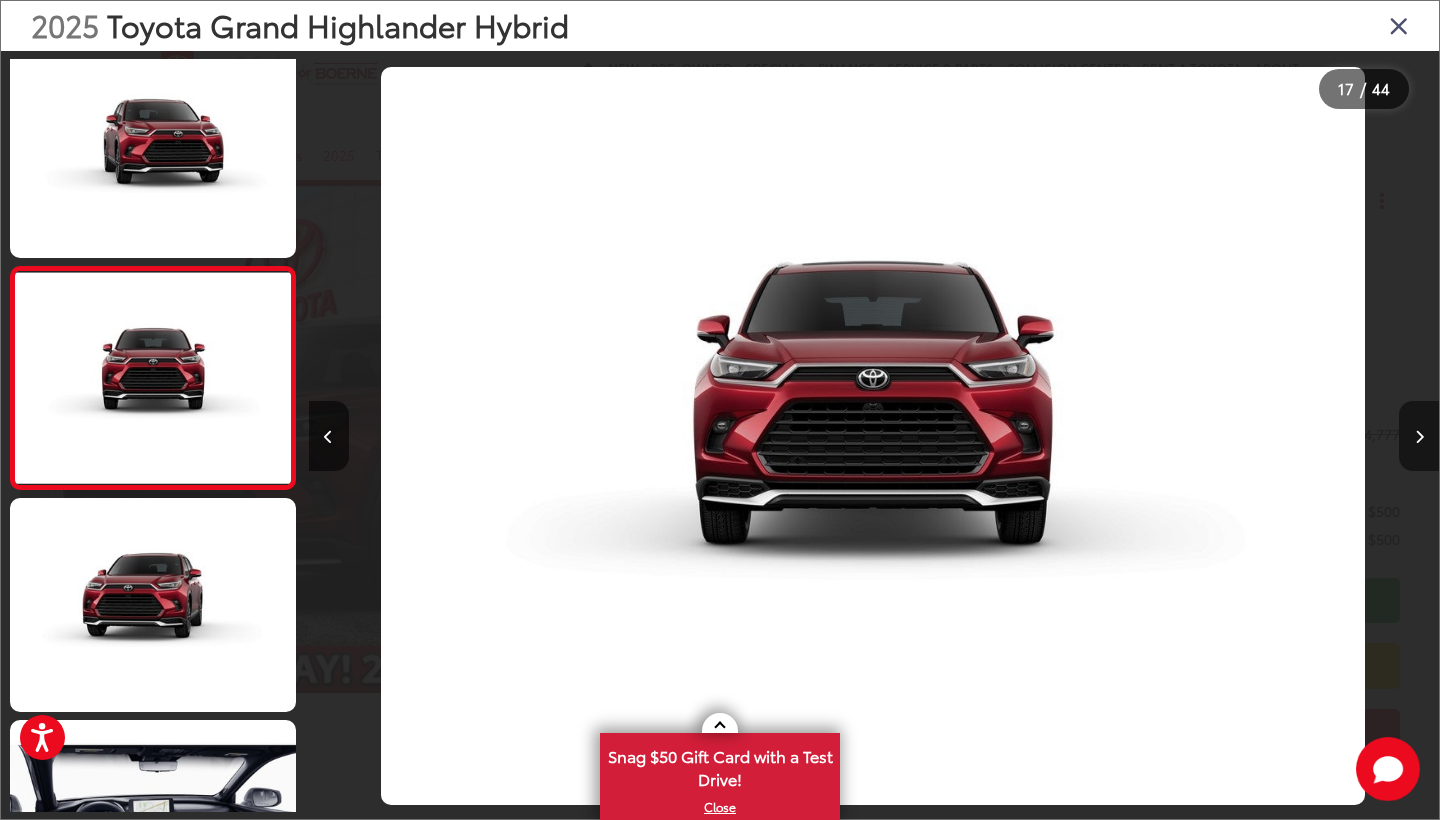 click at bounding box center (1419, 436) 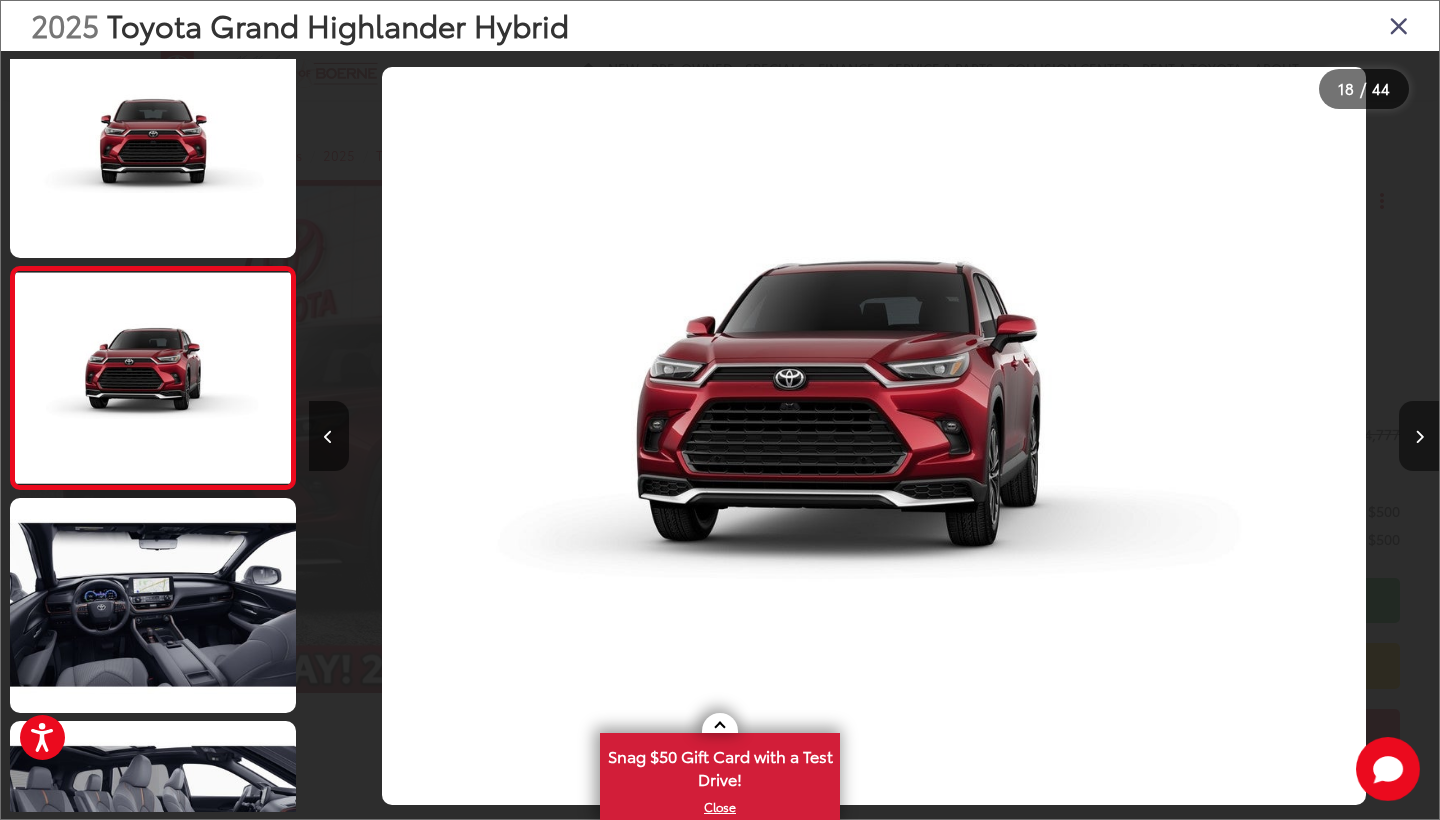 click at bounding box center (1419, 436) 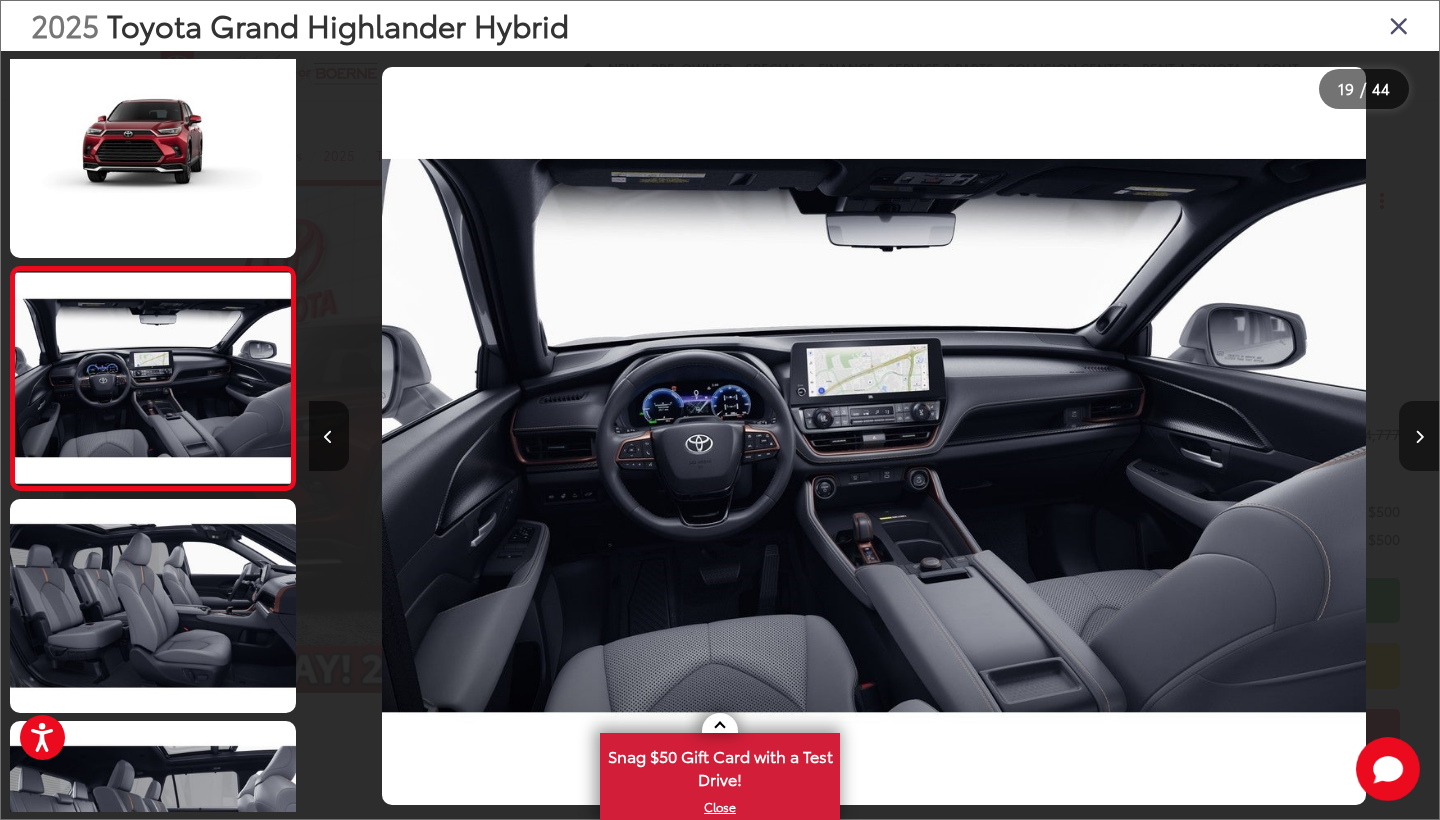 click at bounding box center [1419, 436] 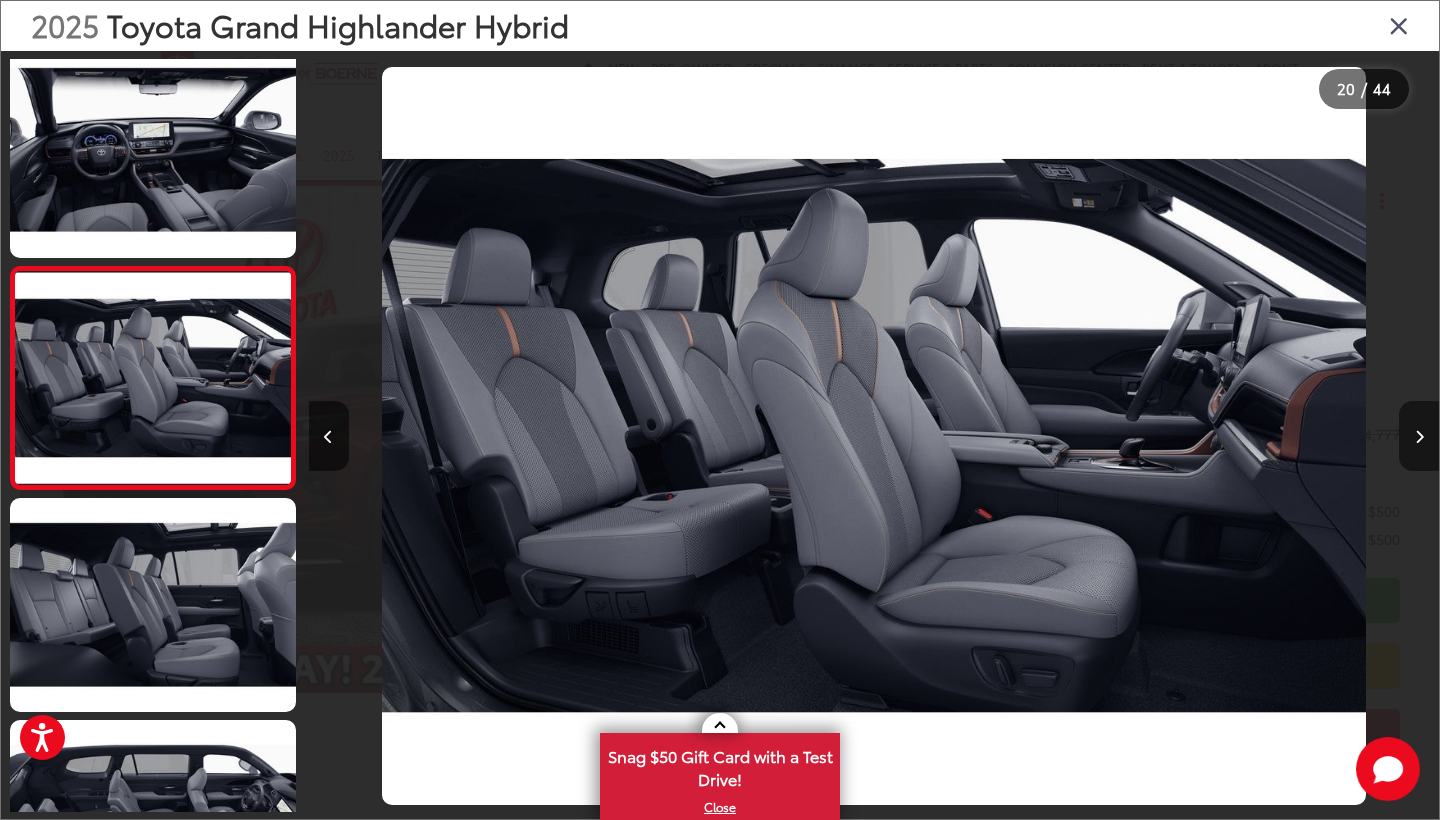 click at bounding box center [1419, 436] 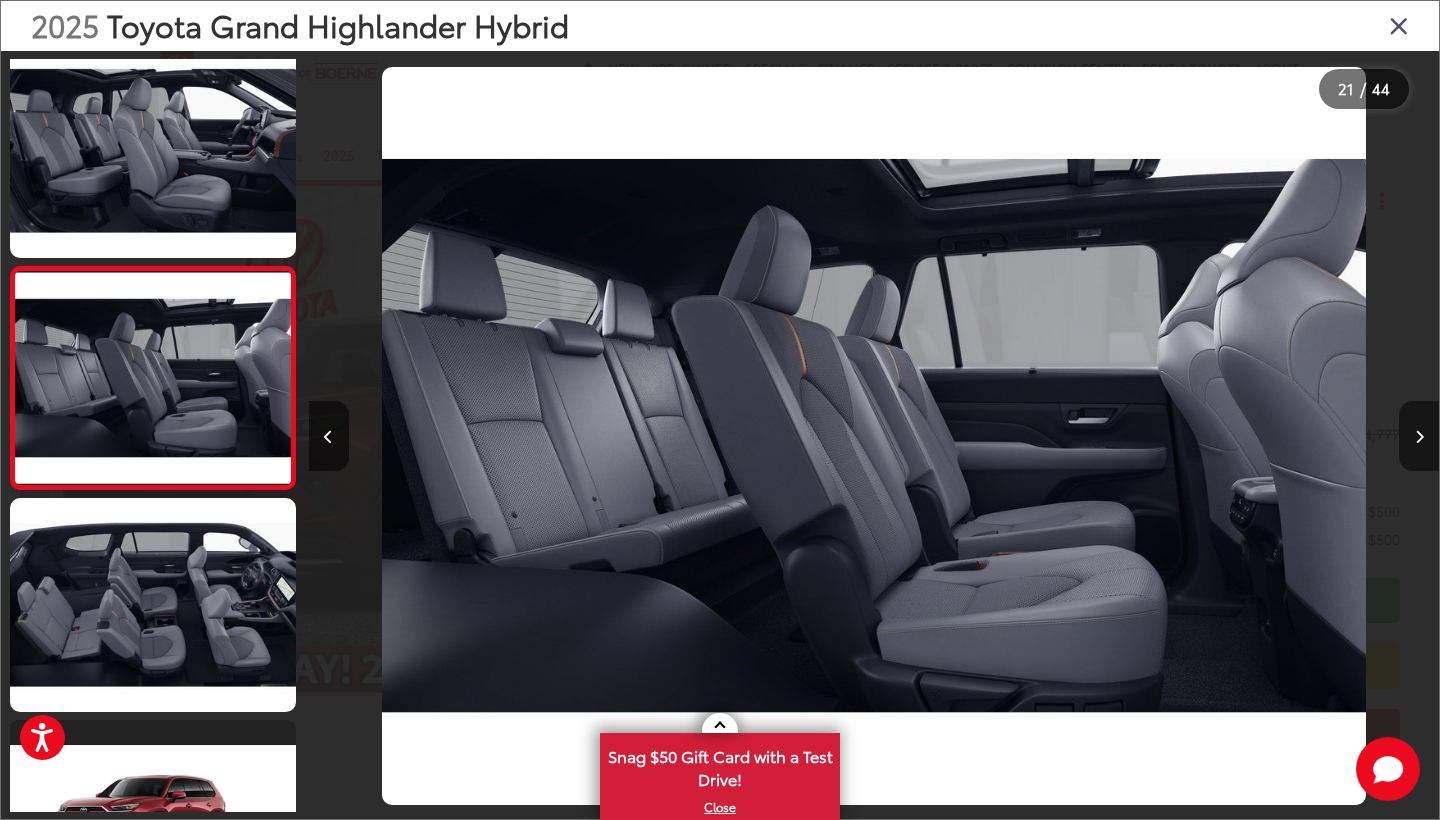 click at bounding box center [1419, 436] 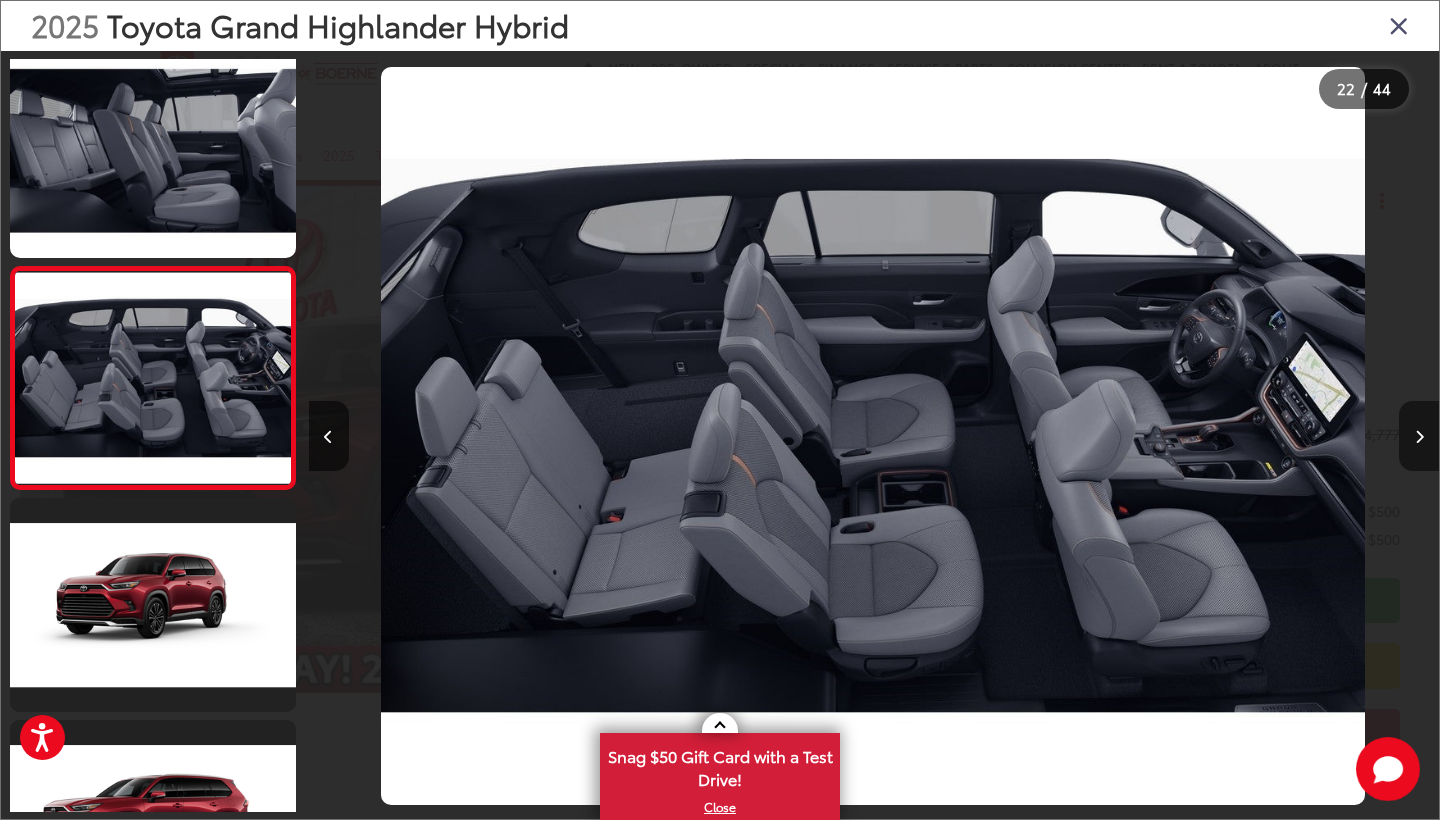 click at bounding box center (1419, 436) 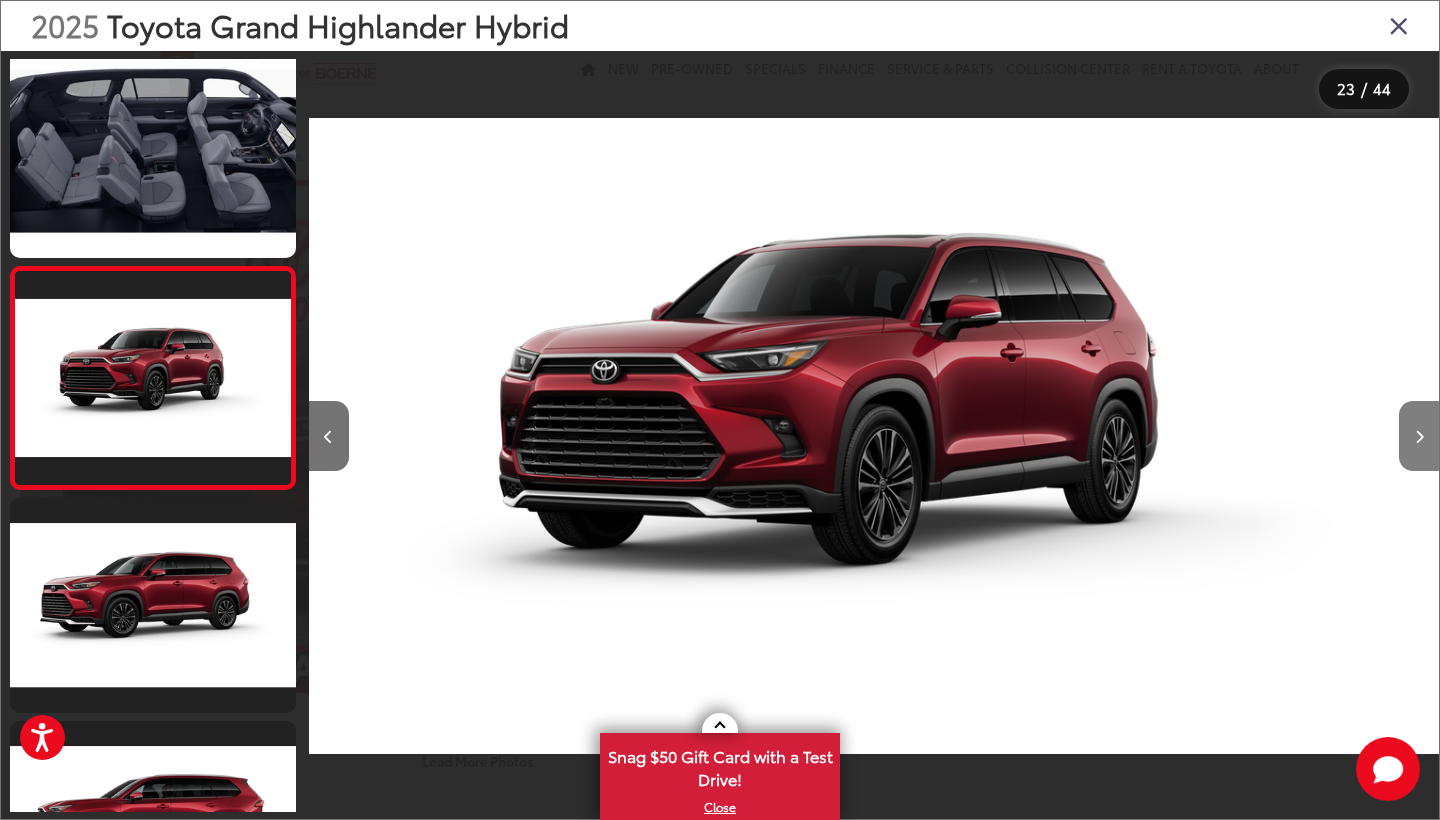 click at bounding box center (1419, 436) 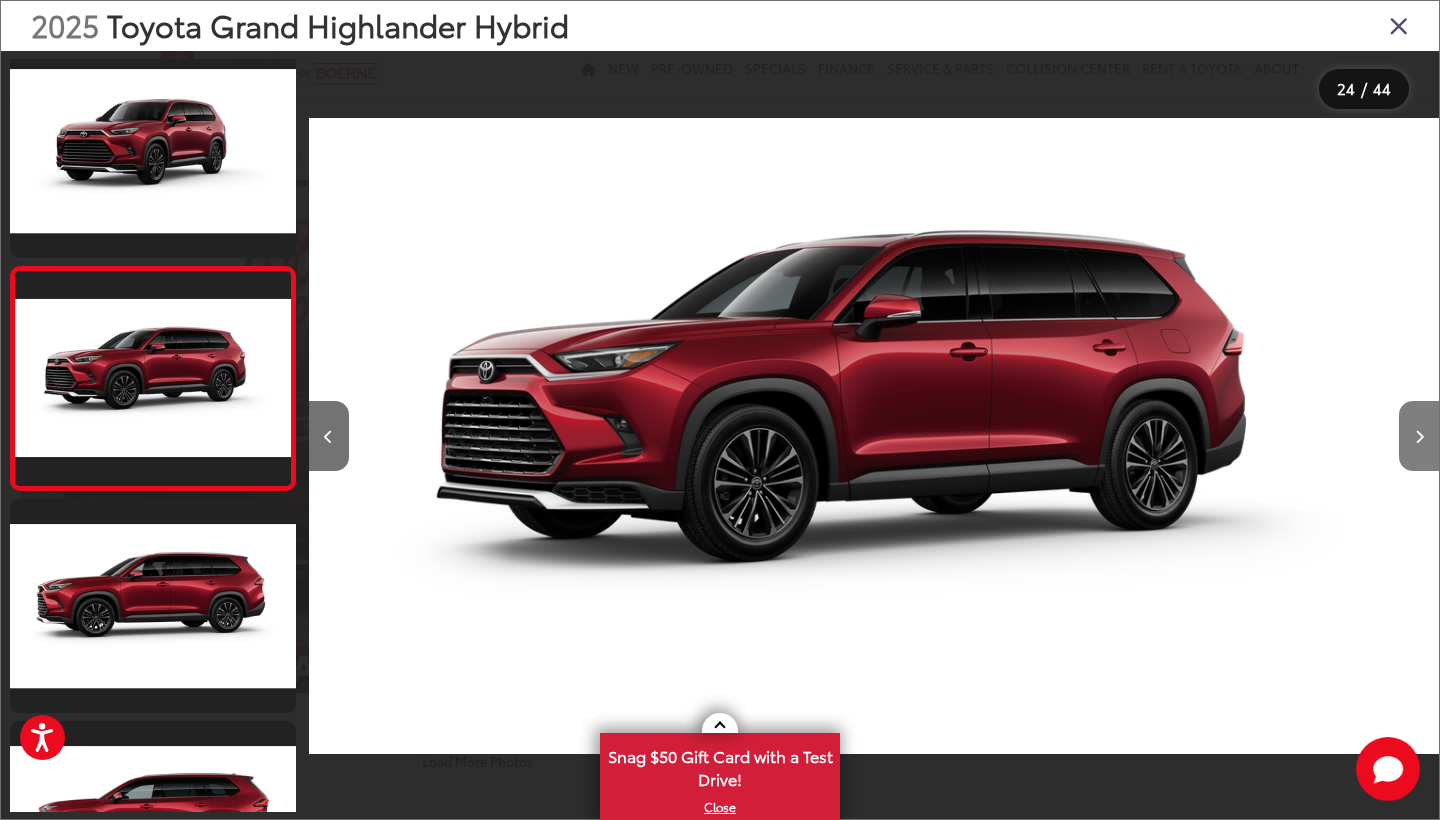 click at bounding box center [1419, 436] 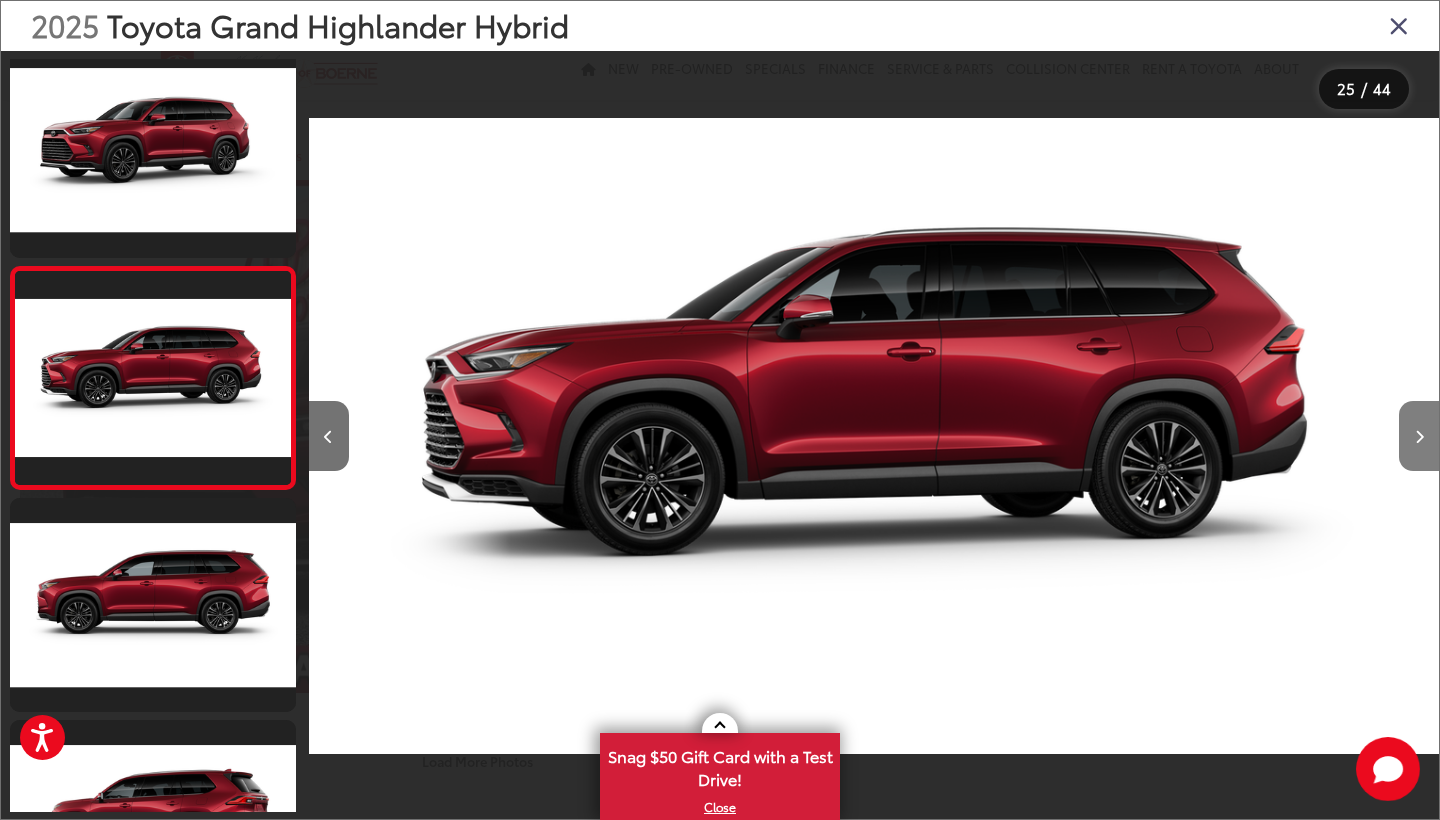 click at bounding box center (1419, 436) 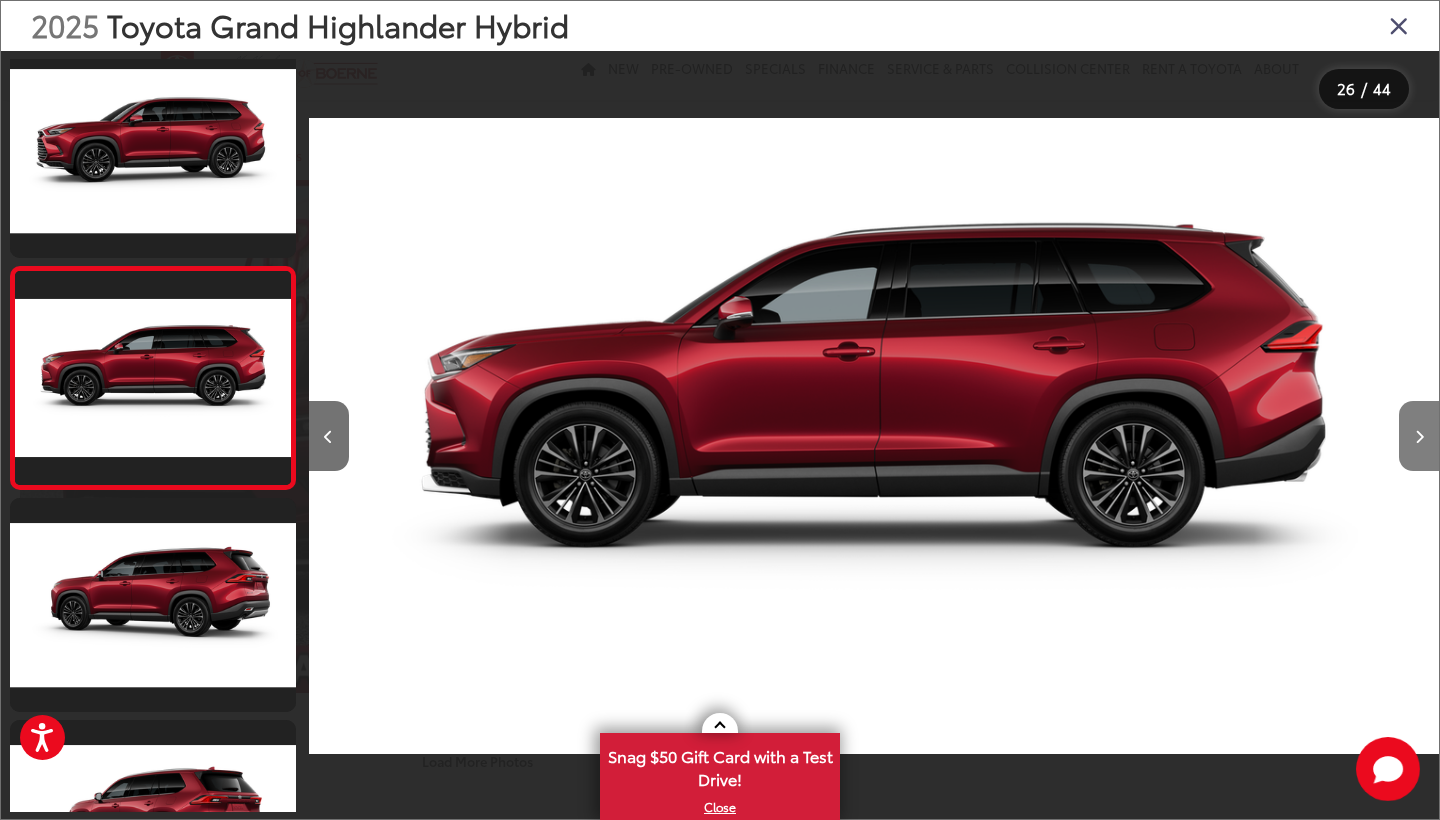 click at bounding box center [1419, 436] 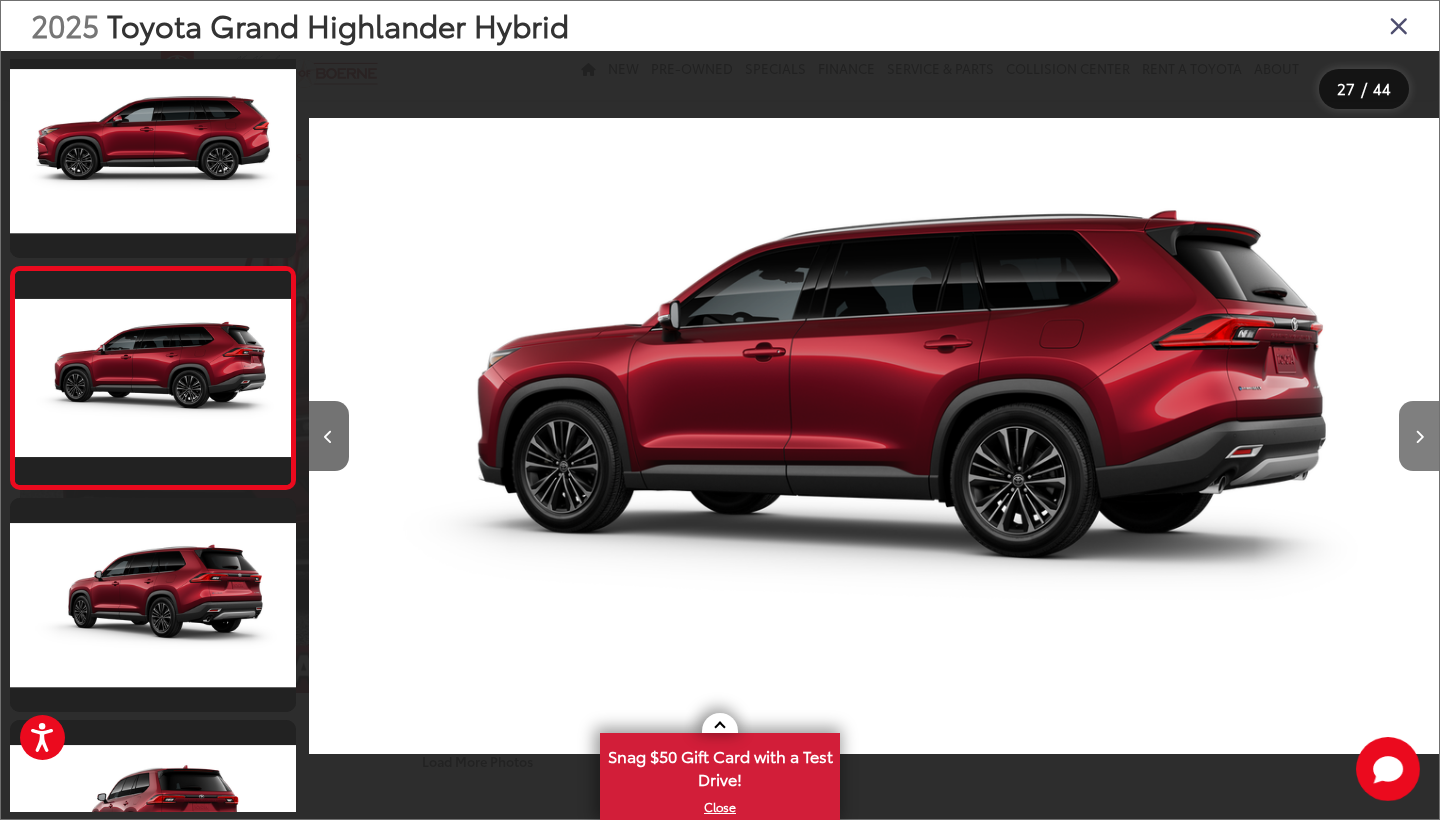 click at bounding box center (1419, 436) 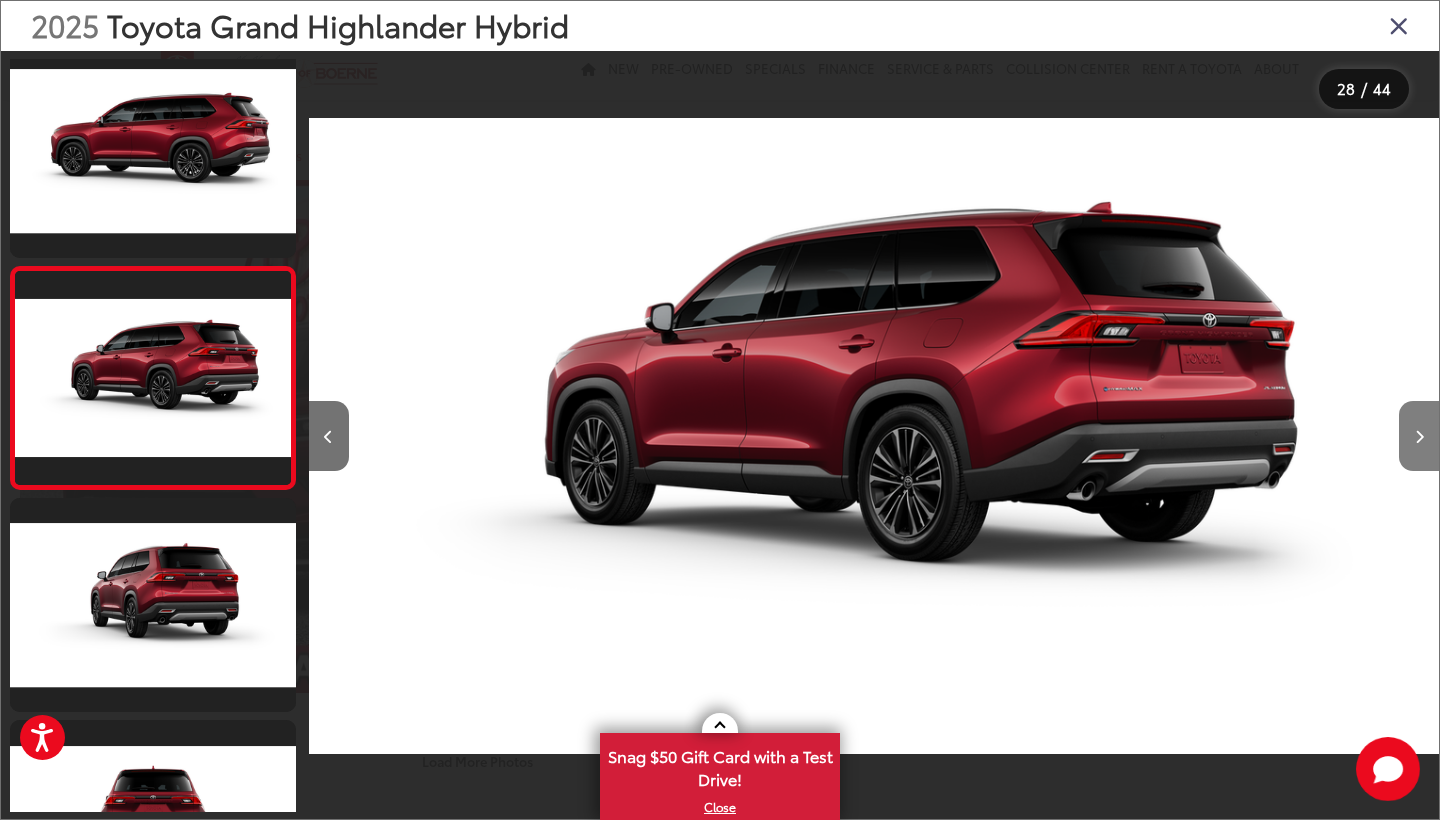 click at bounding box center (1419, 436) 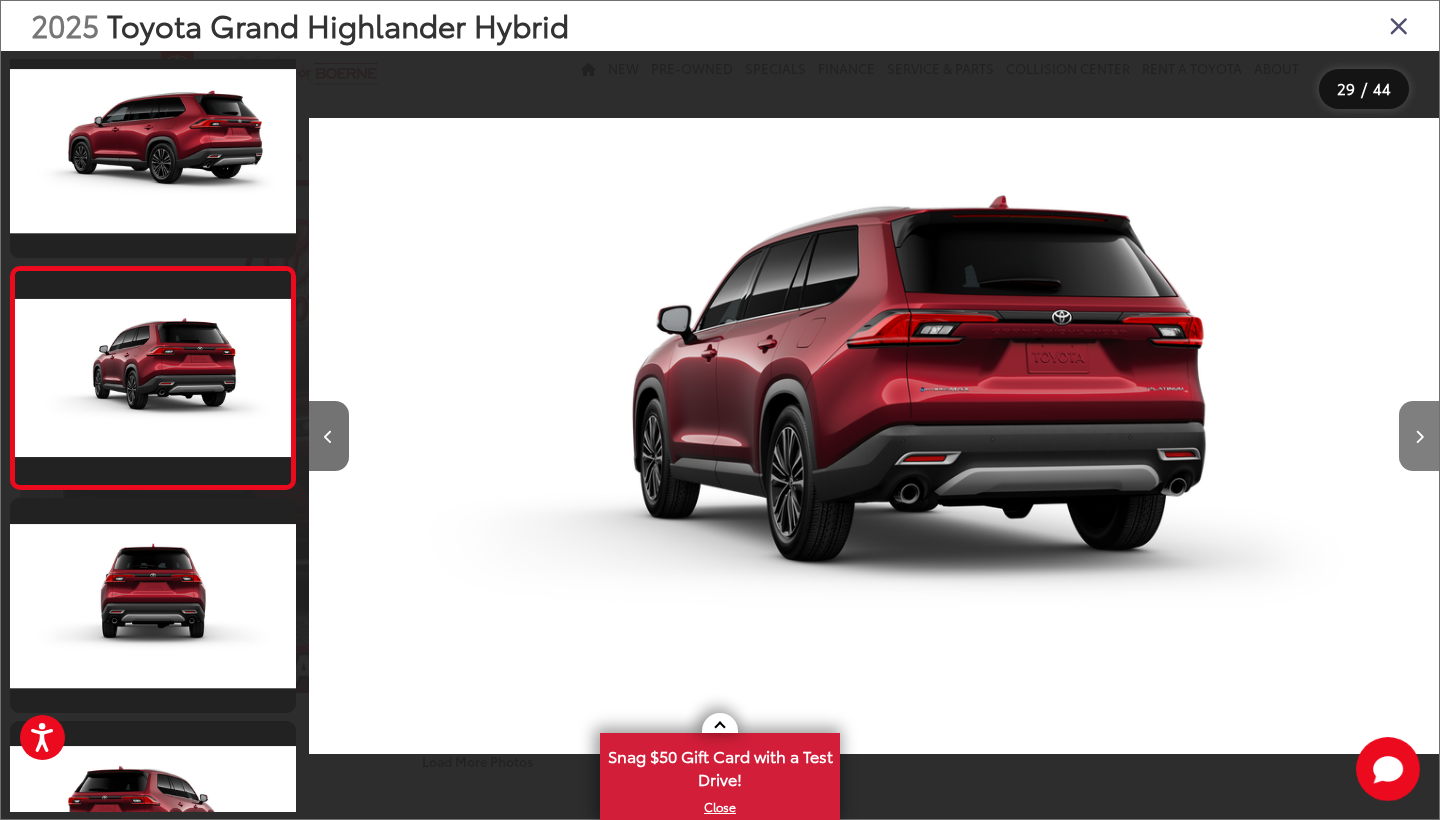 click at bounding box center [1419, 436] 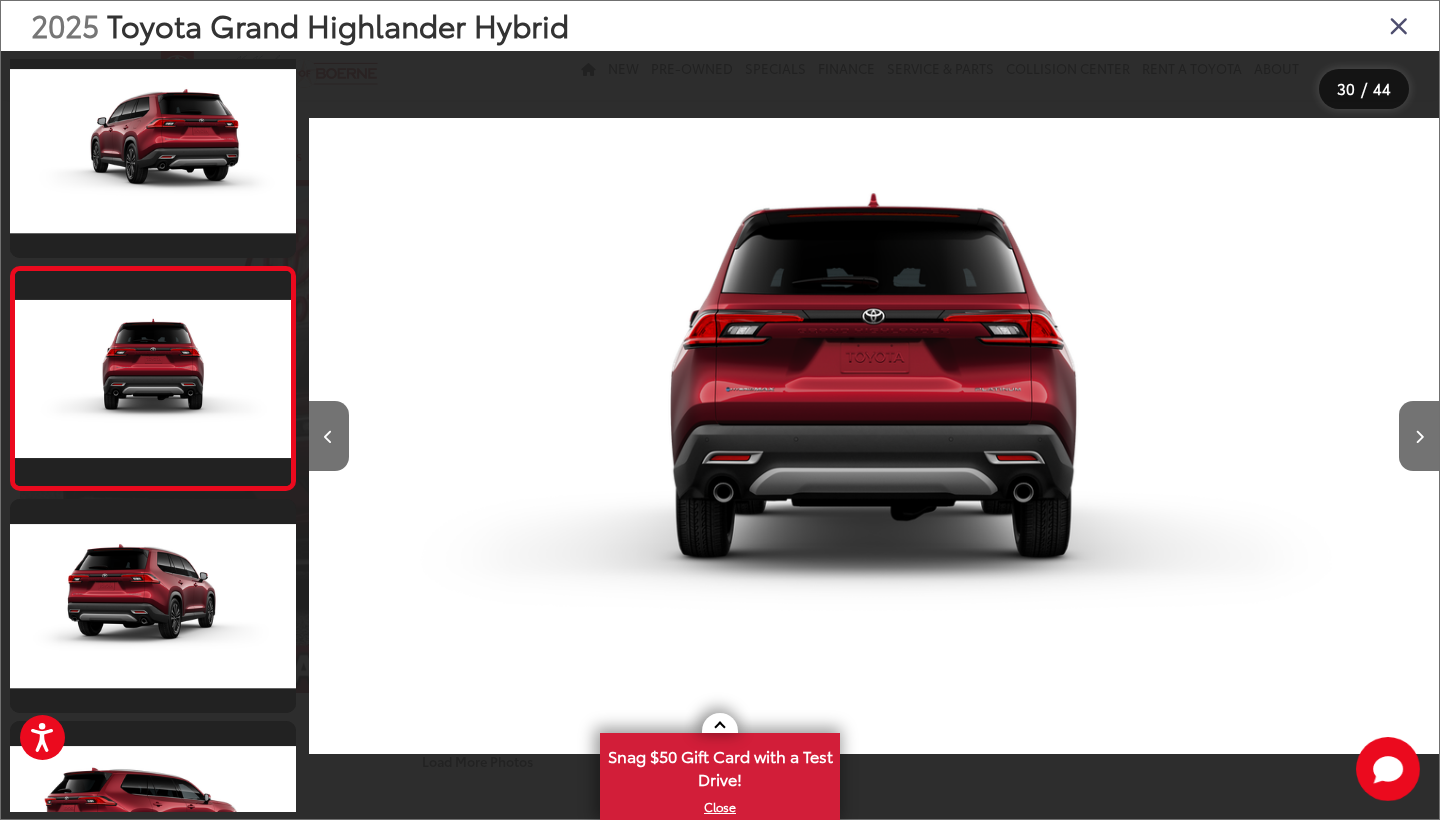click at bounding box center (1399, 25) 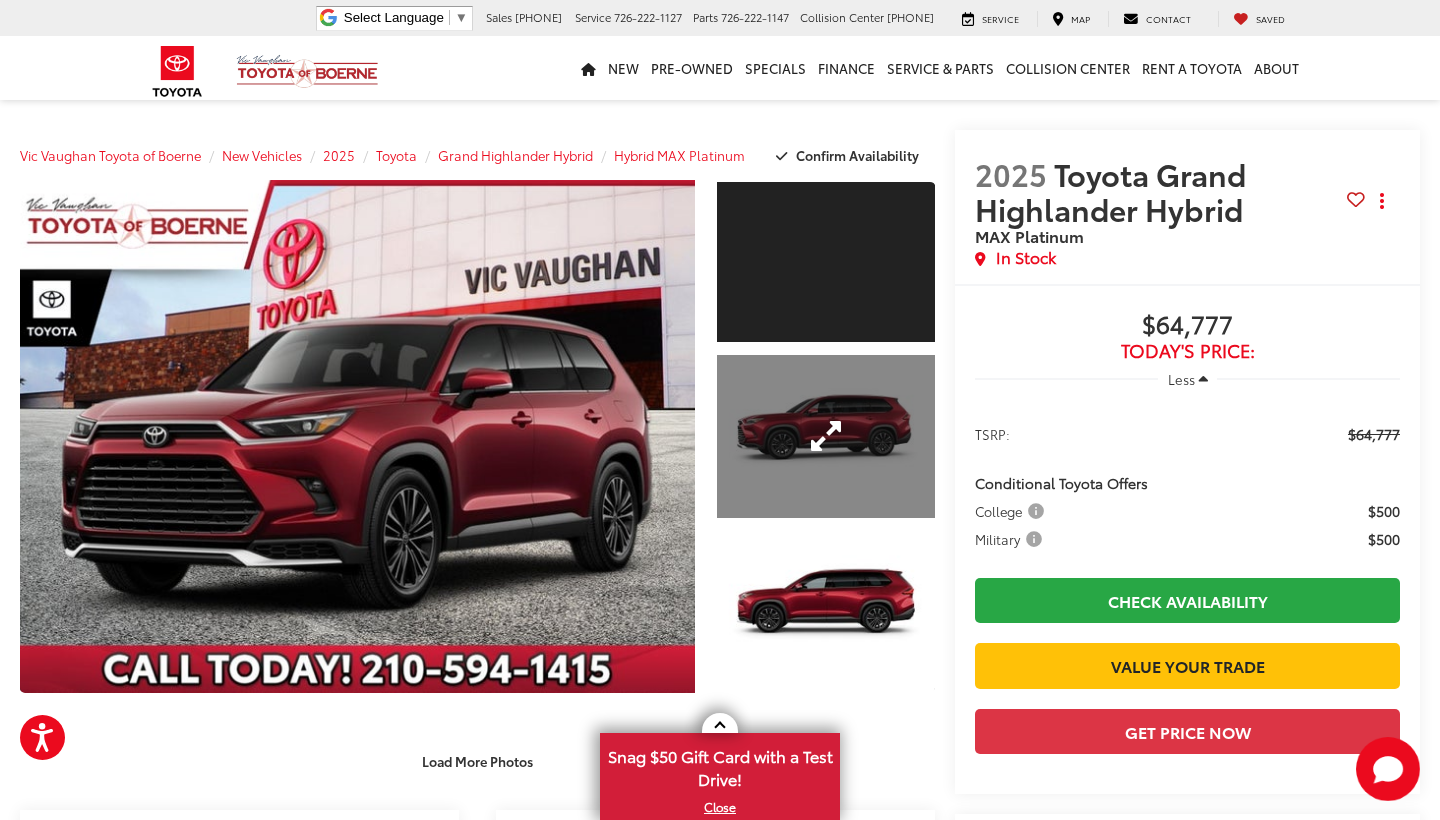 click at bounding box center (826, 437) 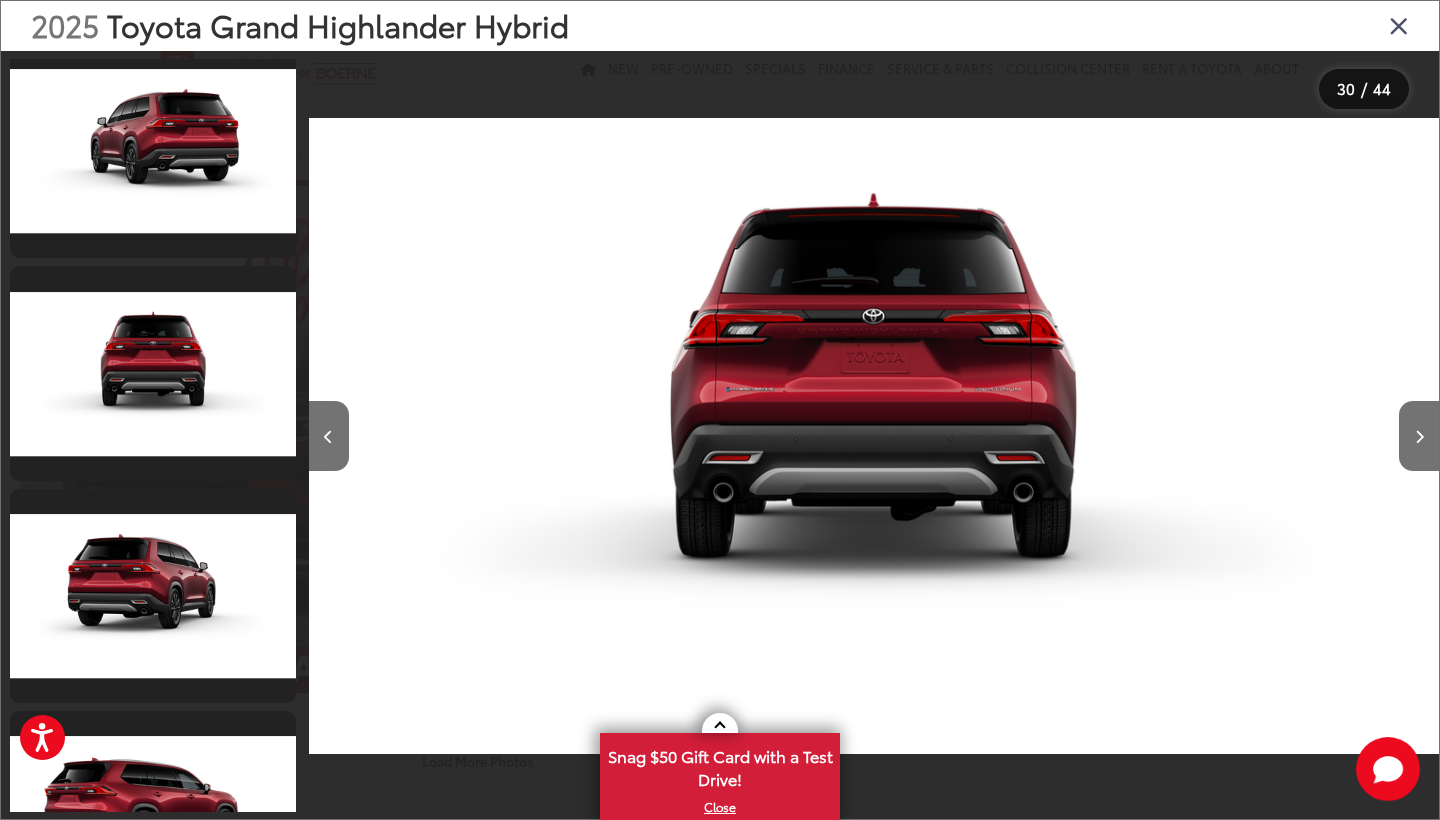 scroll, scrollTop: 231, scrollLeft: 0, axis: vertical 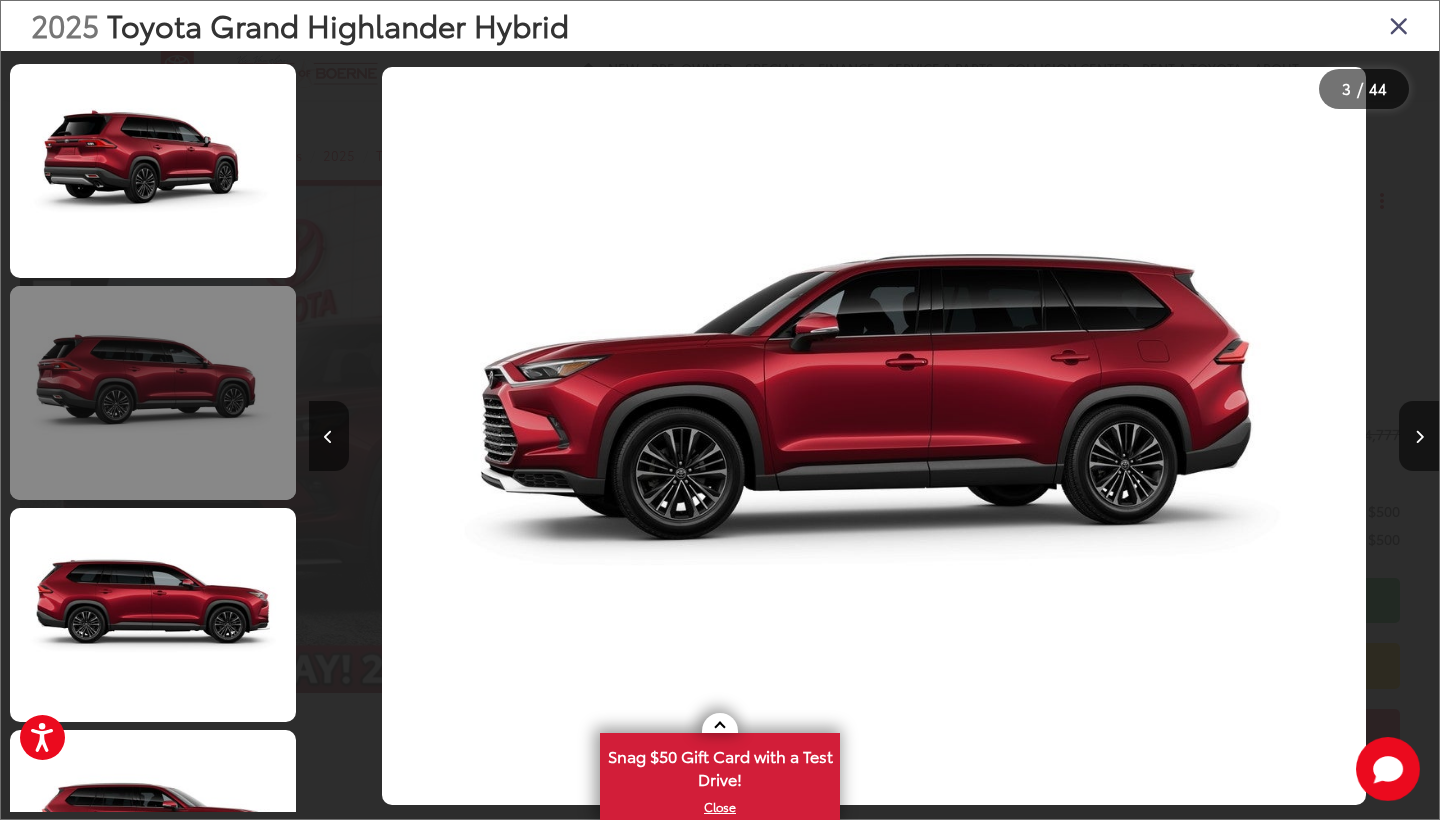 click at bounding box center [153, 393] 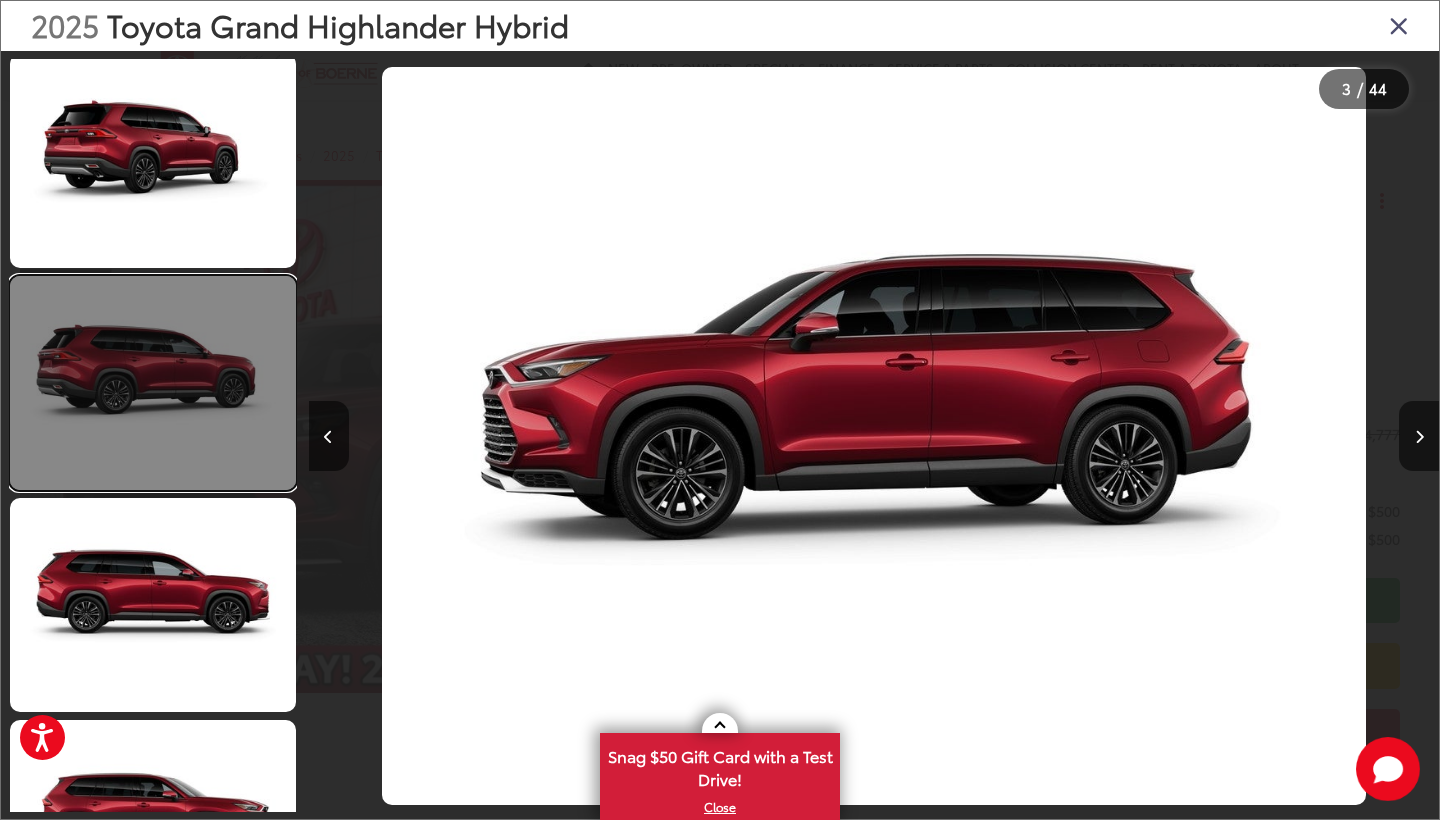 scroll, scrollTop: 0, scrollLeft: 11086, axis: horizontal 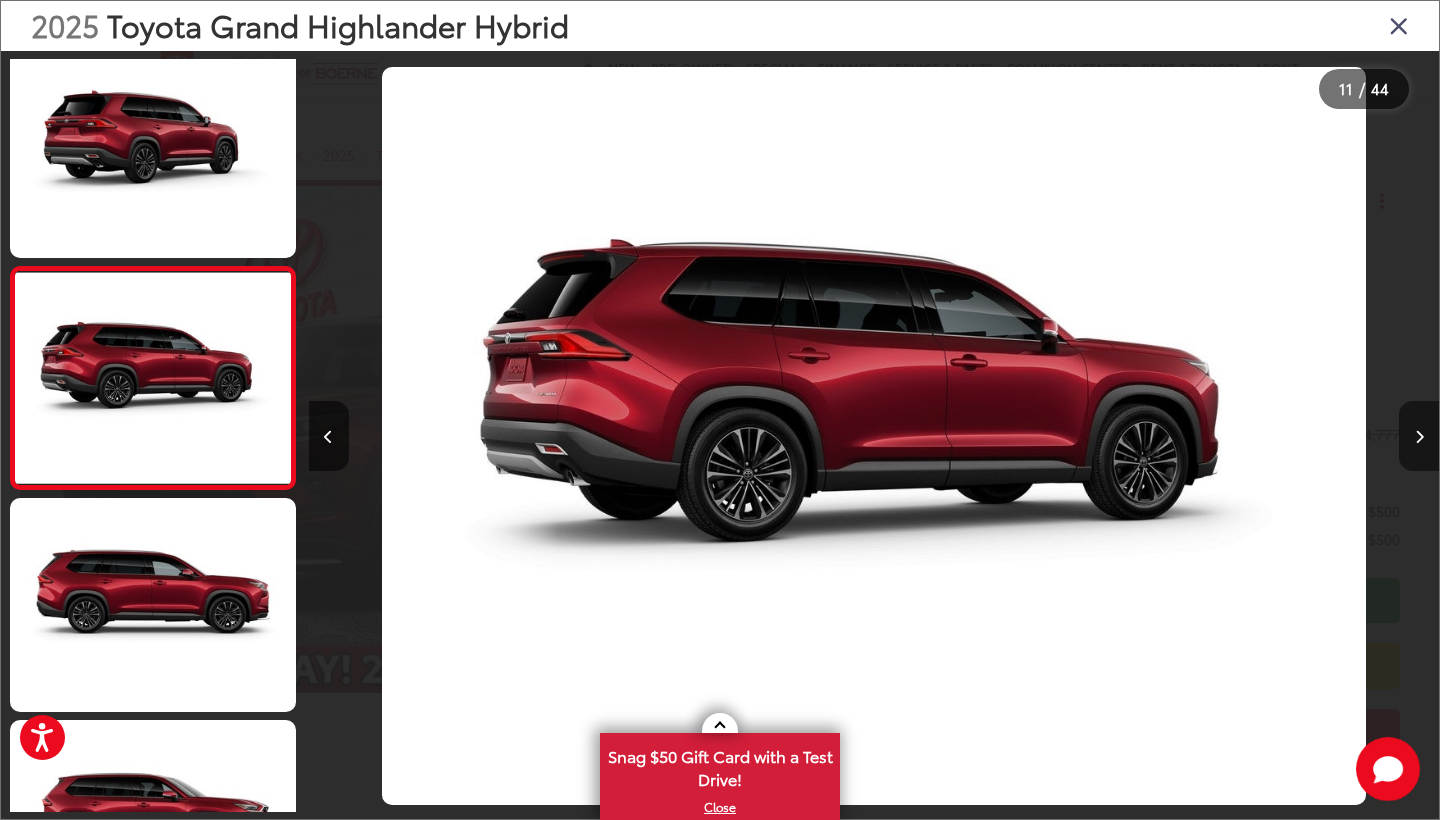 click at bounding box center (1419, 436) 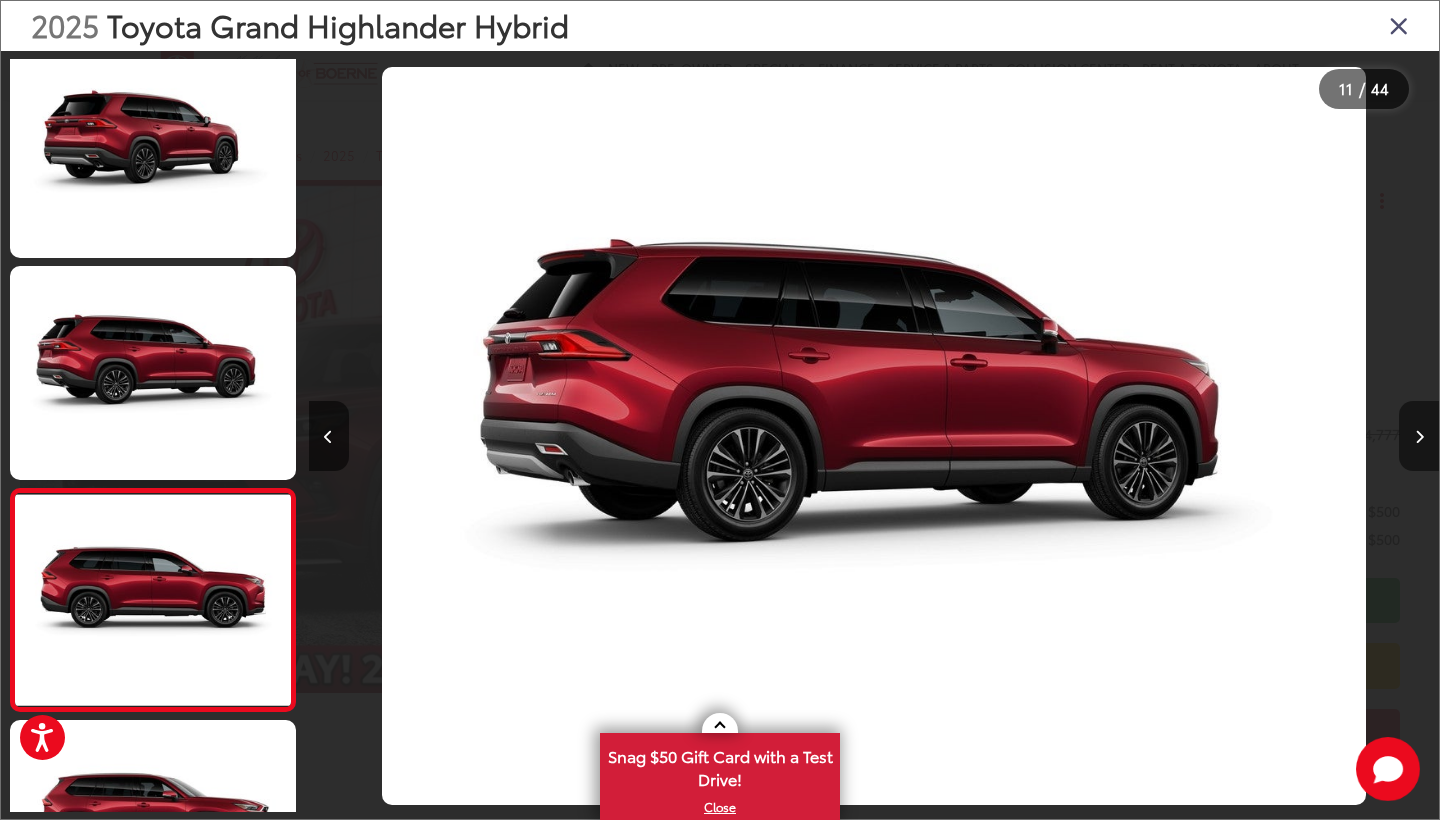 scroll, scrollTop: 0, scrollLeft: 12434, axis: horizontal 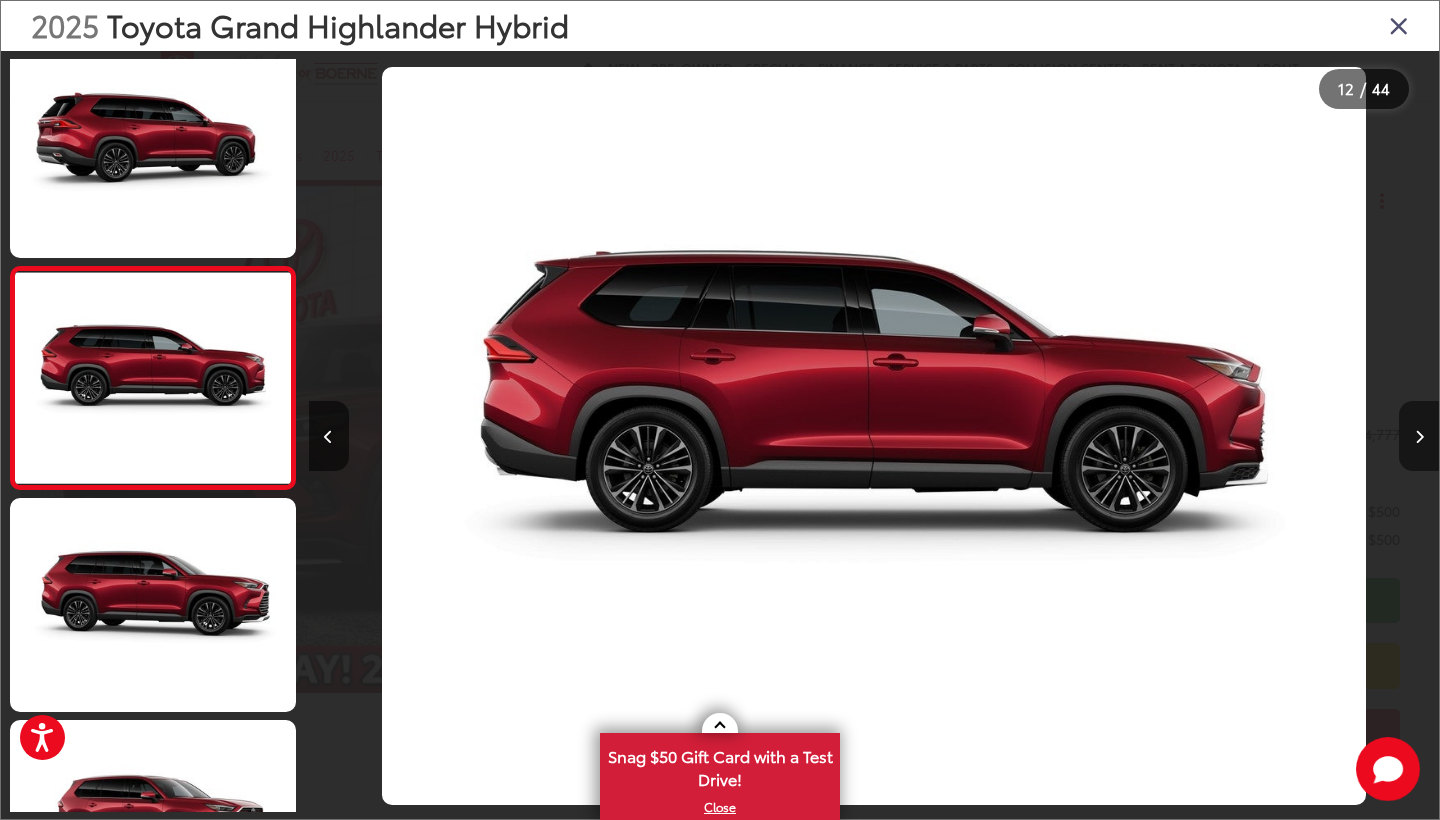 click at bounding box center [1419, 436] 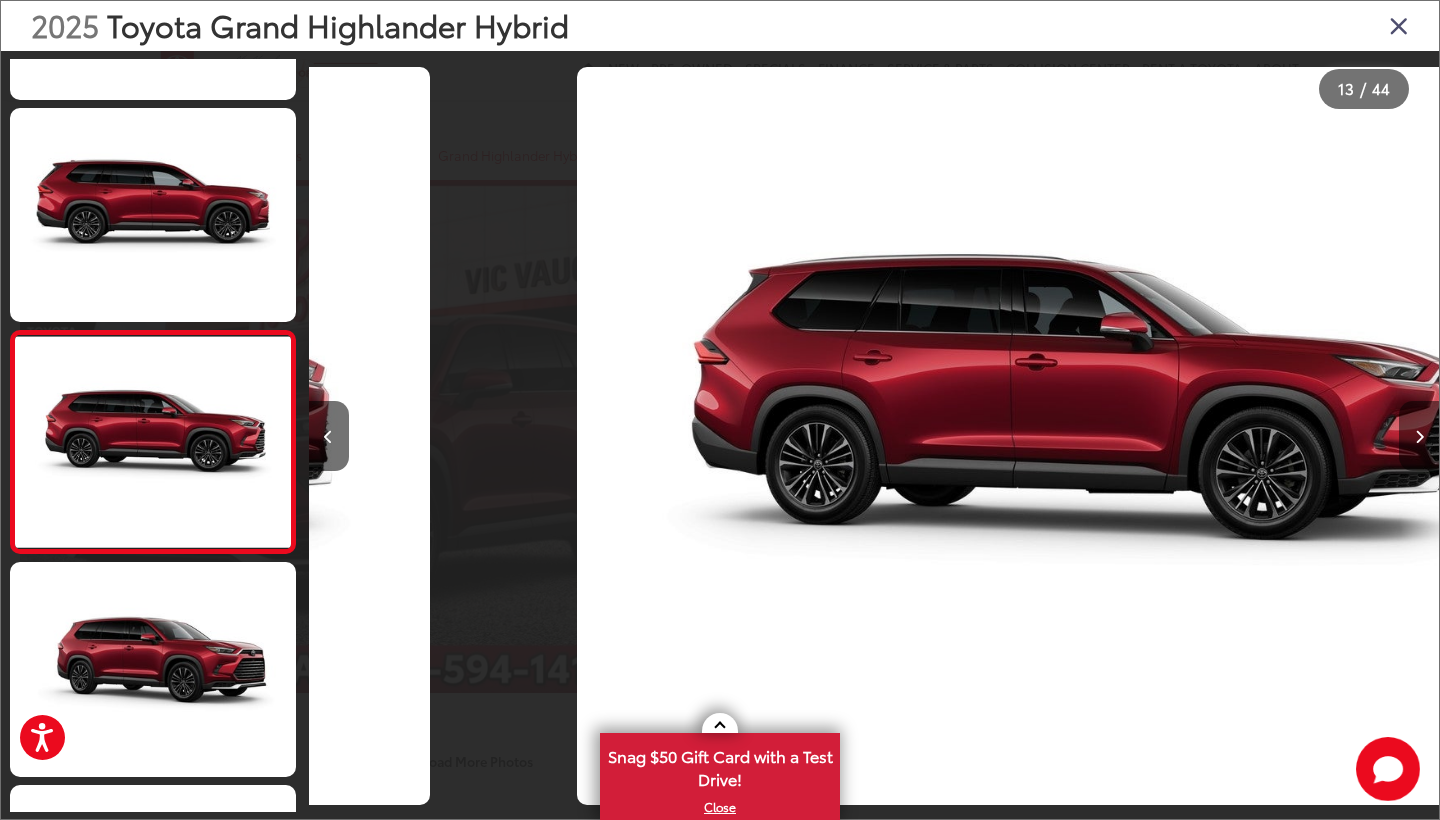 scroll, scrollTop: 2457, scrollLeft: 0, axis: vertical 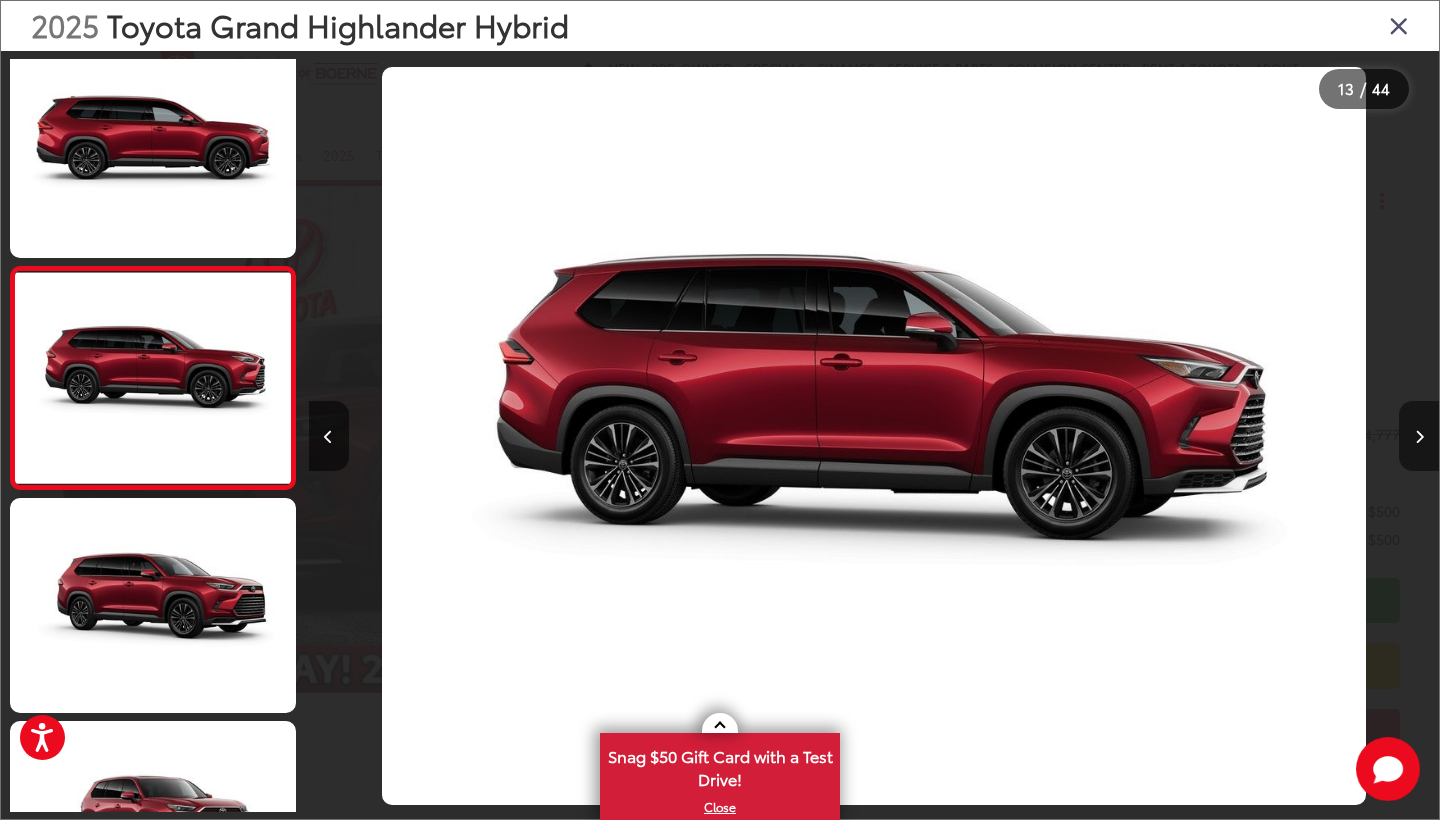 click at bounding box center [1419, 436] 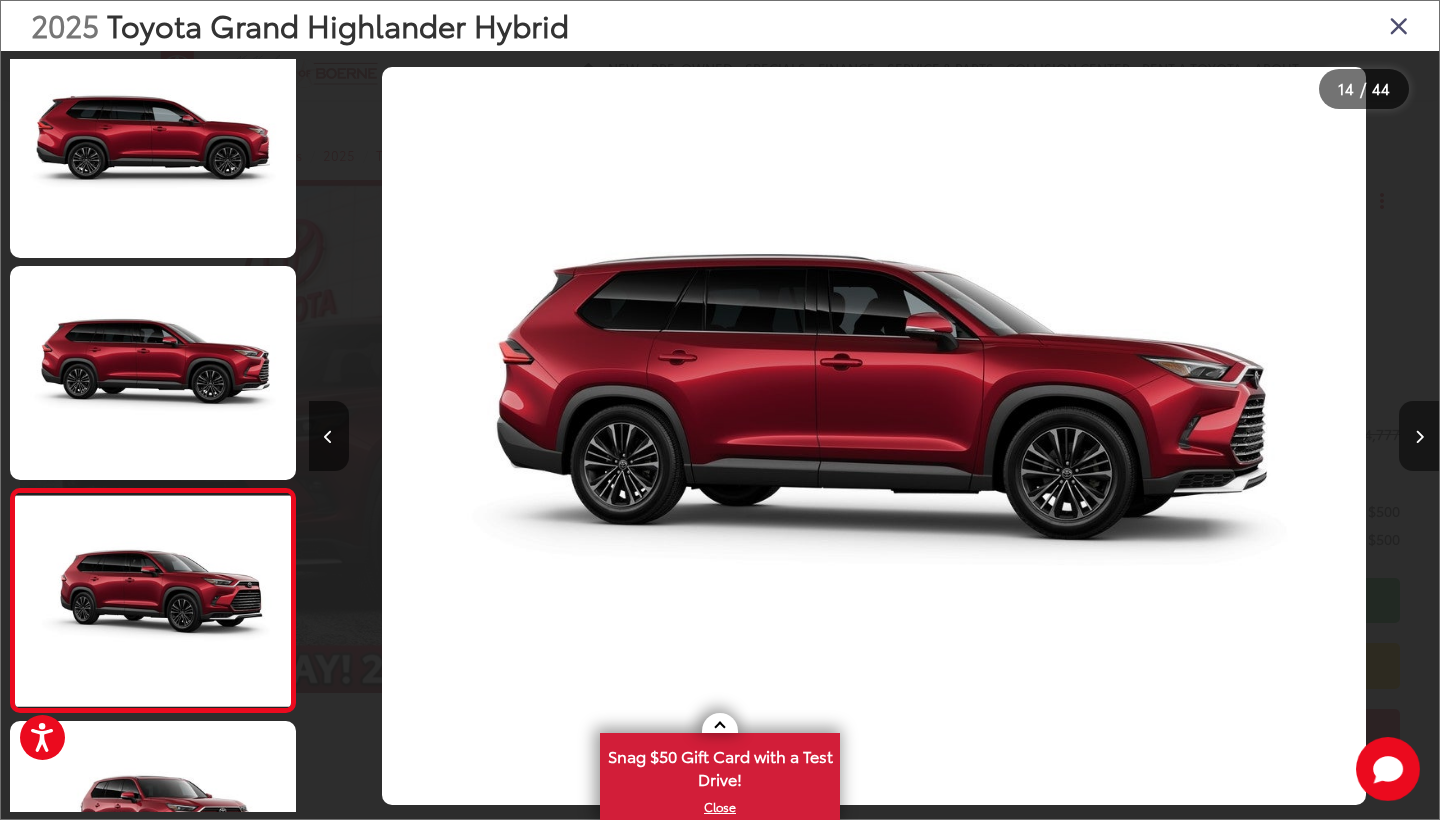 scroll, scrollTop: 0, scrollLeft: 14695, axis: horizontal 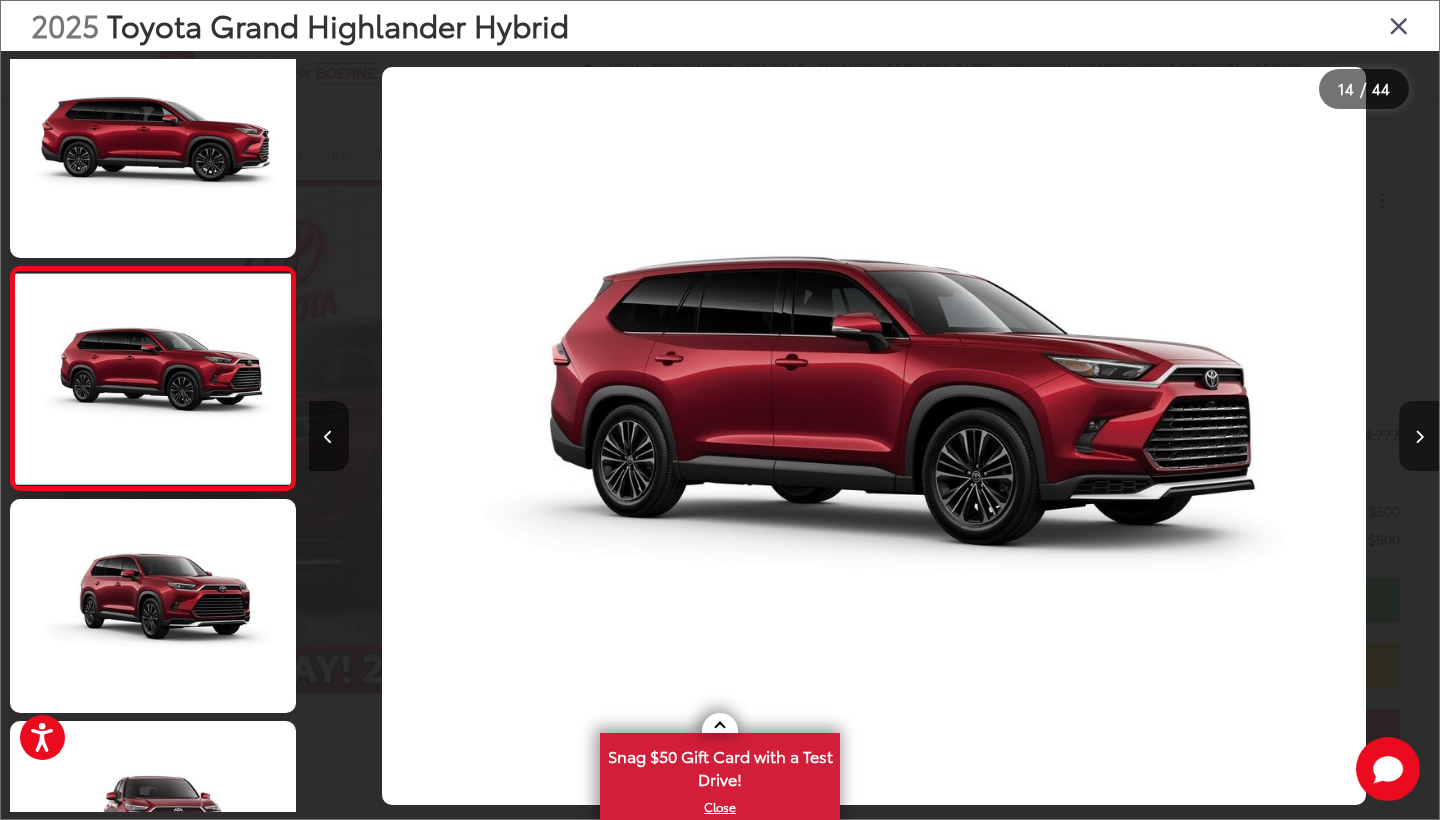 click at bounding box center [1419, 436] 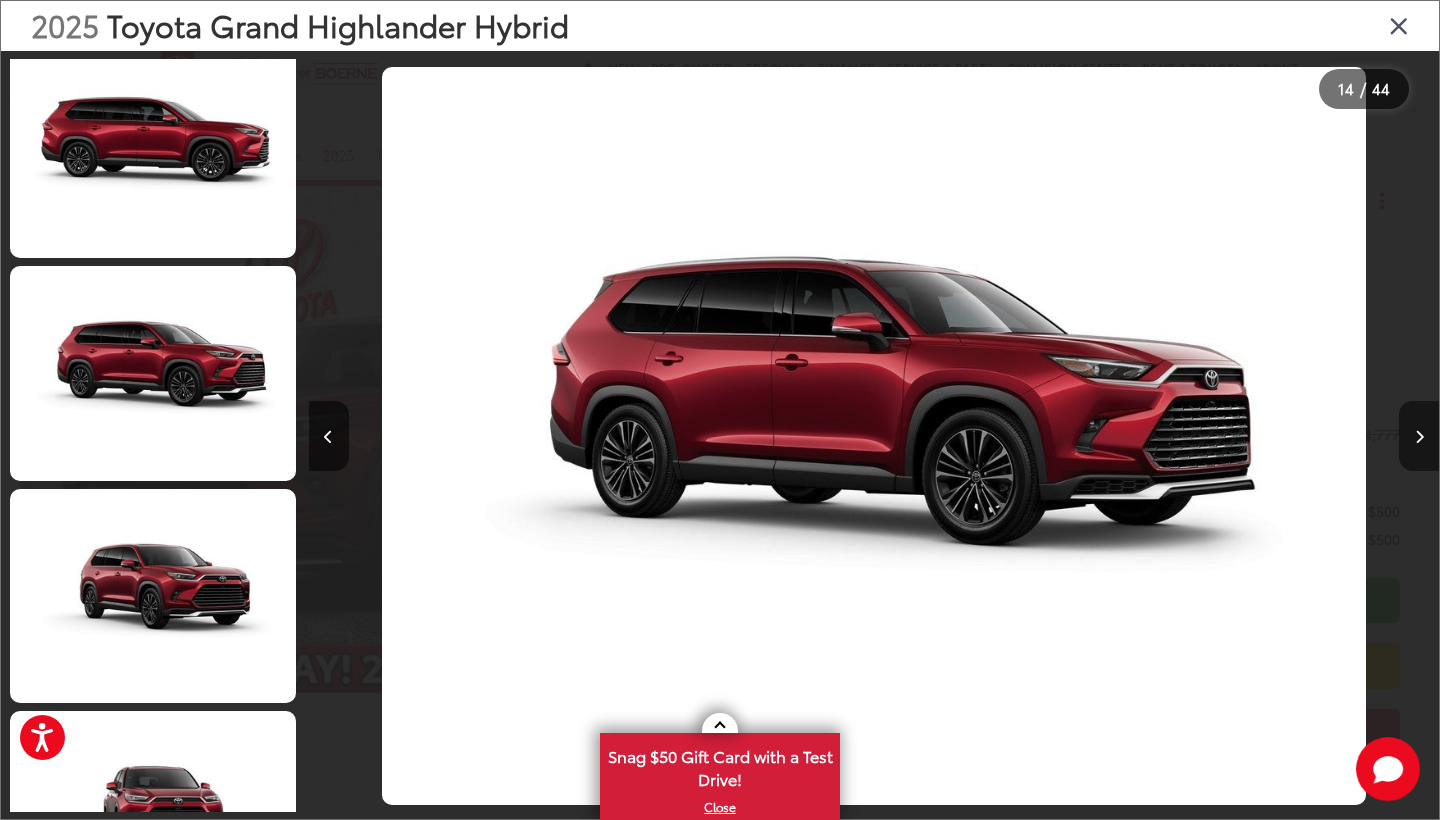 scroll, scrollTop: 0, scrollLeft: 15826, axis: horizontal 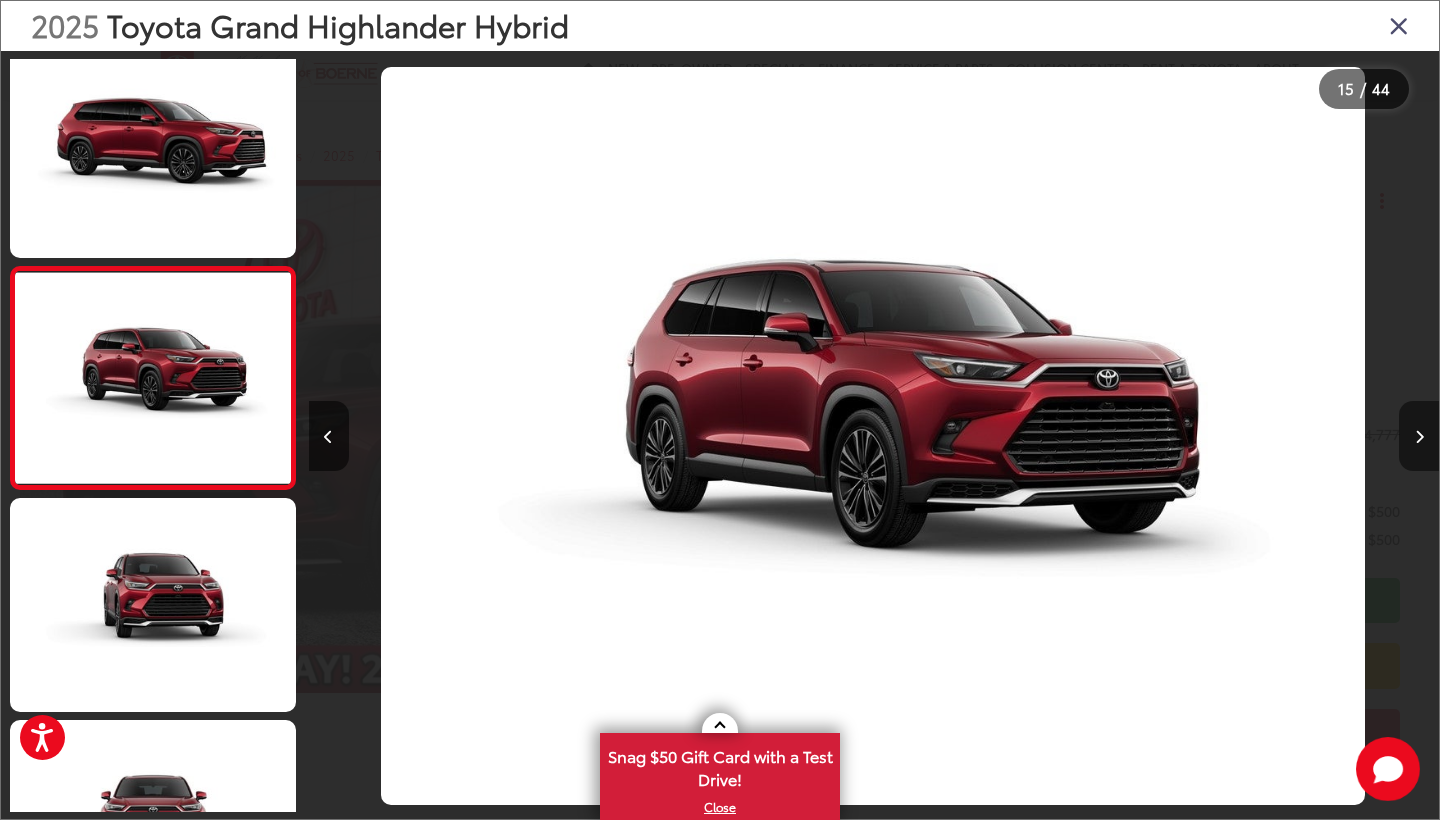 click at bounding box center (1419, 436) 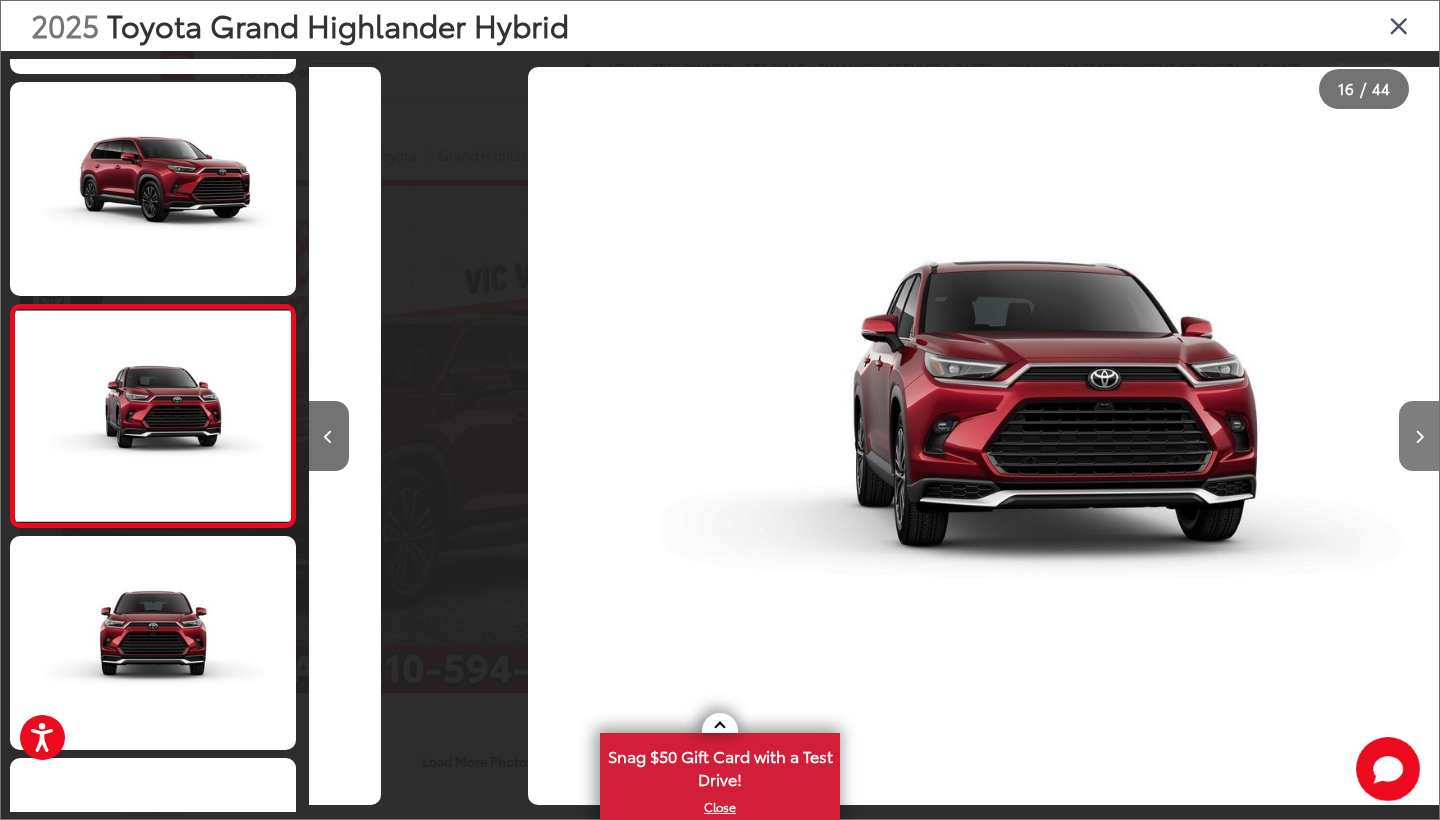 scroll, scrollTop: 3127, scrollLeft: 0, axis: vertical 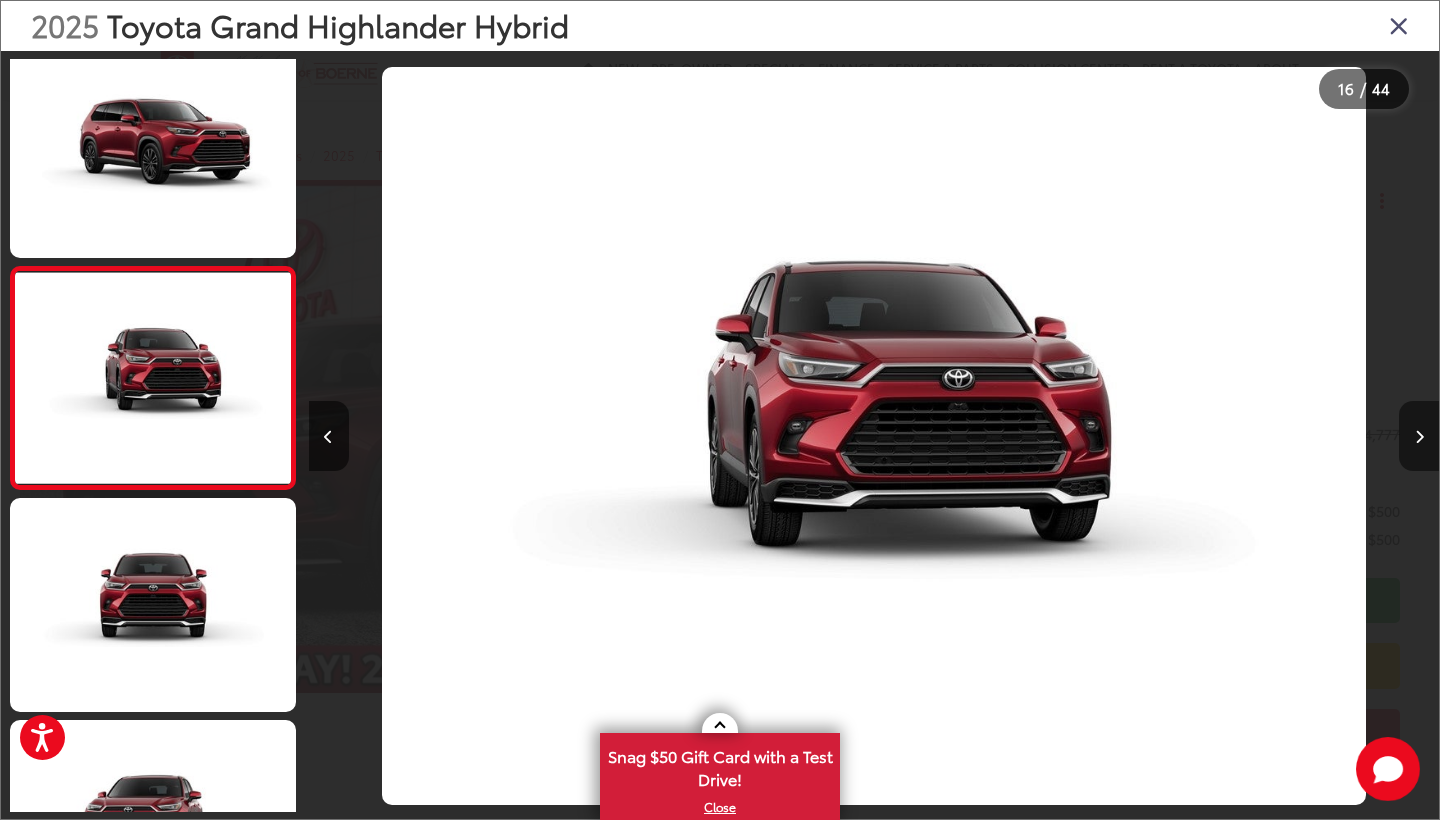 click at bounding box center (1419, 436) 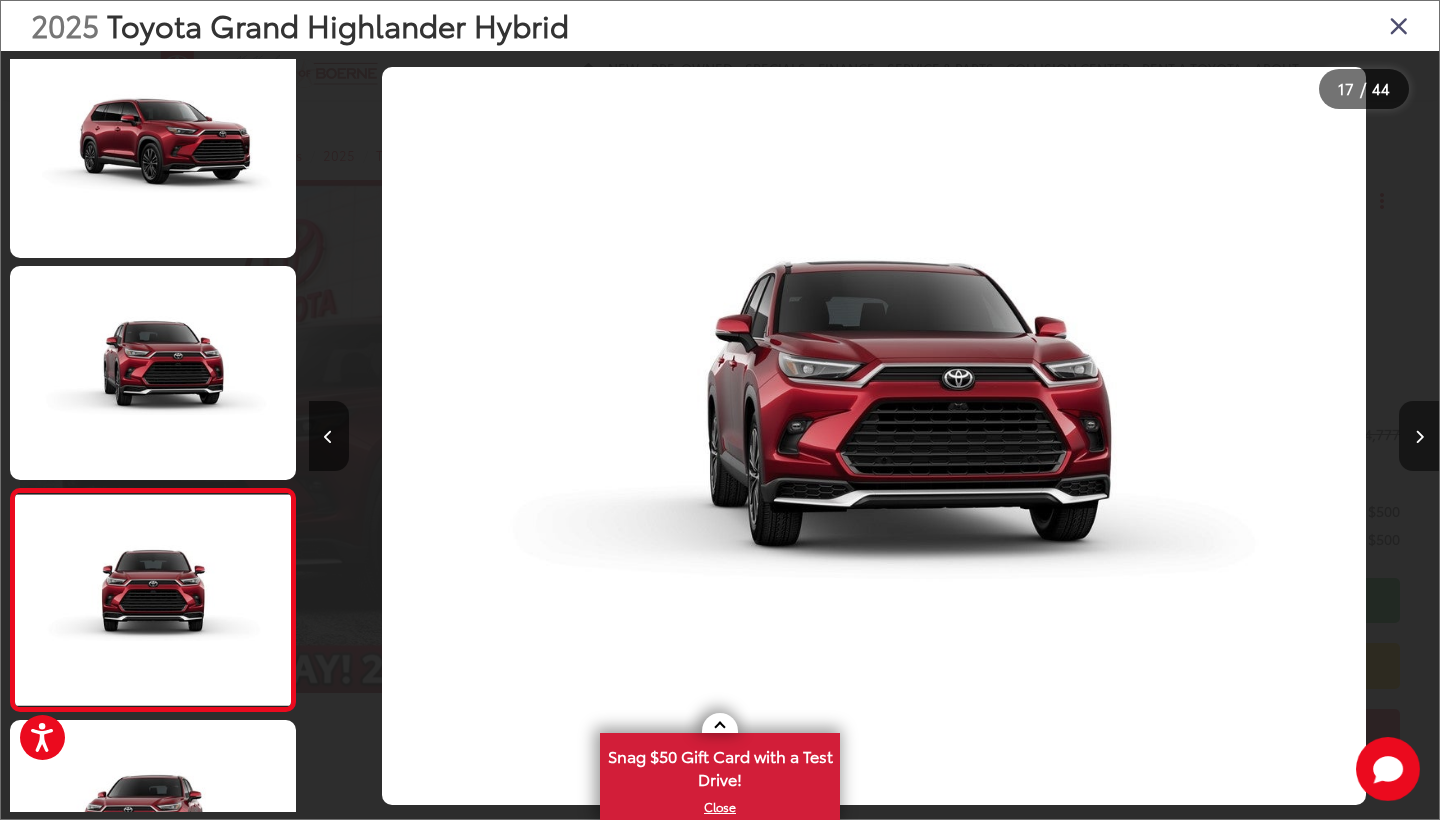 scroll, scrollTop: 0, scrollLeft: 18014, axis: horizontal 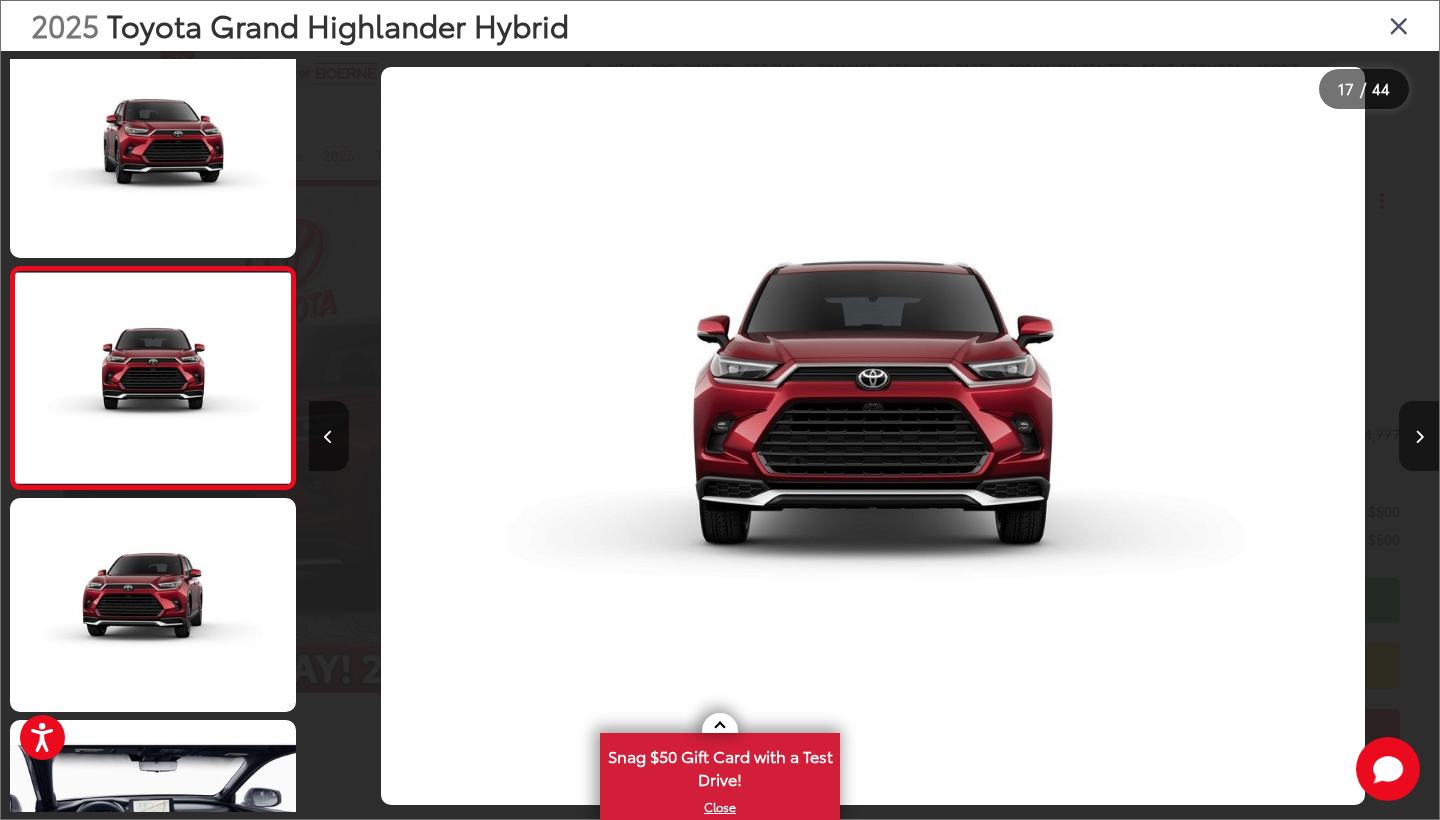 click at bounding box center (1419, 436) 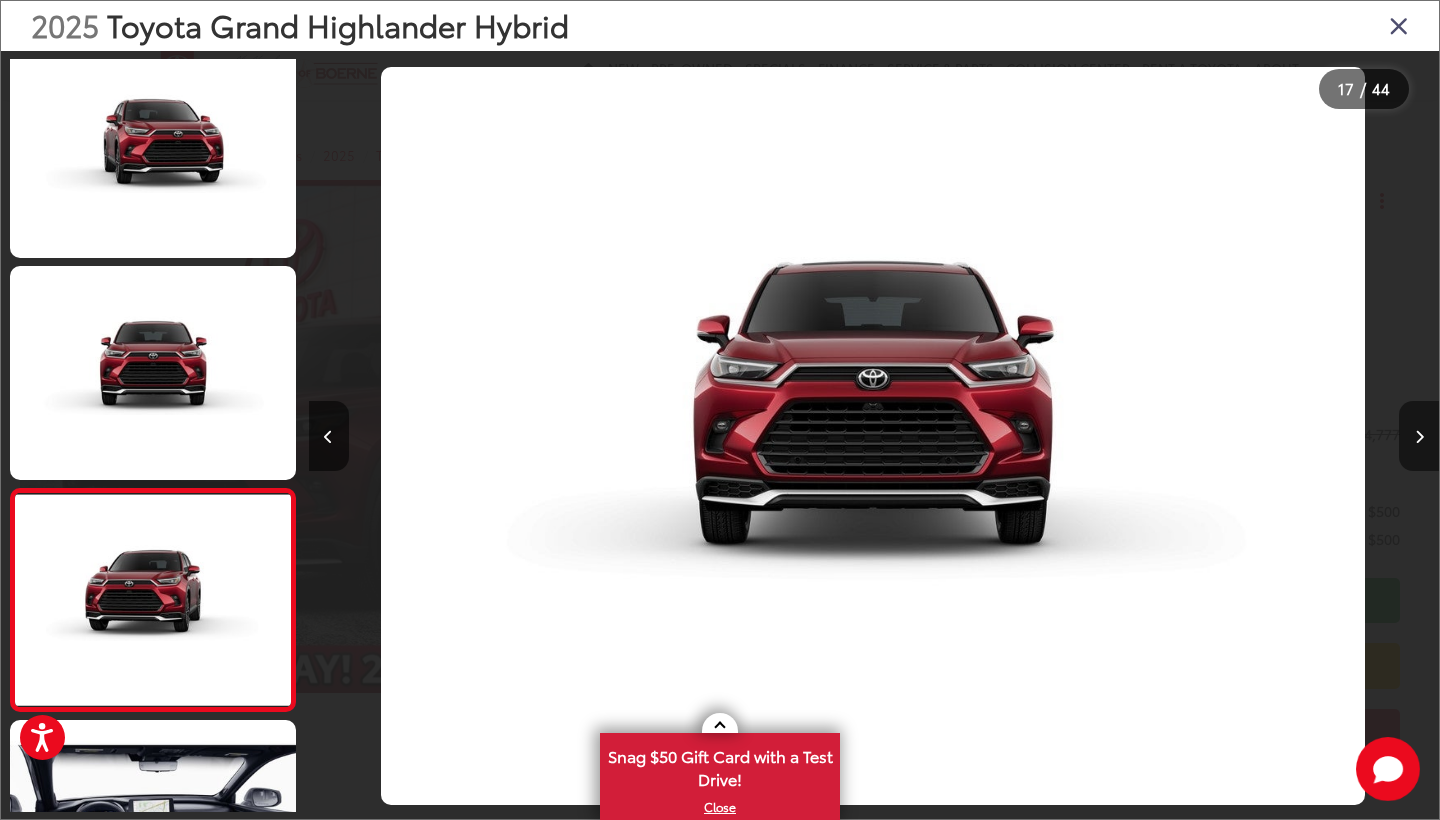 scroll, scrollTop: 0, scrollLeft: 19217, axis: horizontal 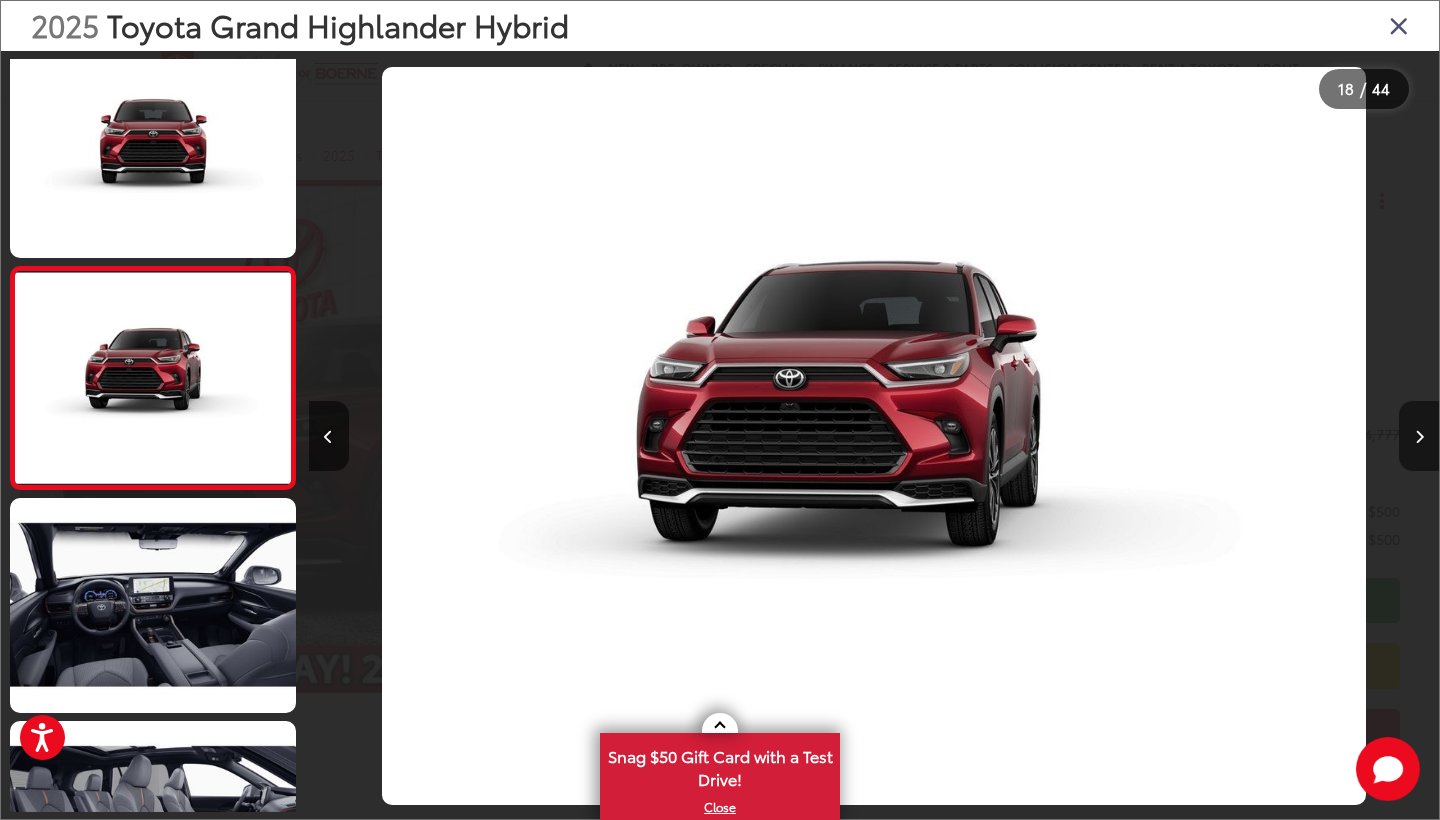 click at bounding box center (1419, 436) 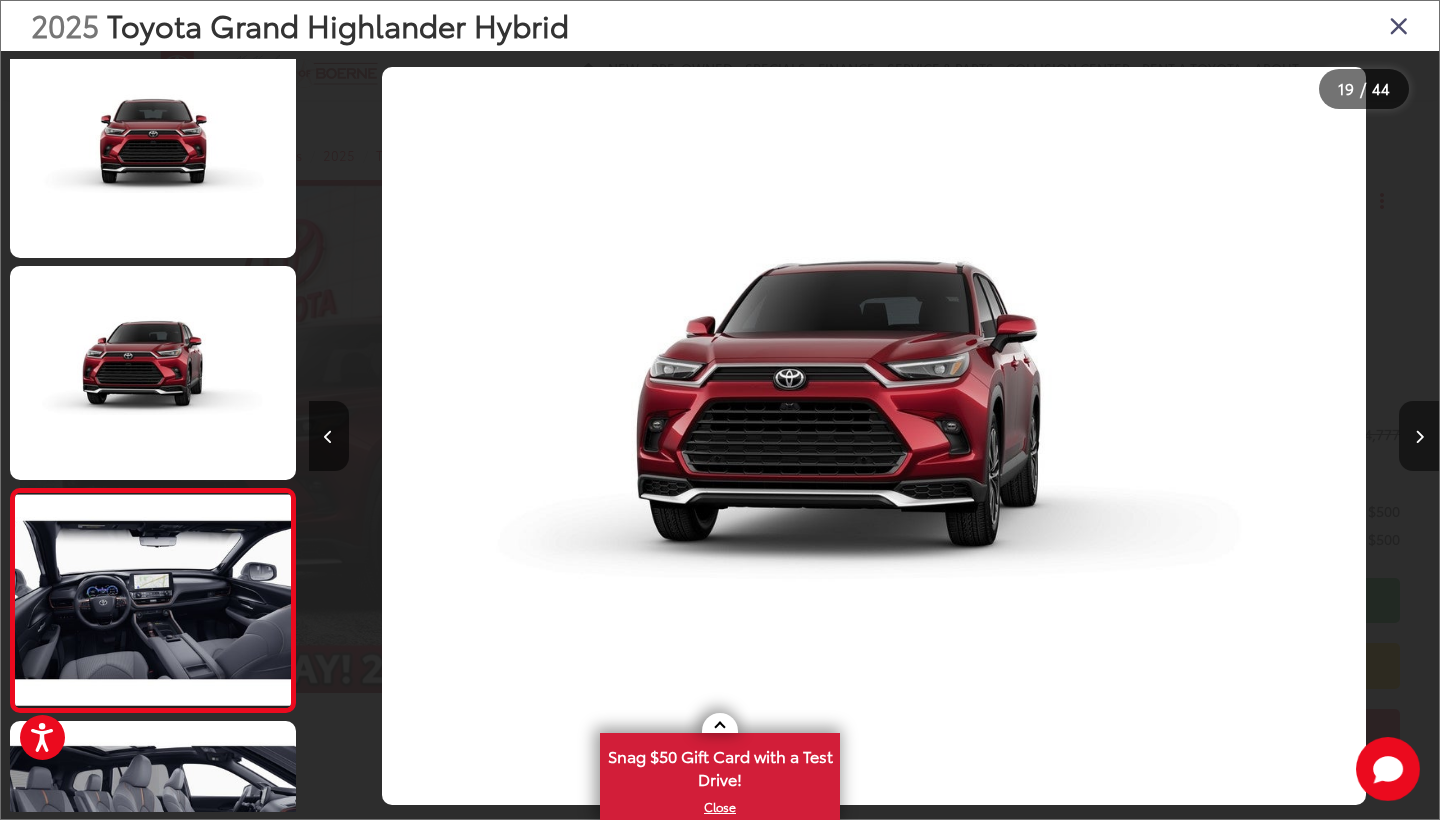 scroll, scrollTop: 3793, scrollLeft: 0, axis: vertical 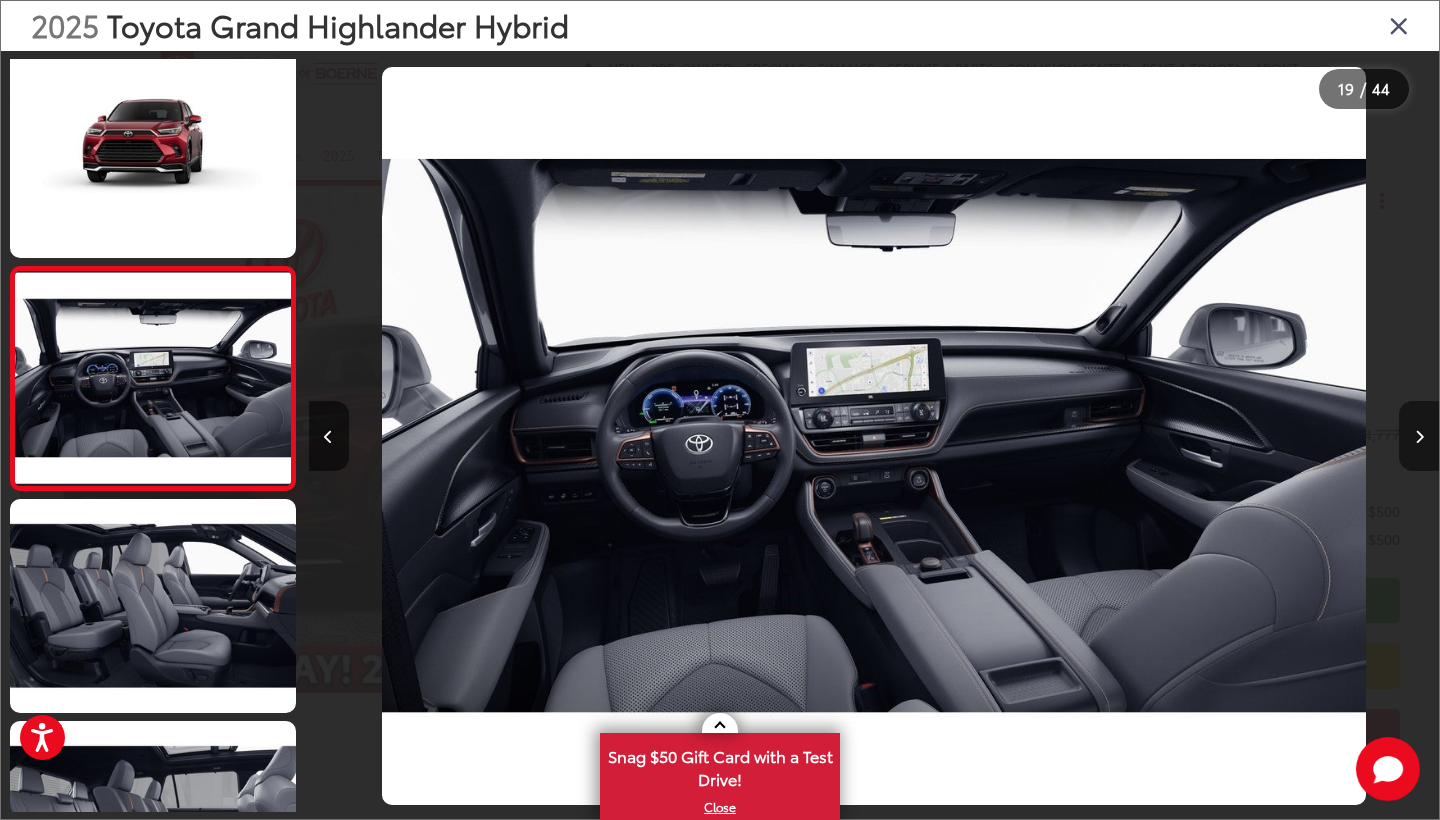 click at bounding box center (1419, 436) 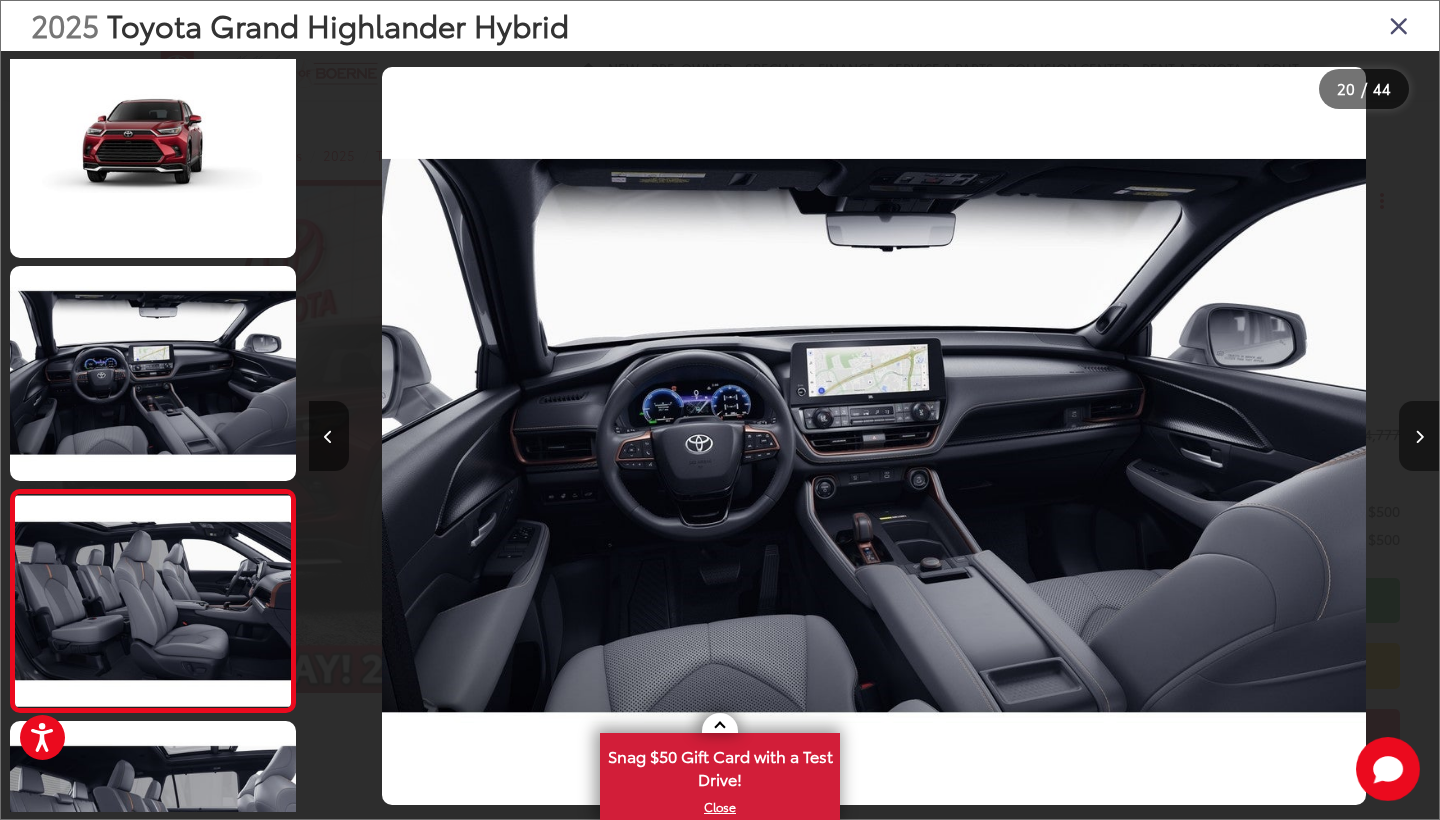 scroll, scrollTop: 0, scrollLeft: 21478, axis: horizontal 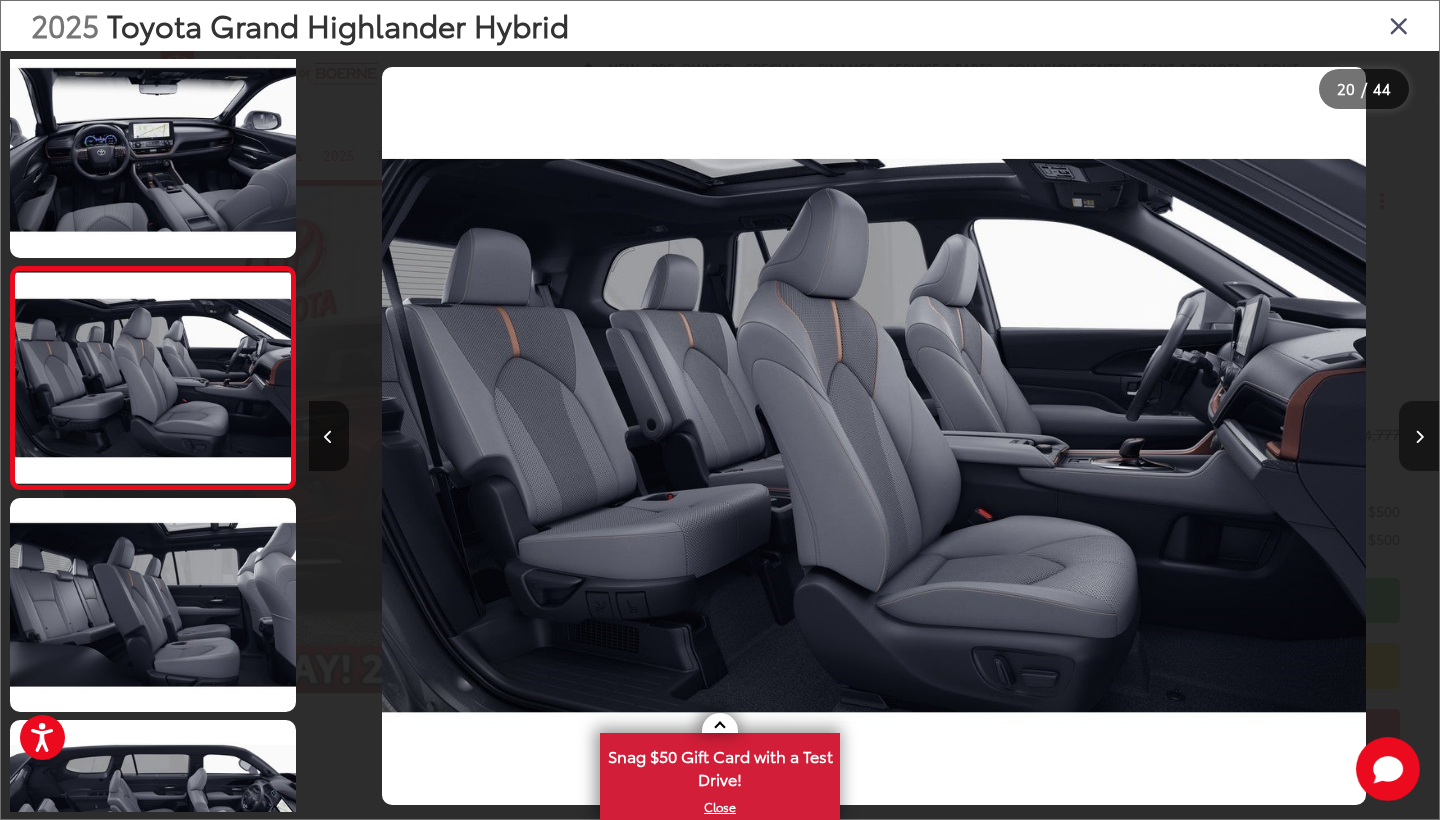 click at bounding box center [1419, 437] 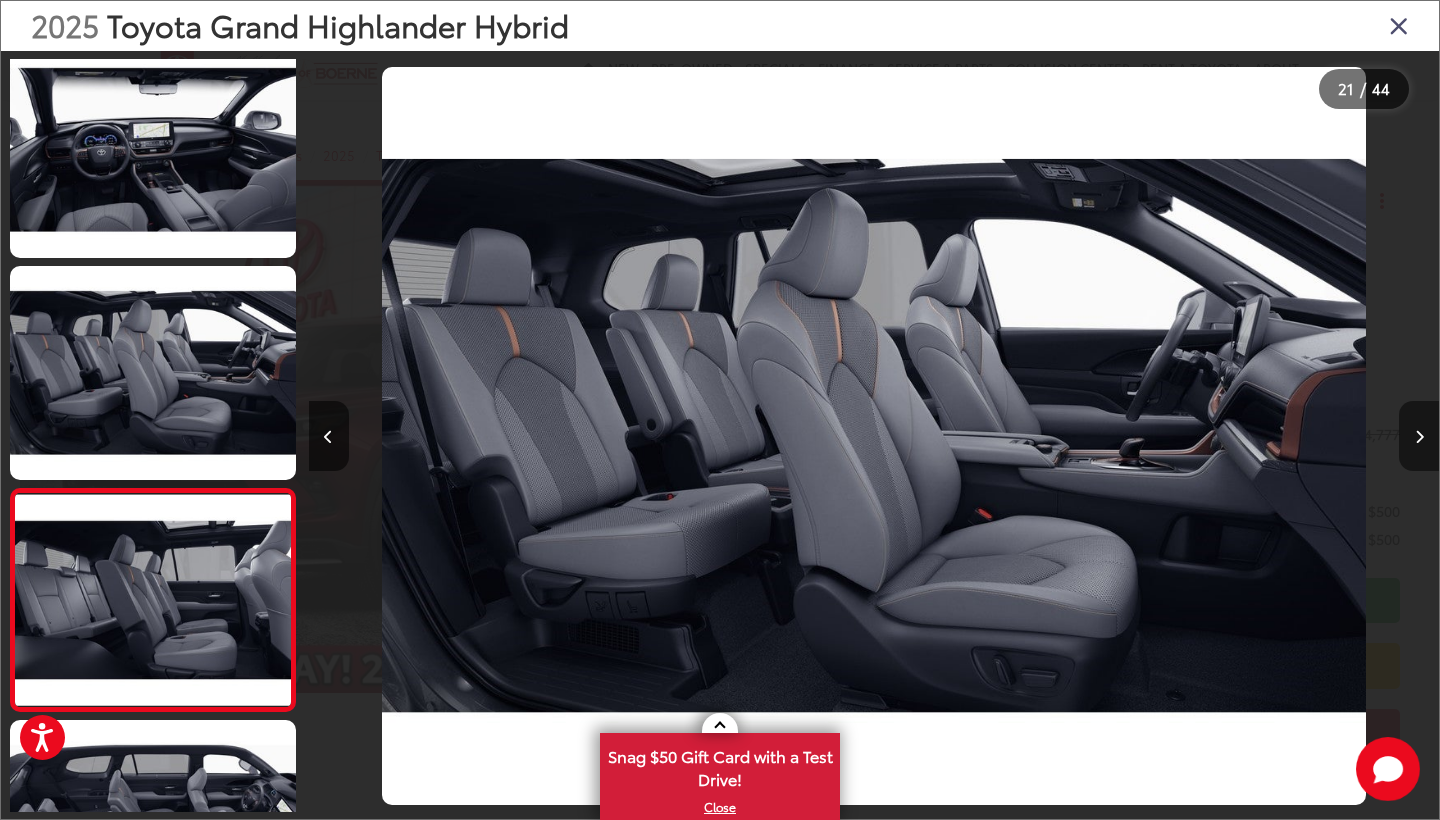 scroll, scrollTop: 4238, scrollLeft: 0, axis: vertical 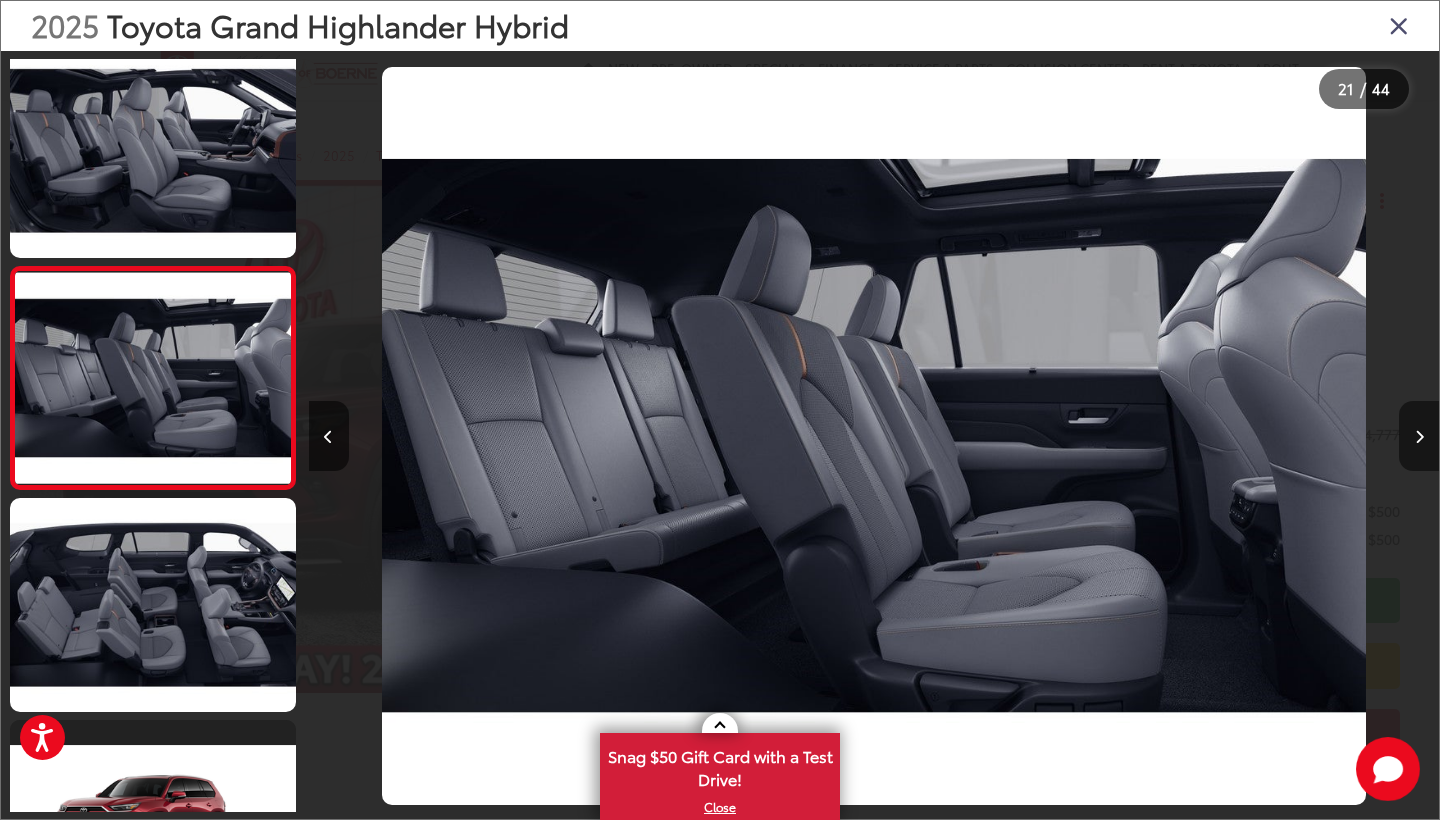 click at bounding box center [1419, 437] 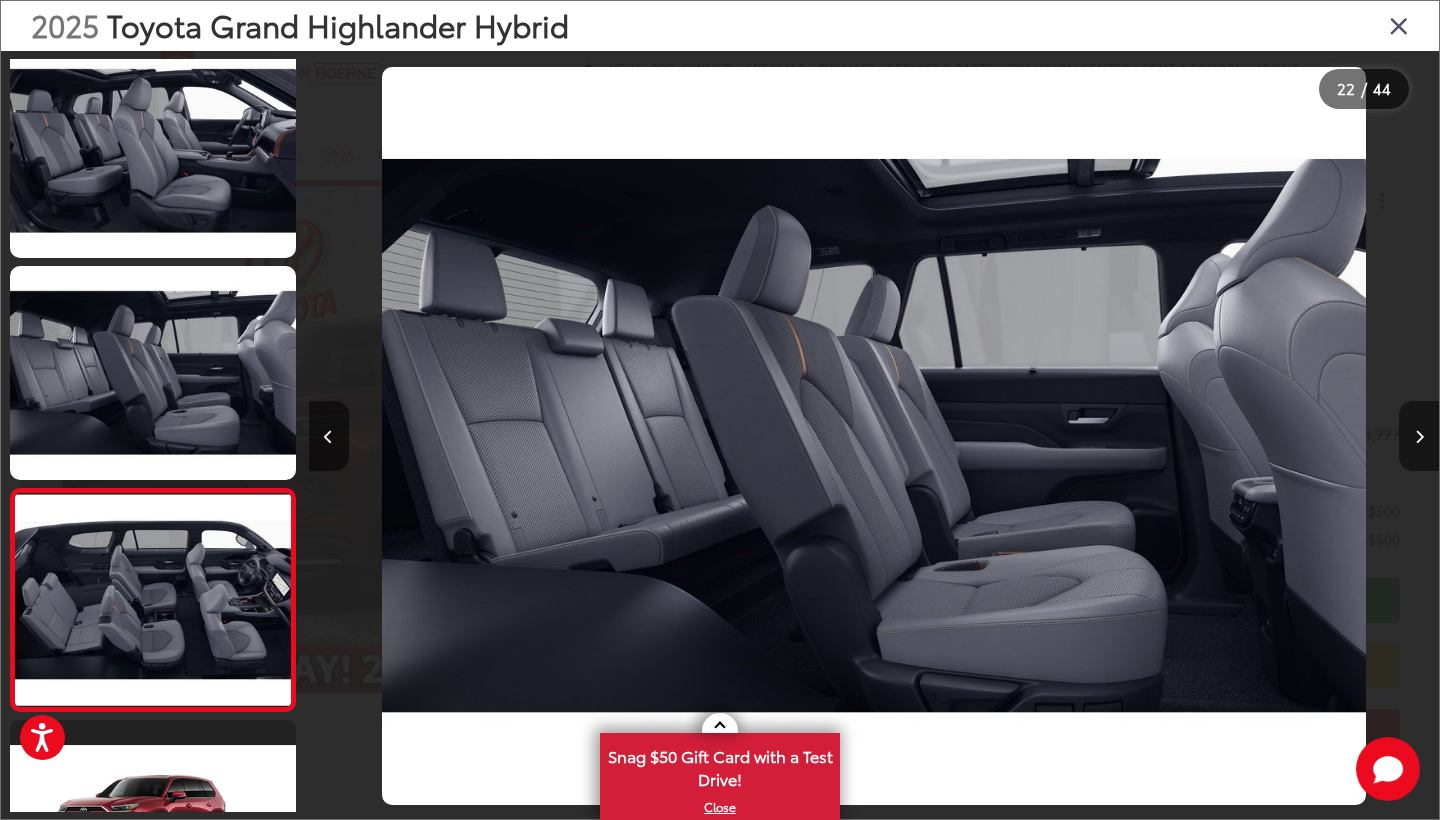 scroll, scrollTop: 0, scrollLeft: 23737, axis: horizontal 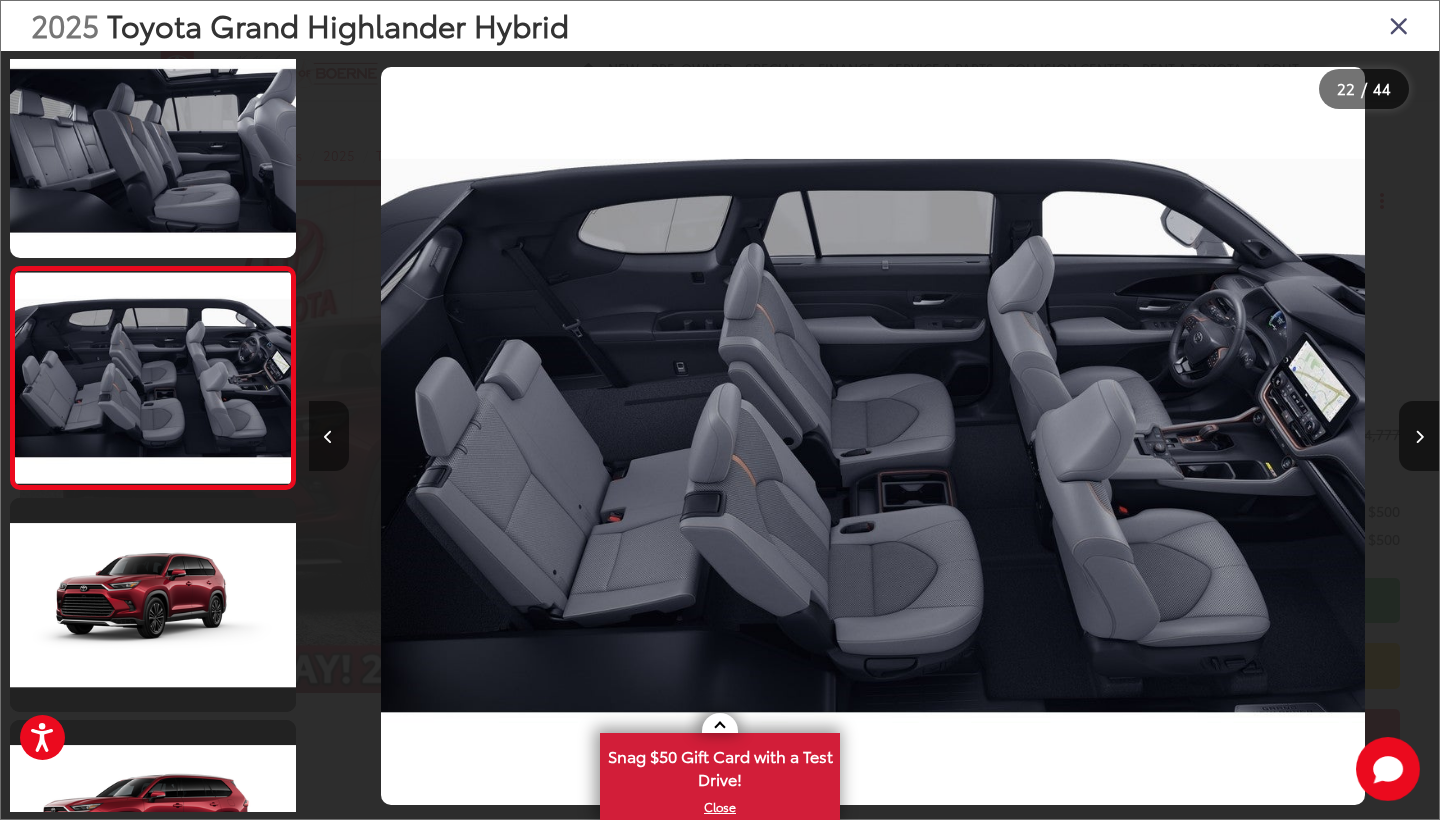 click at bounding box center (329, 436) 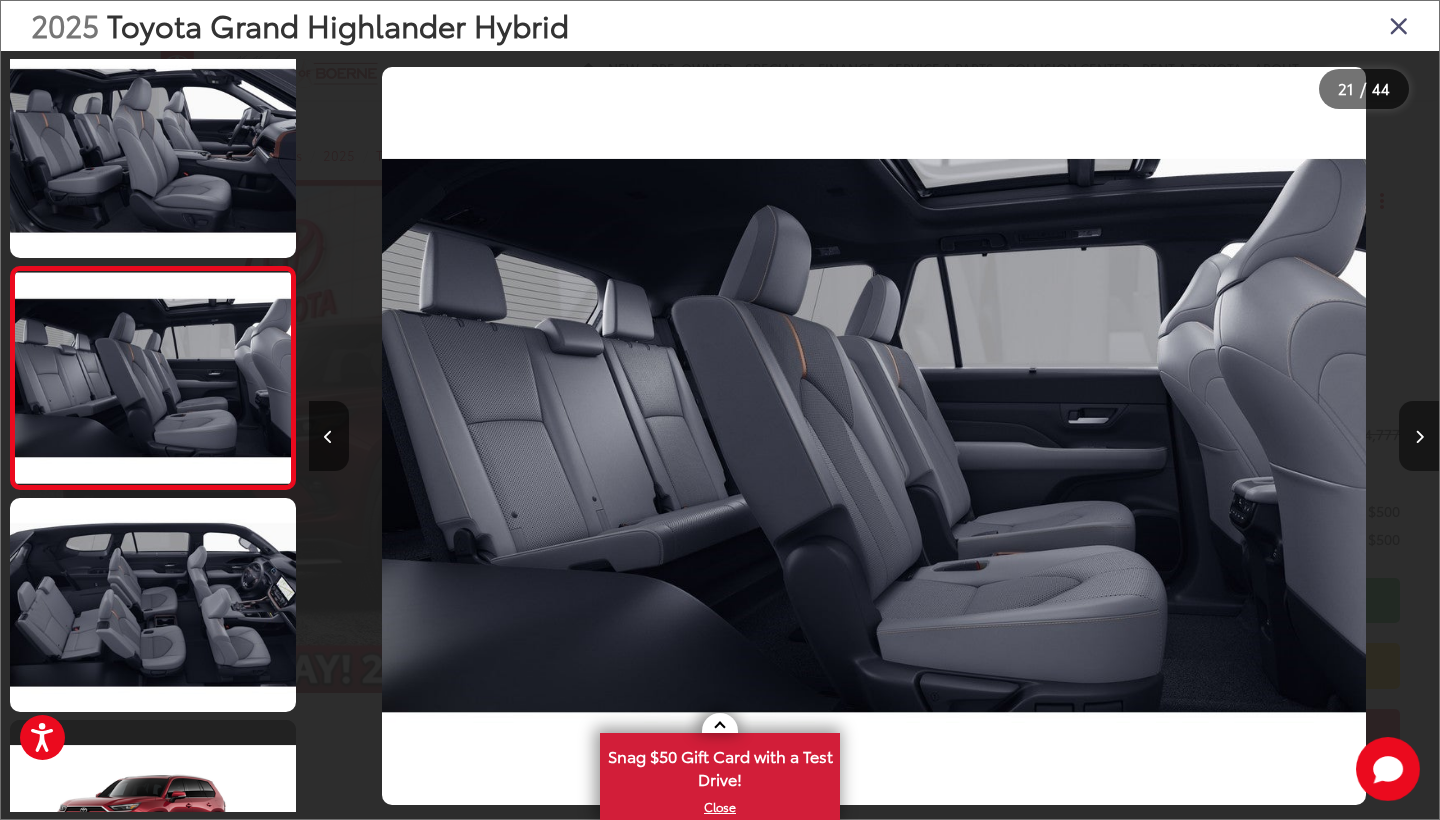 click at bounding box center (1419, 436) 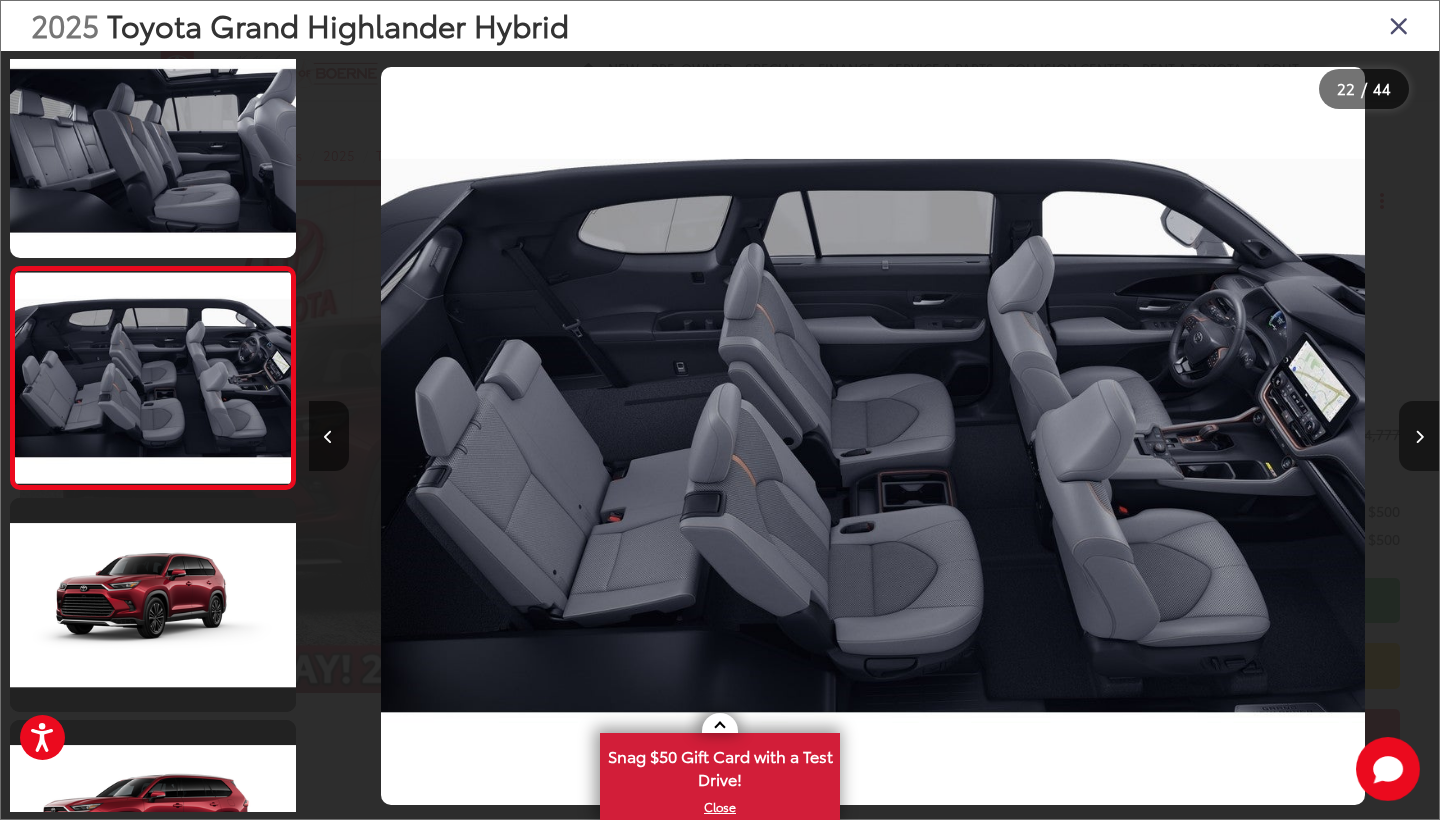 click at bounding box center [1419, 436] 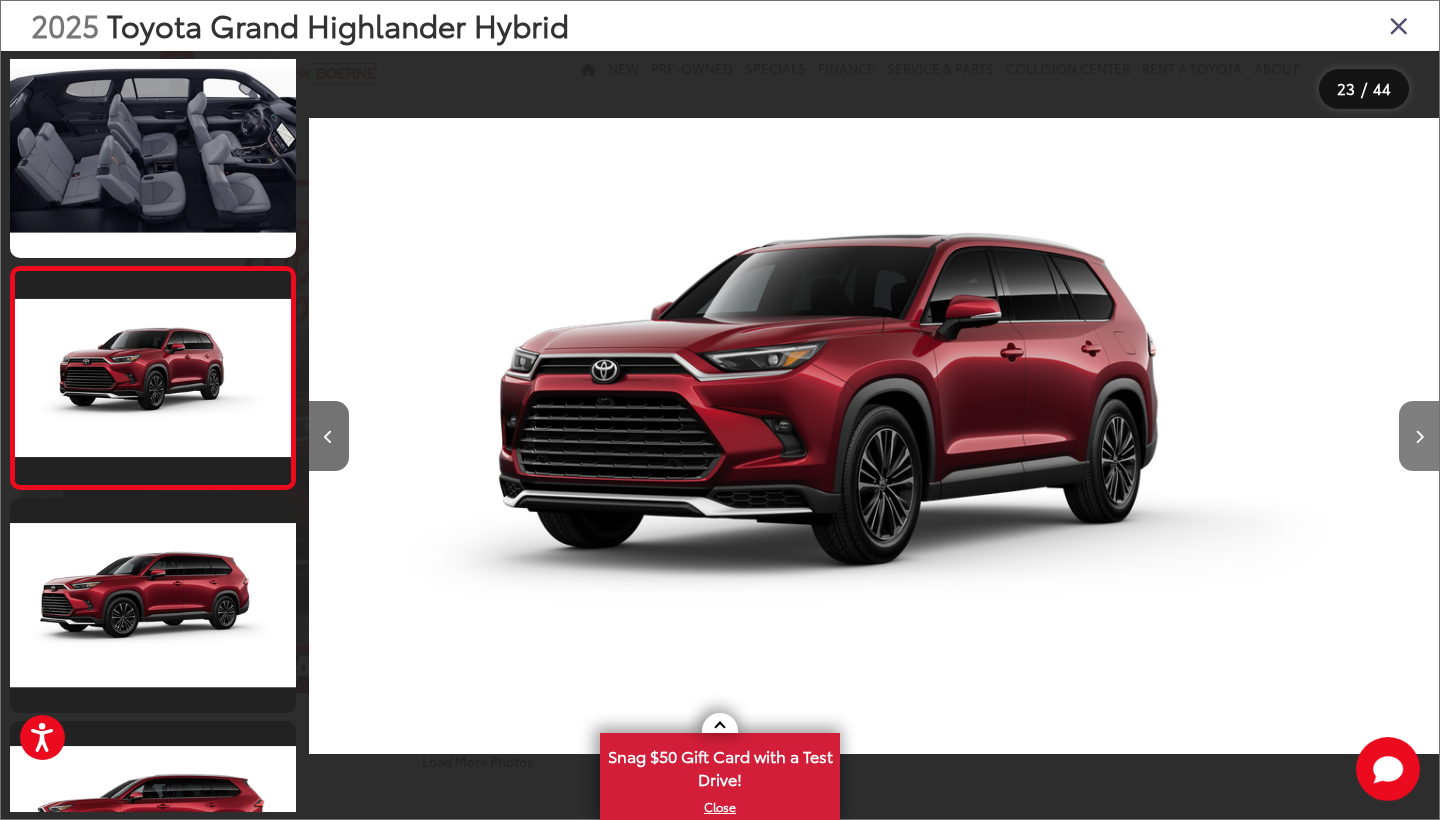 click at bounding box center [1419, 436] 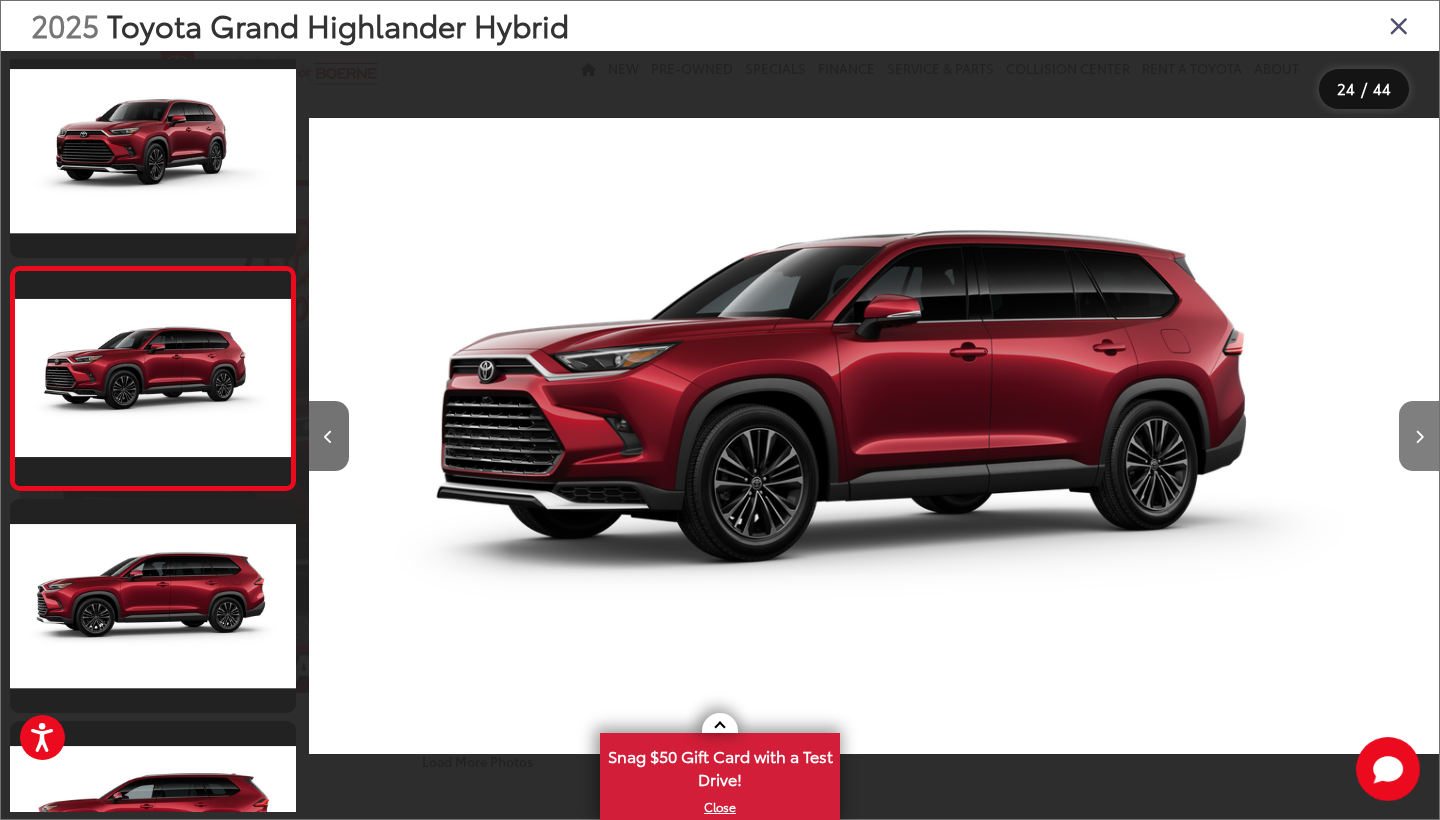 click at bounding box center (1419, 436) 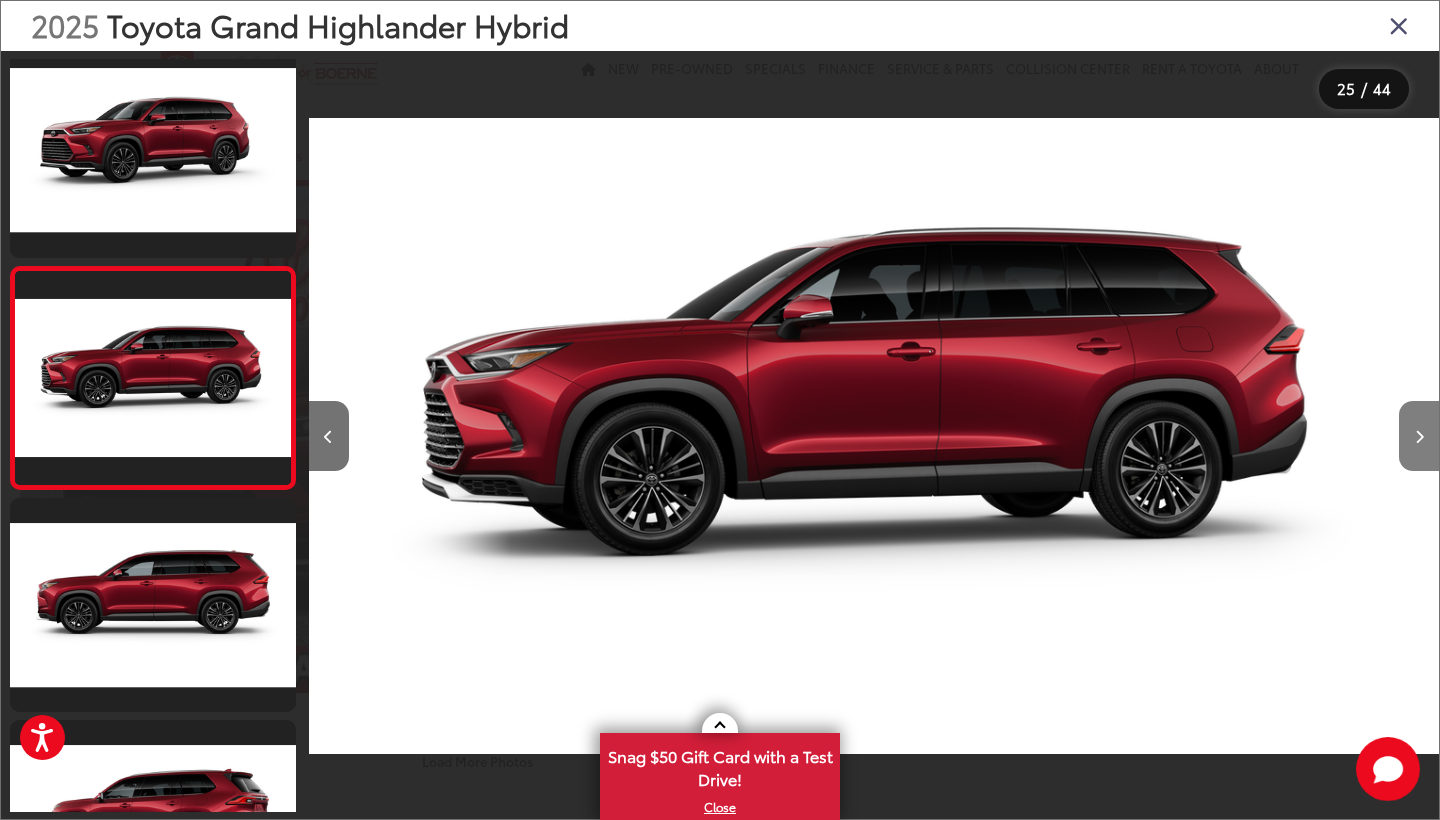 click at bounding box center (1419, 436) 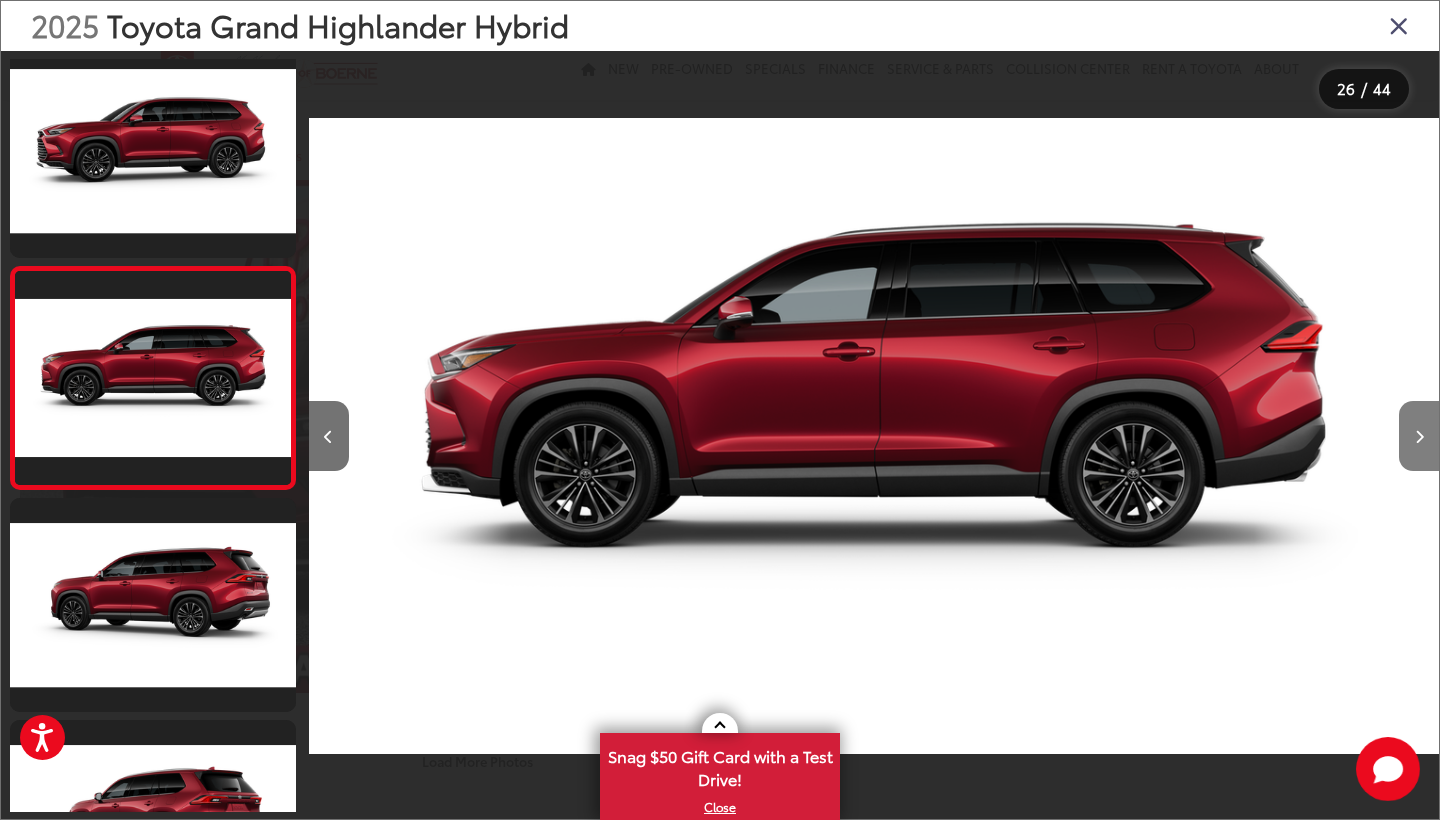 click at bounding box center [1419, 436] 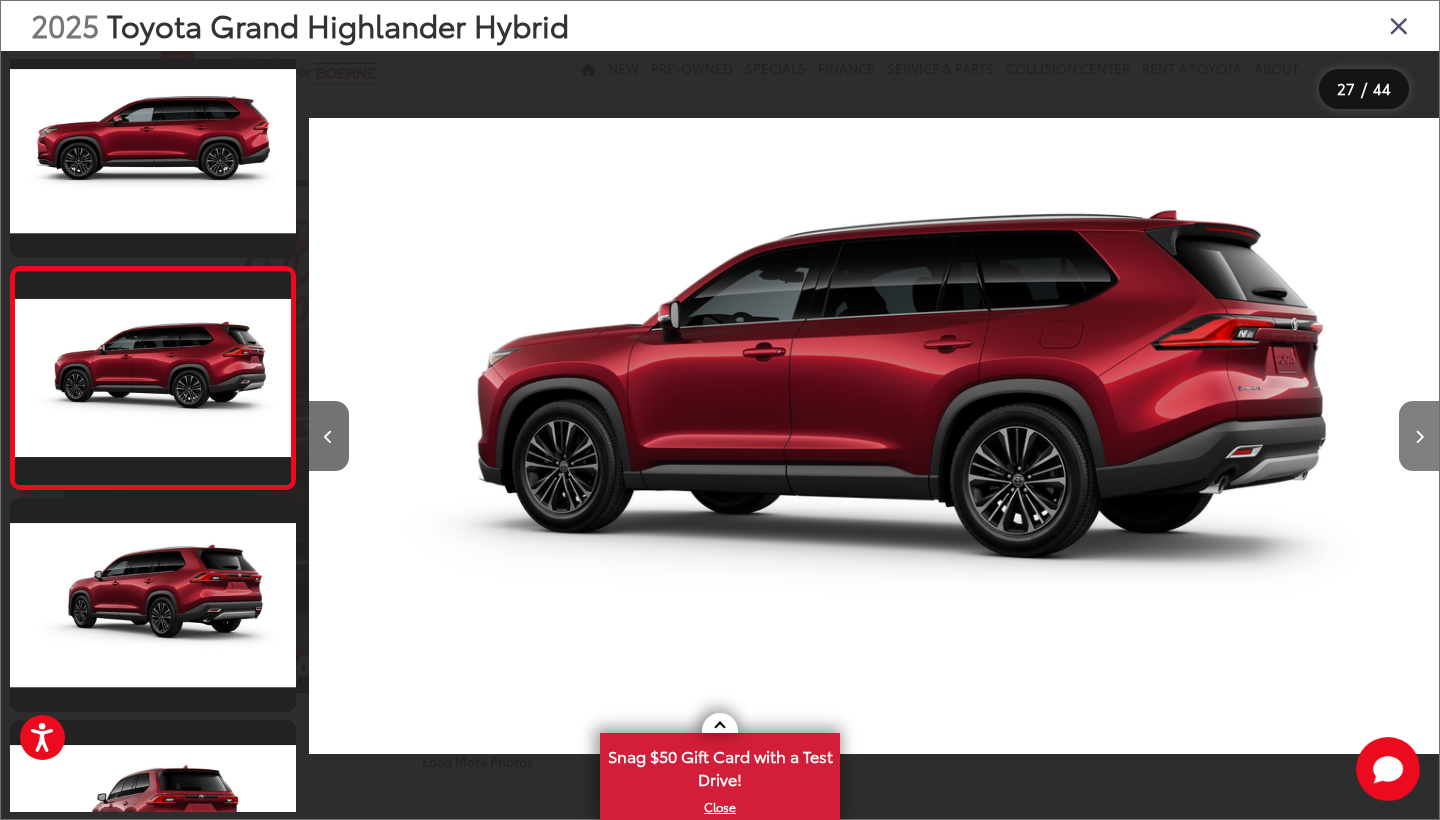 click at bounding box center (1419, 436) 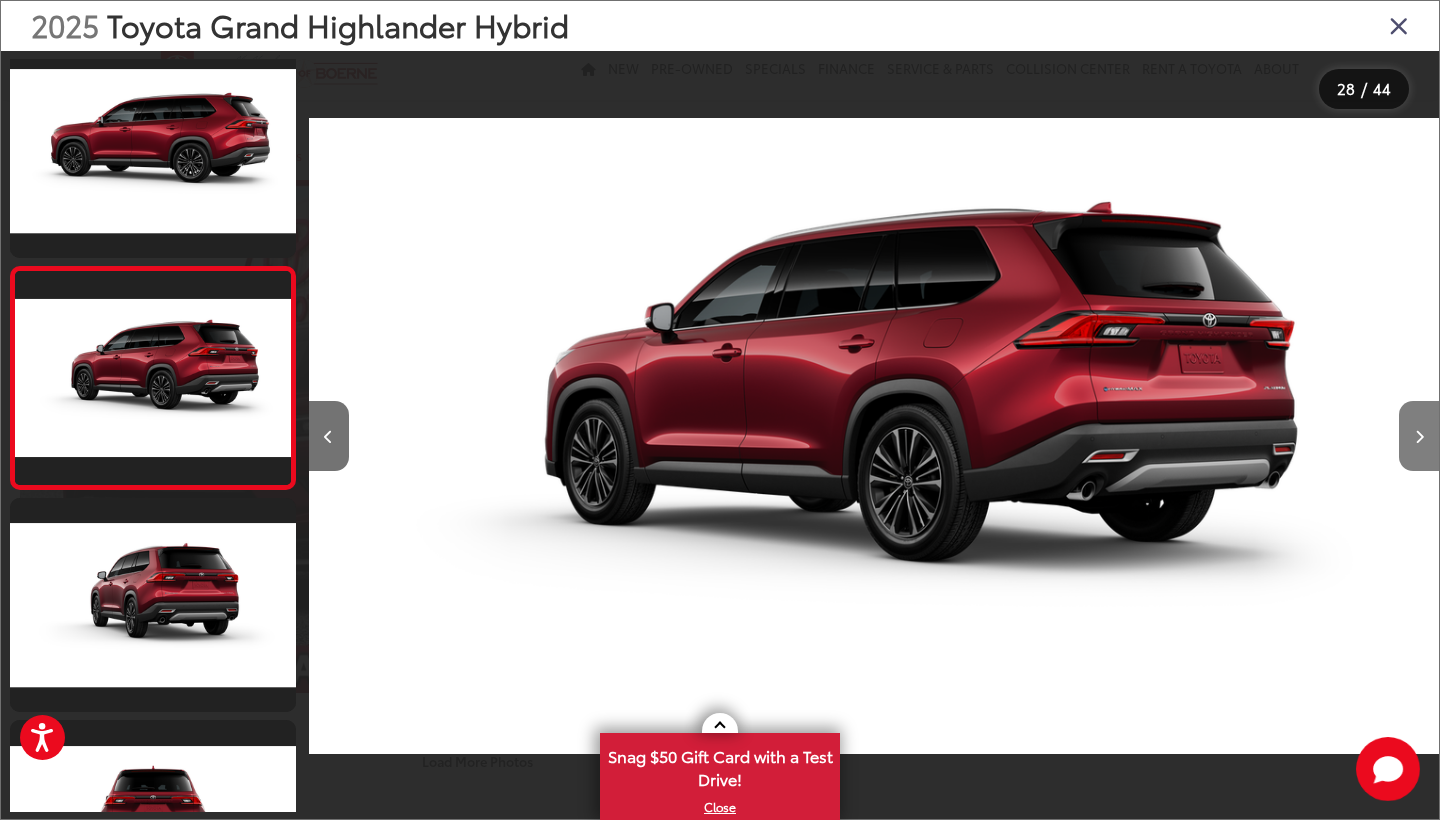 click at bounding box center [1419, 436] 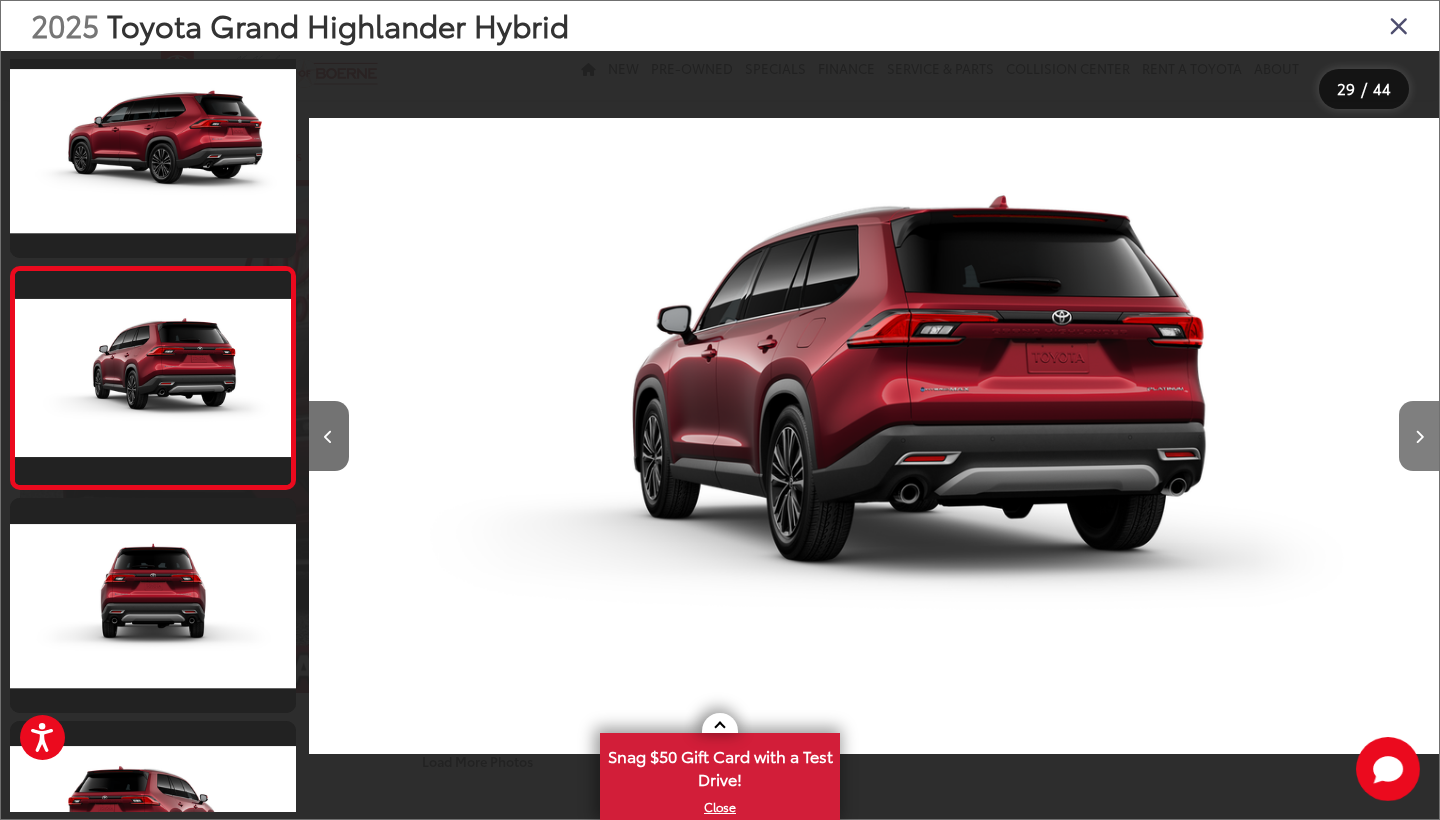 click at bounding box center (1419, 436) 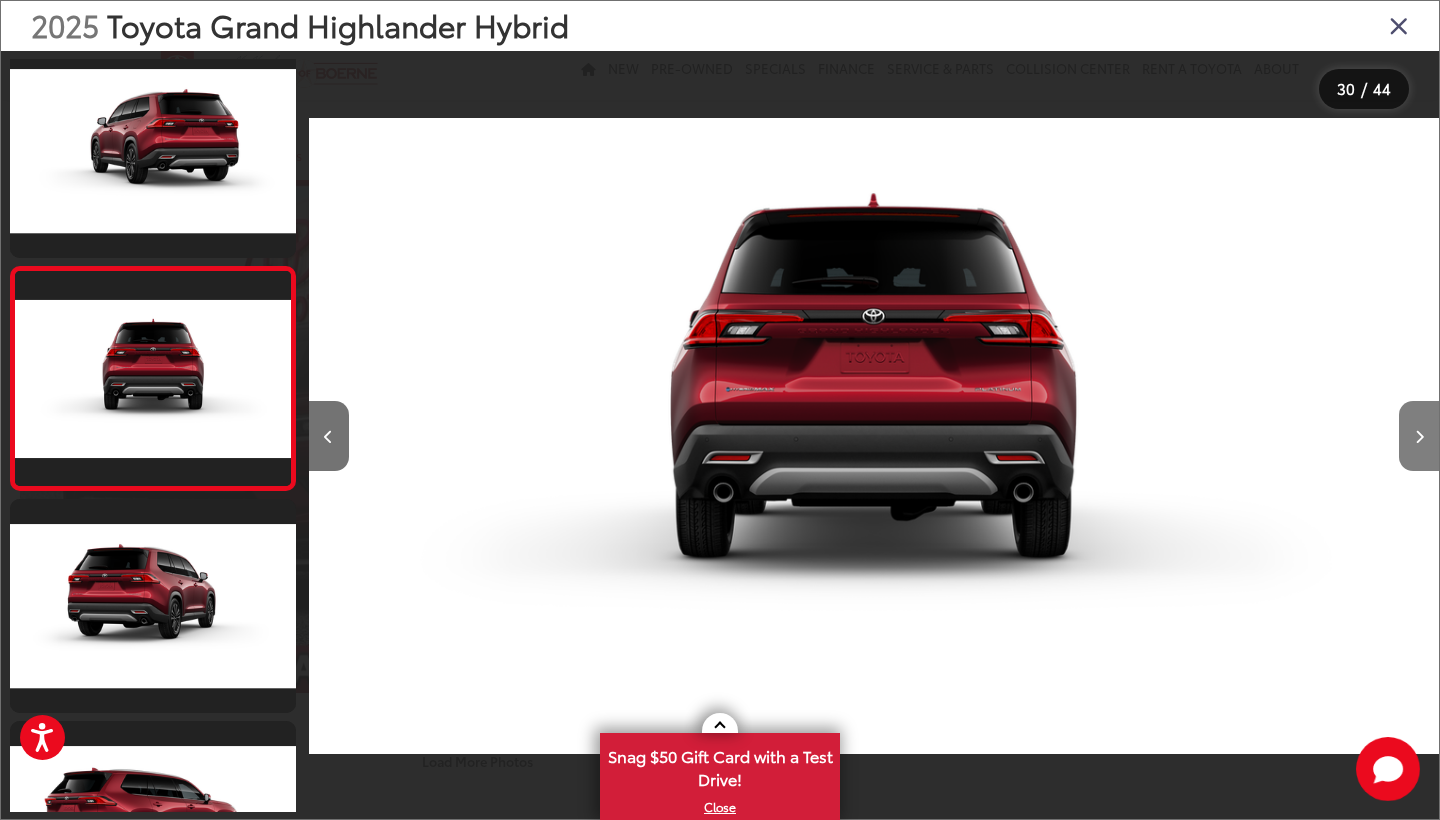 click at bounding box center (1419, 436) 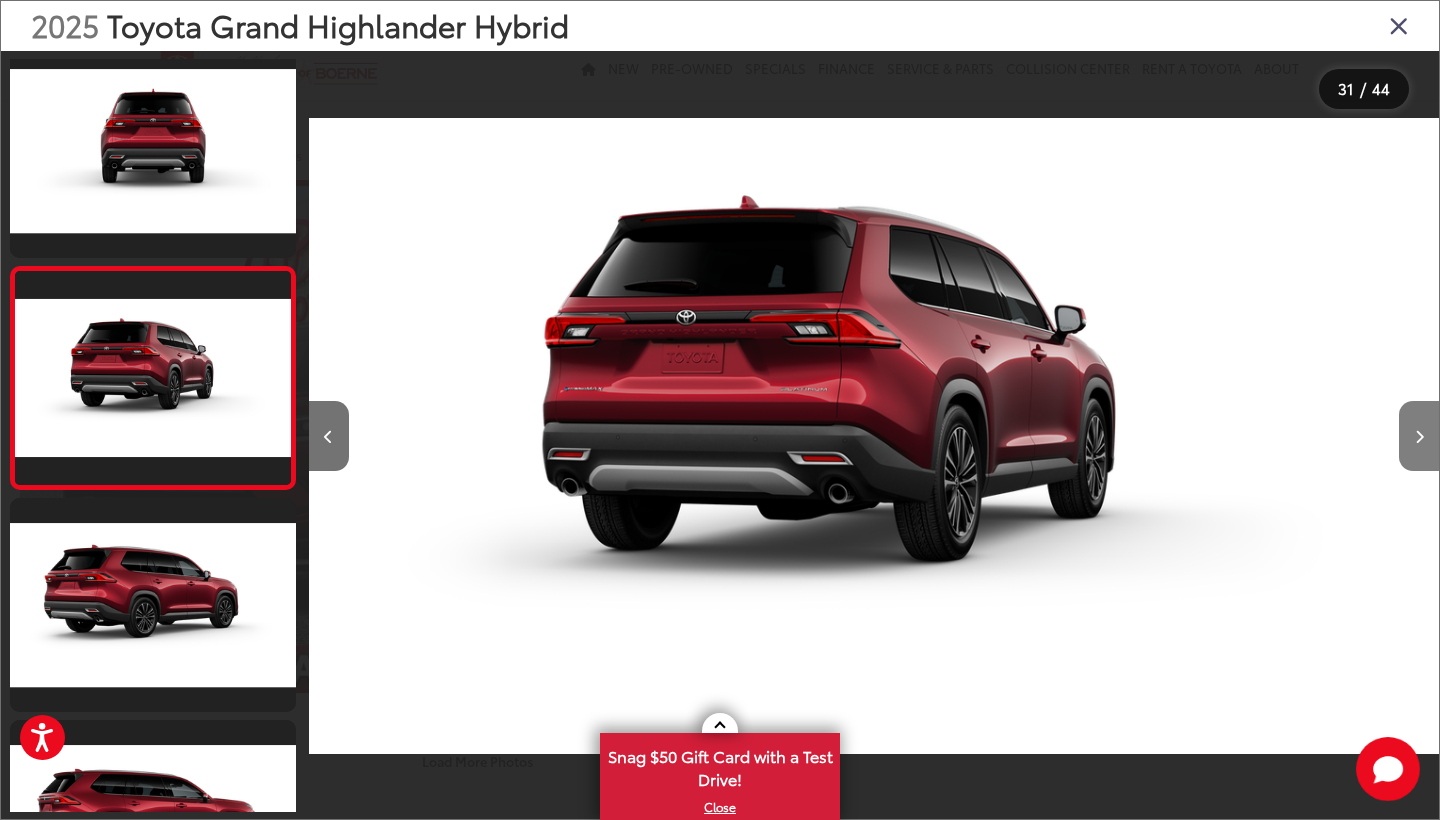 click at bounding box center (1419, 436) 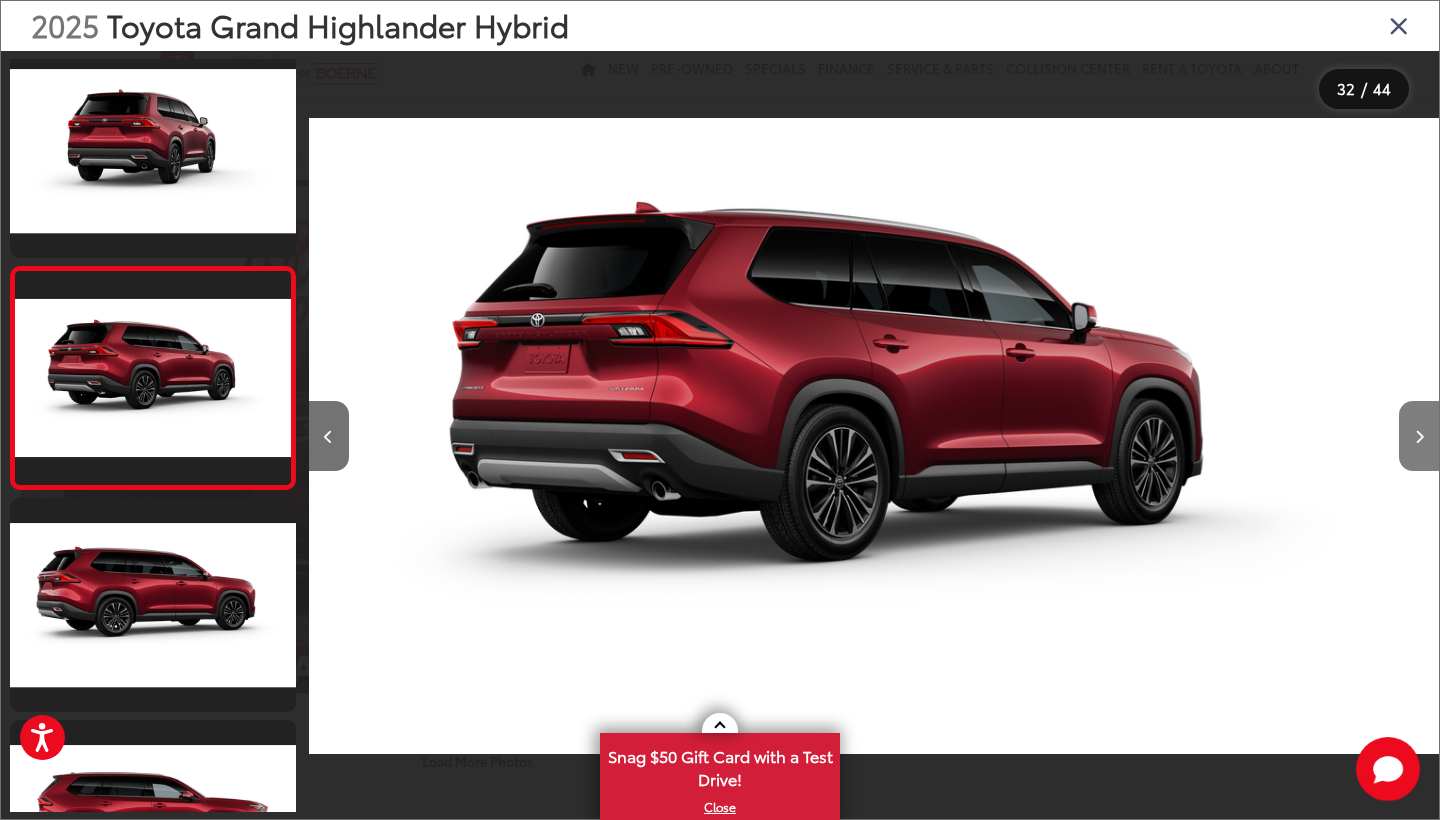click at bounding box center (1419, 436) 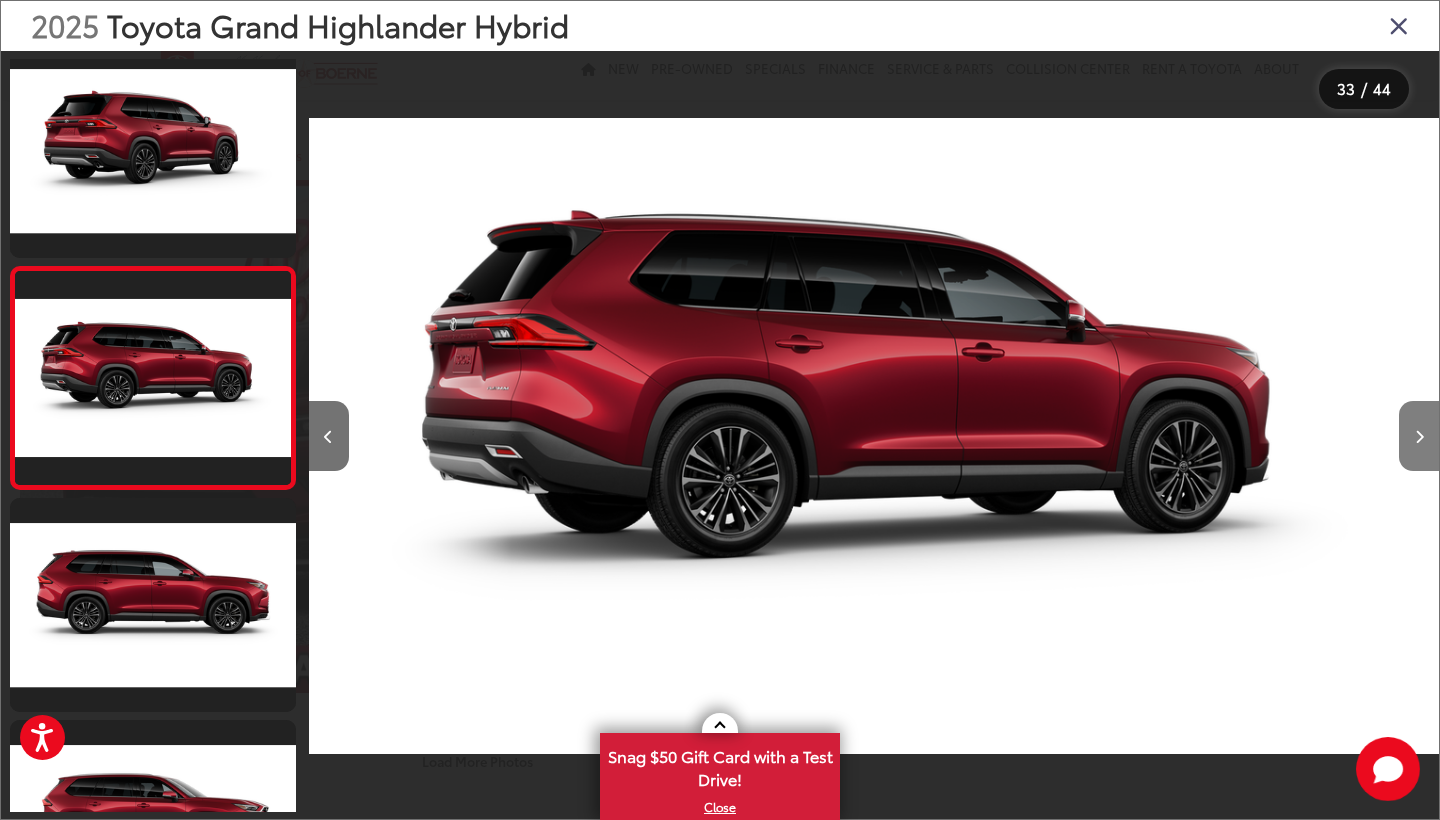 click at bounding box center [1419, 436] 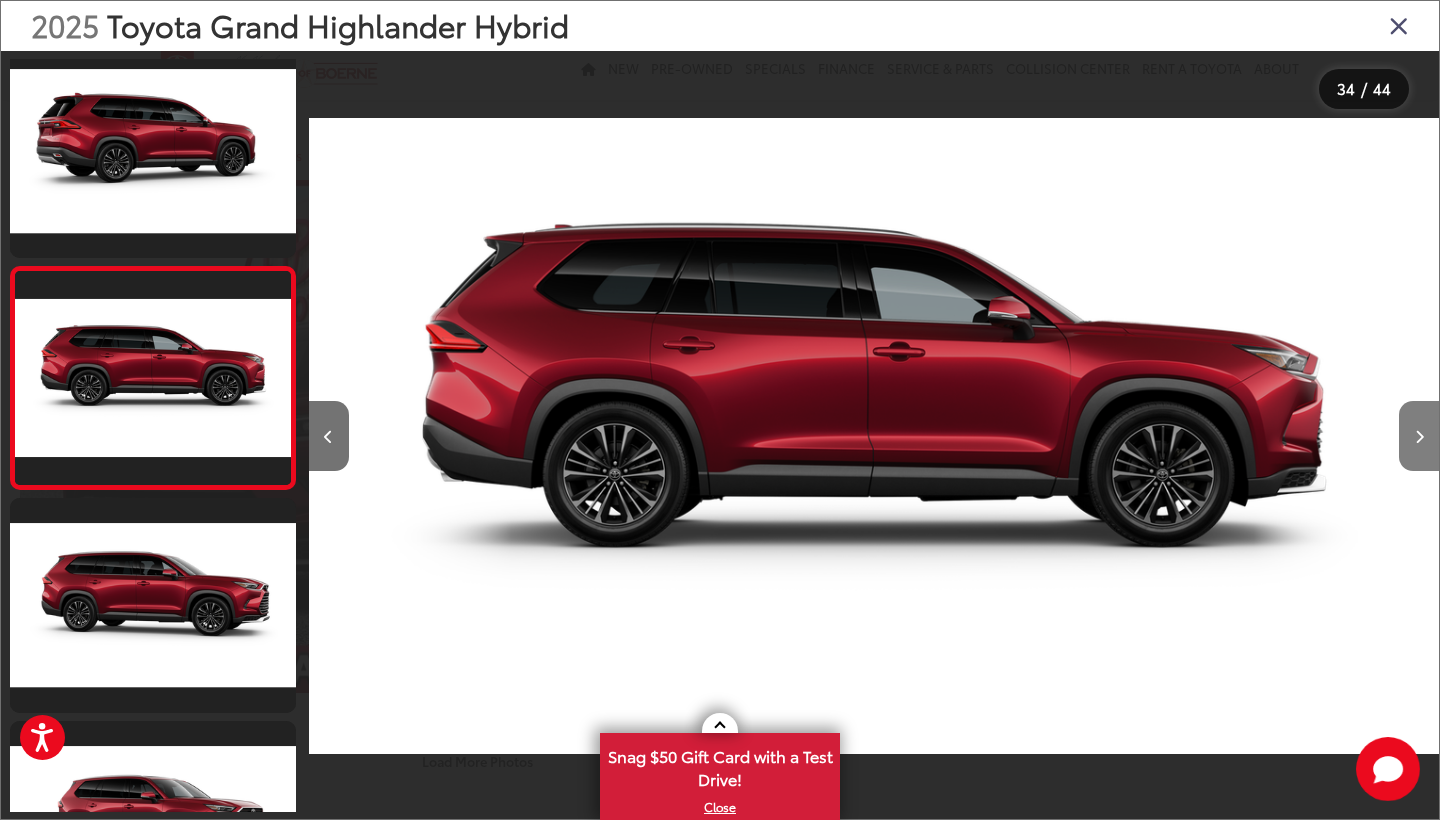 click at bounding box center [1419, 436] 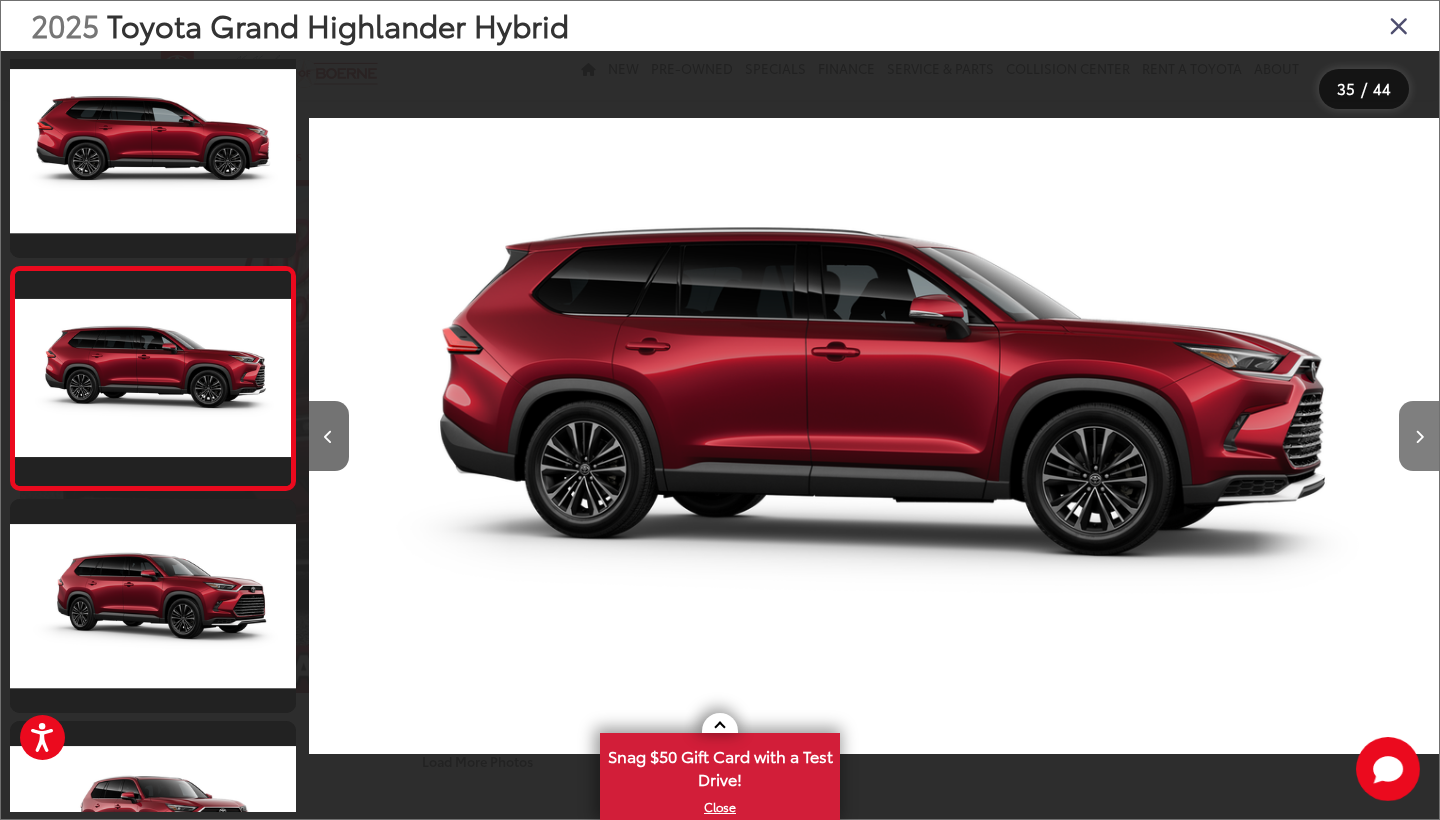 click at bounding box center [1419, 436] 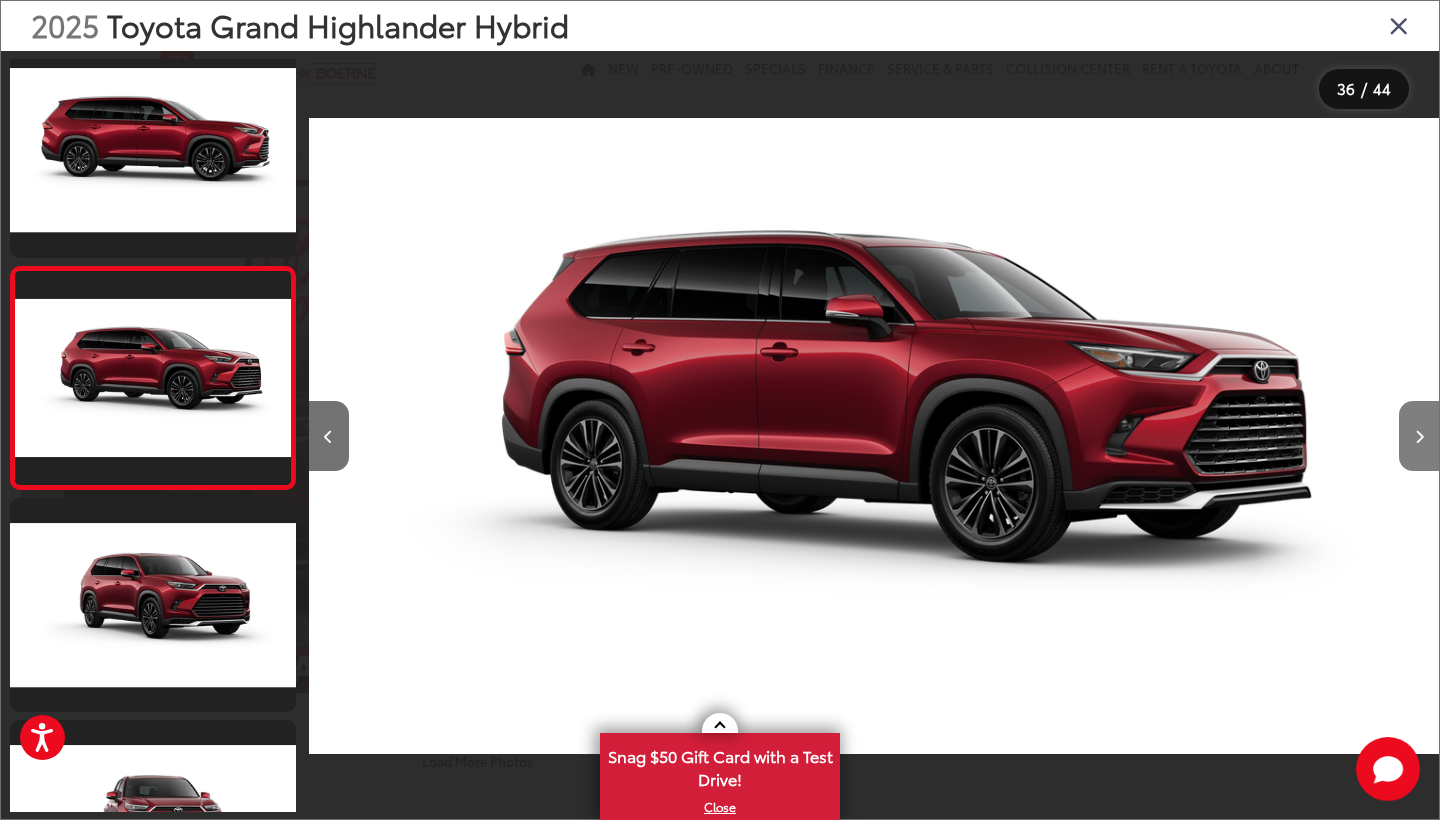 click at bounding box center (1419, 436) 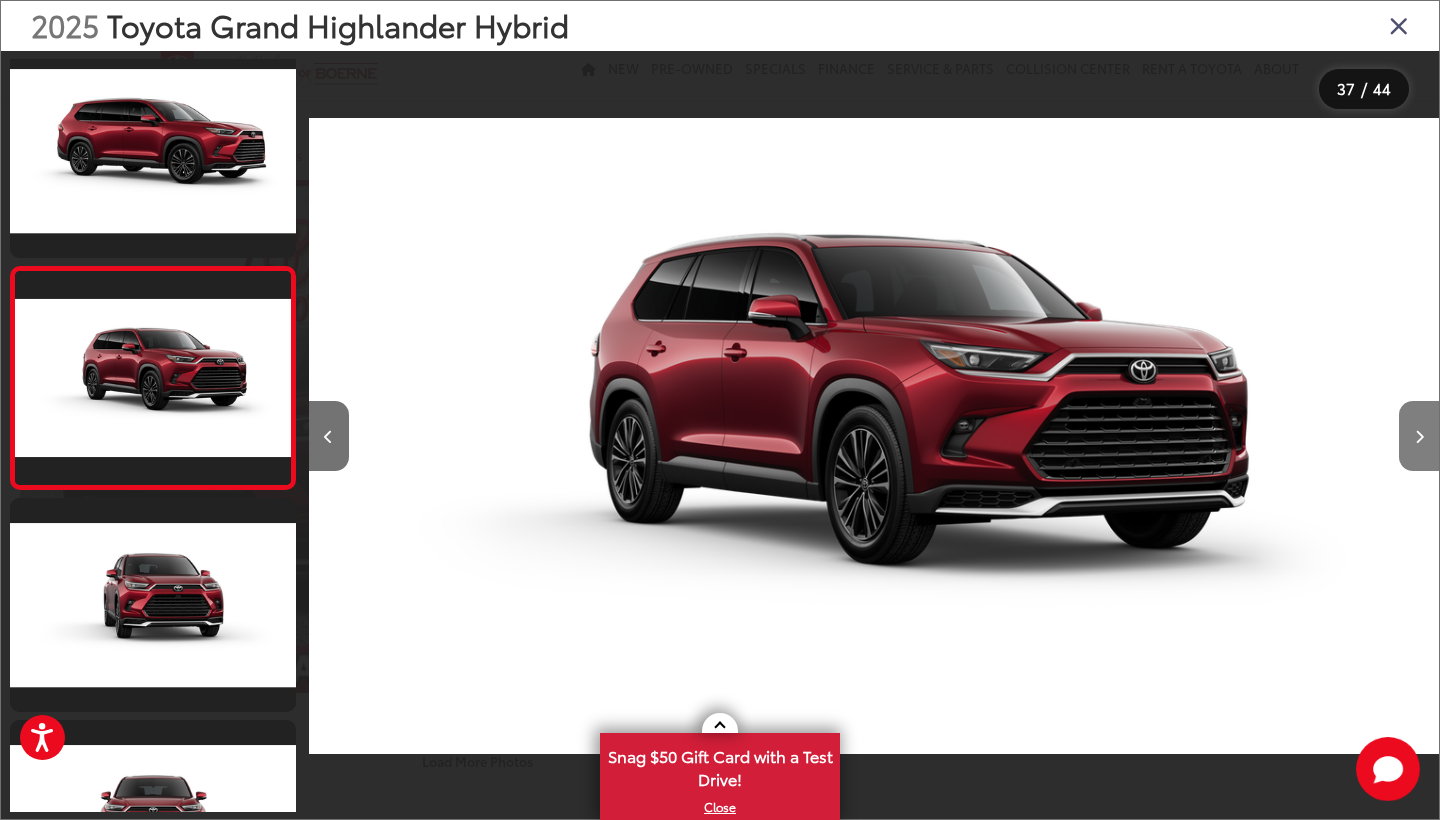 click at bounding box center (1419, 436) 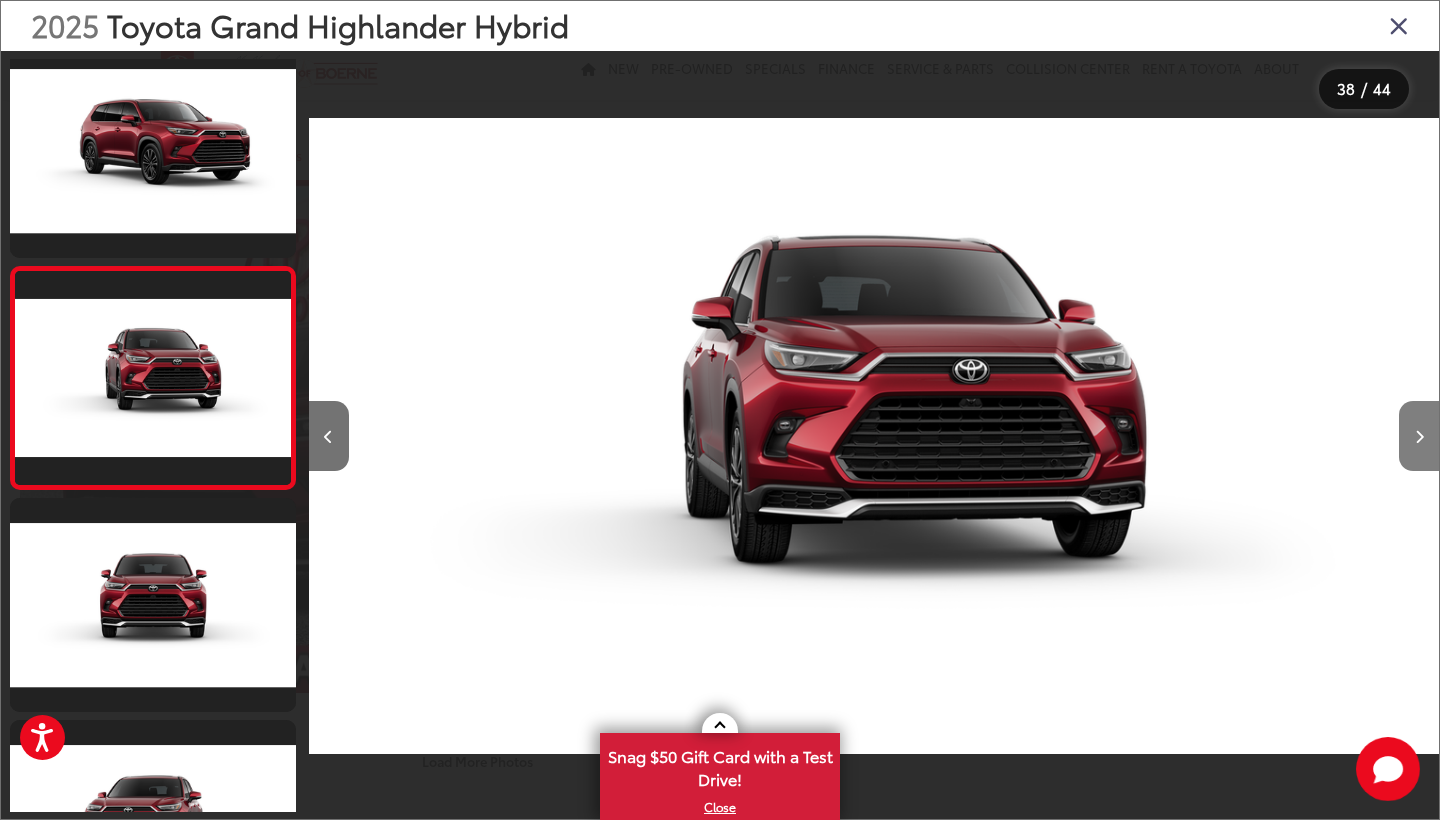 click at bounding box center (1419, 436) 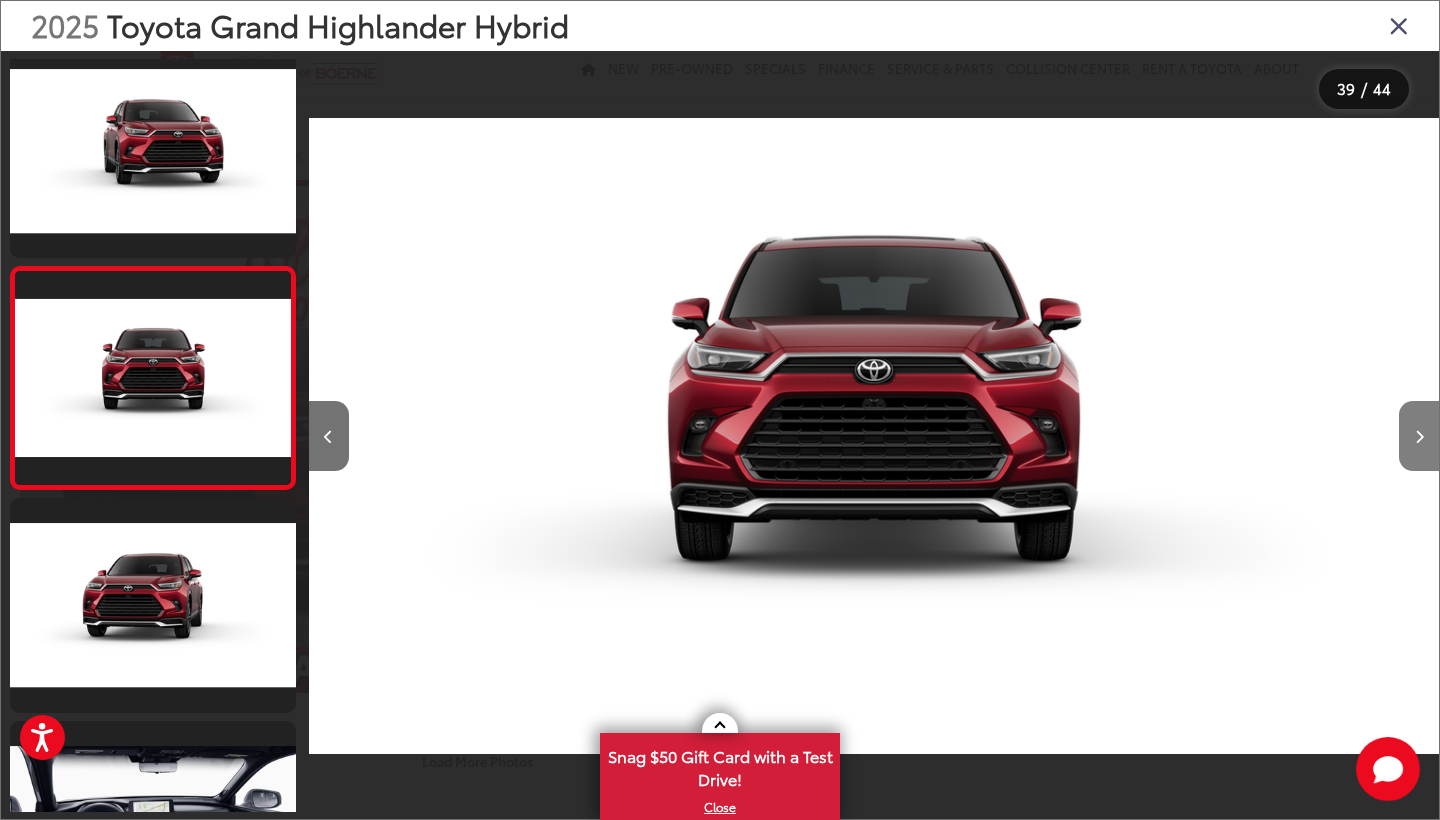 click at bounding box center [1419, 436] 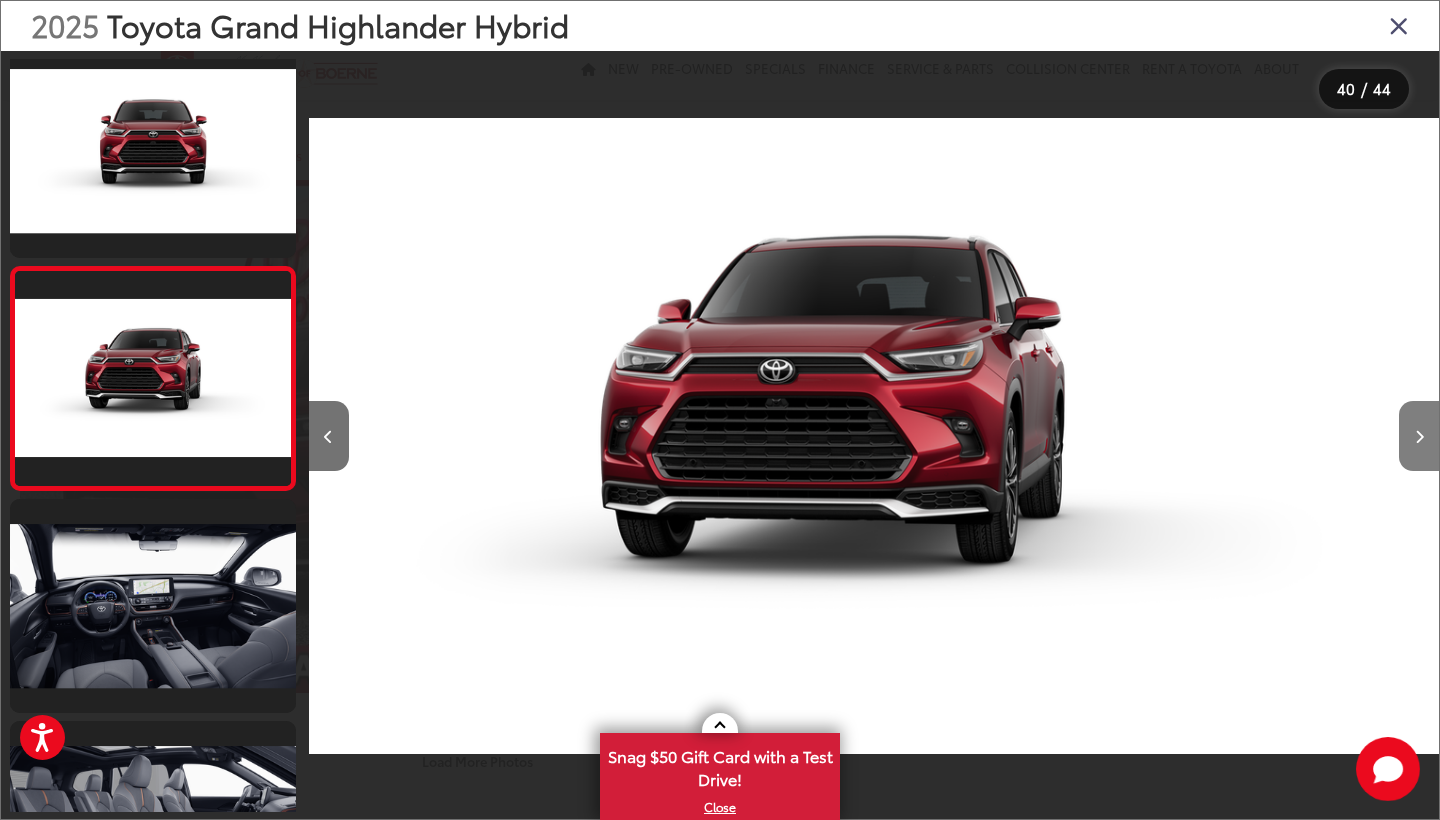 click at bounding box center (1419, 436) 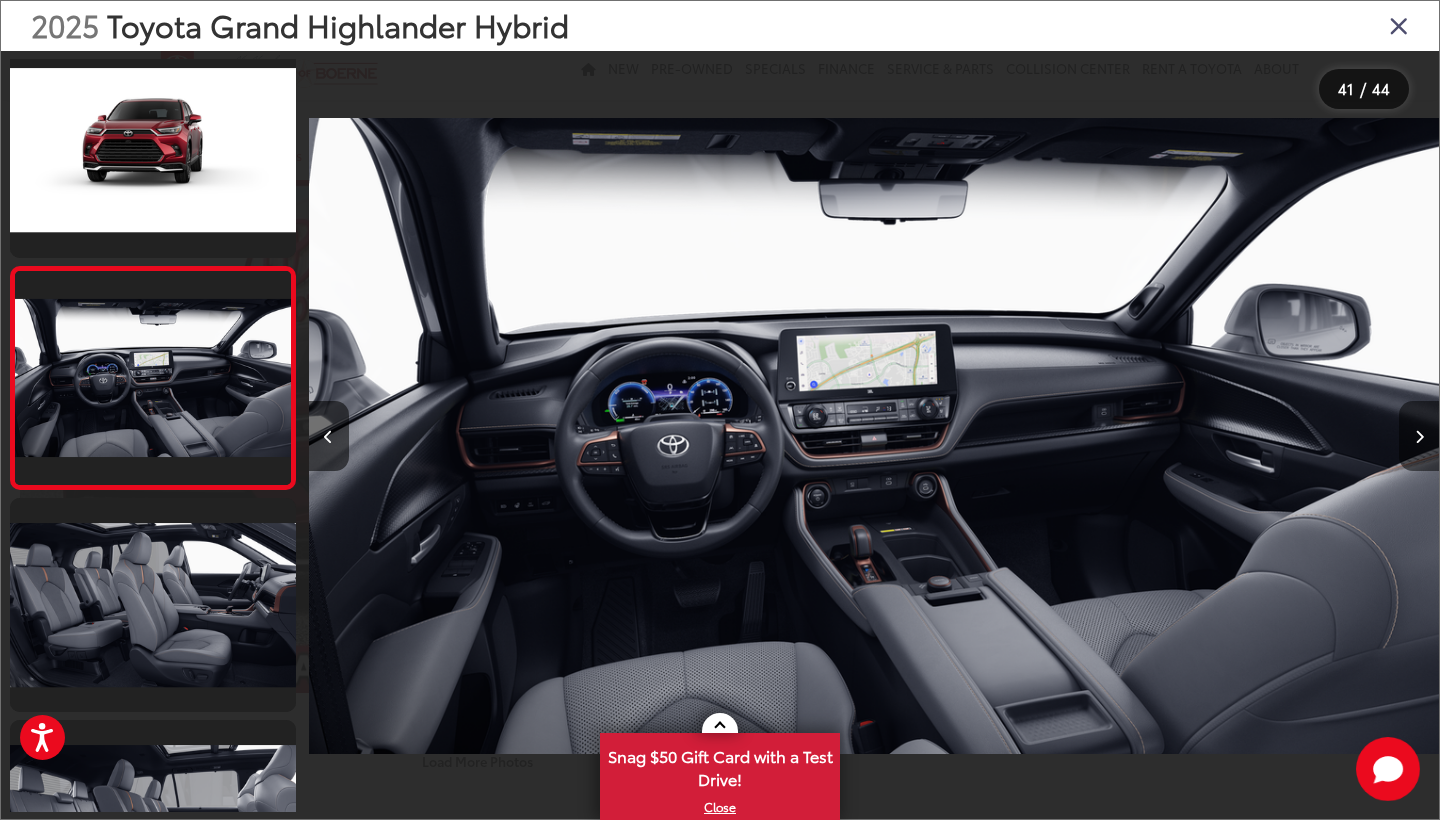 click at bounding box center [1419, 436] 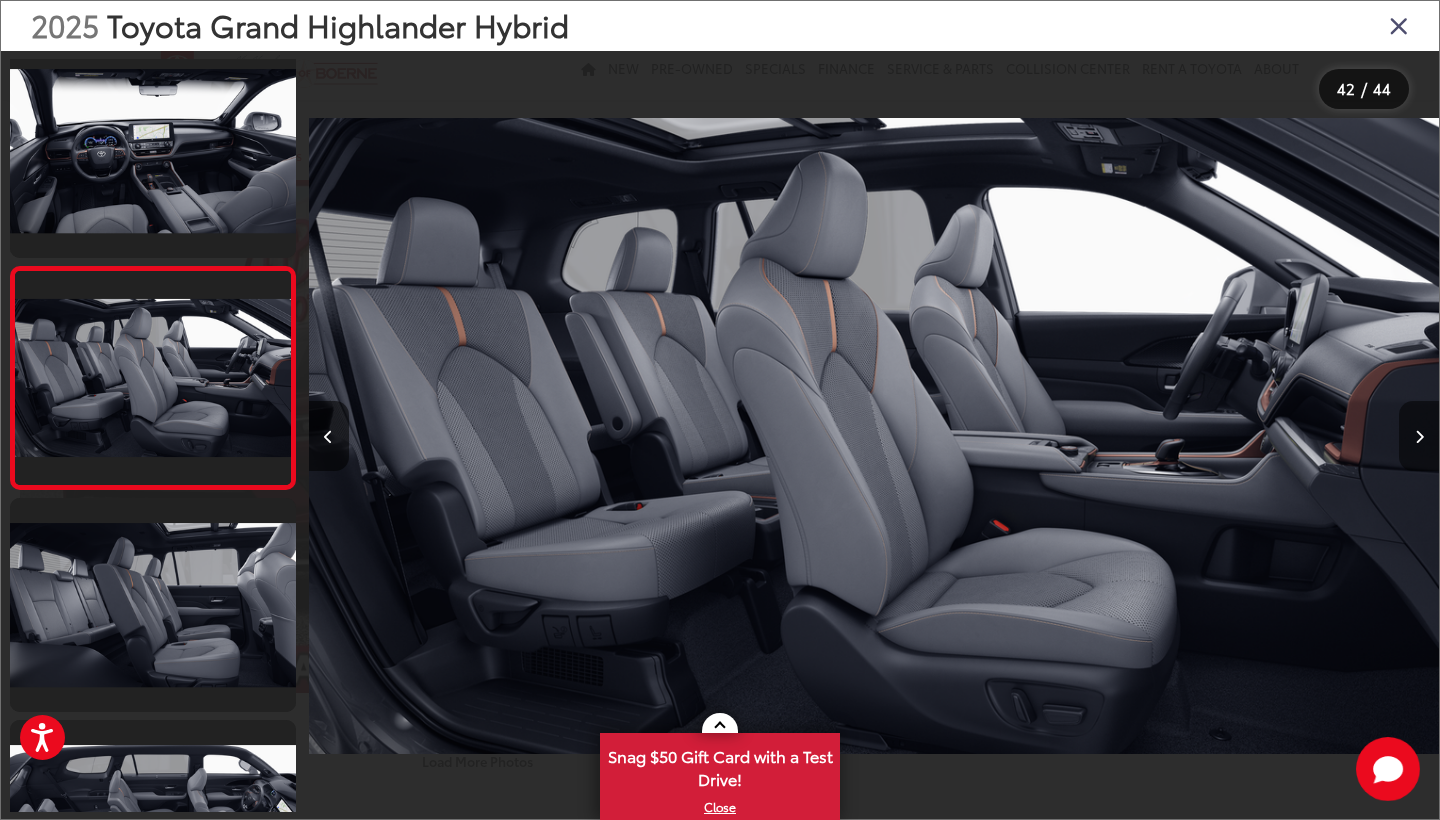 click at bounding box center [1419, 436] 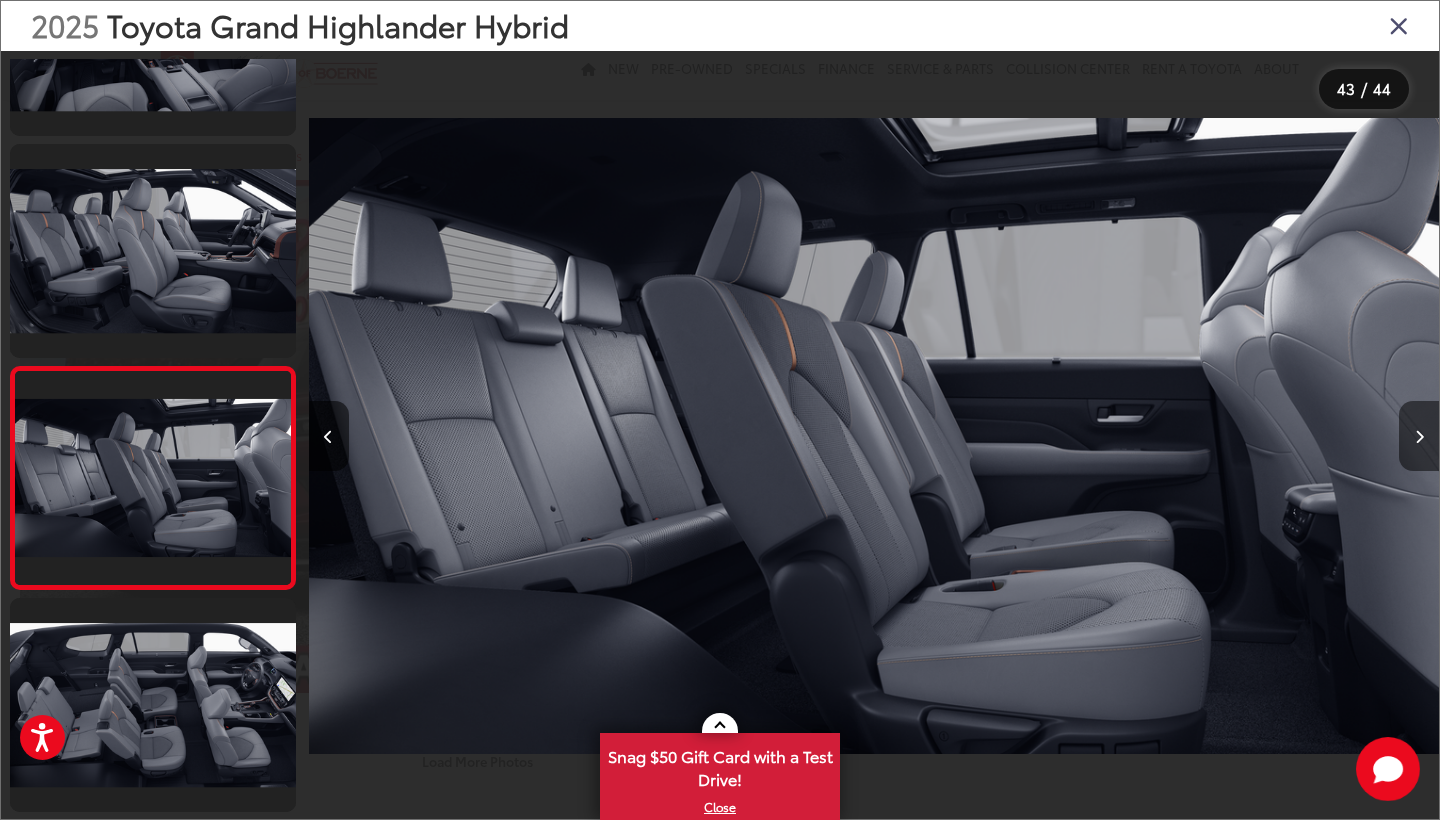 click at bounding box center (1419, 436) 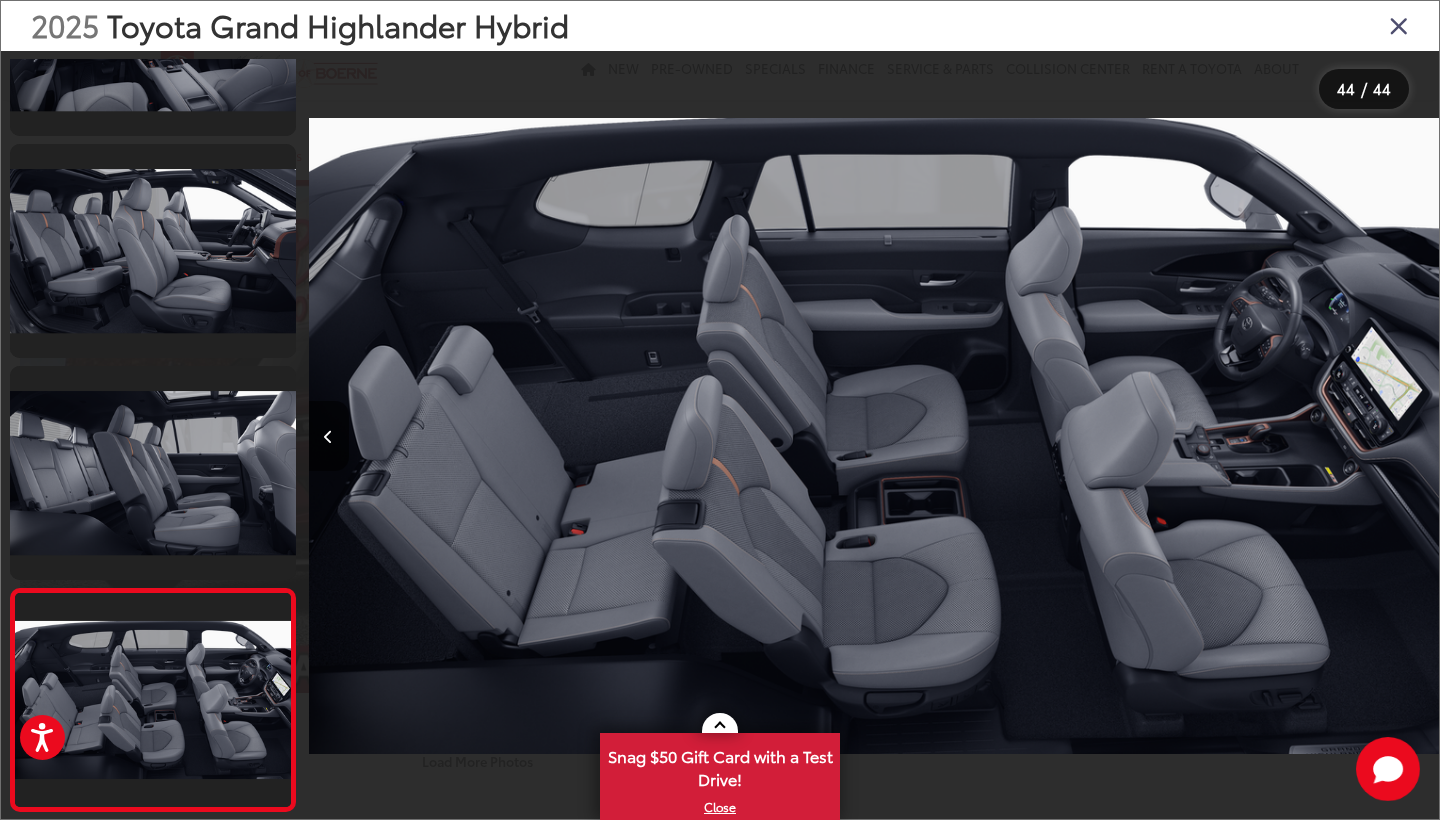 click at bounding box center (1399, 25) 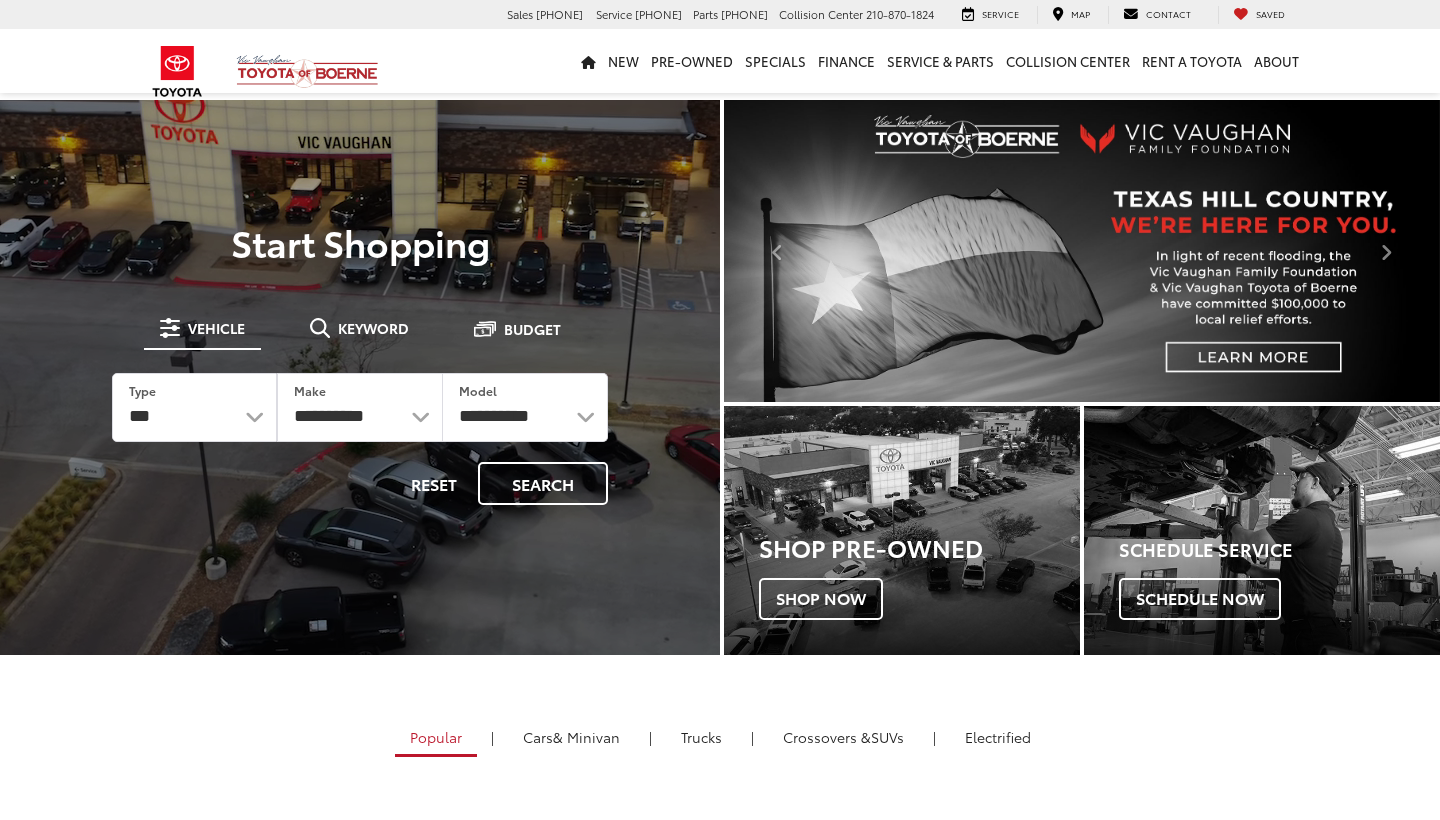 scroll, scrollTop: 0, scrollLeft: 0, axis: both 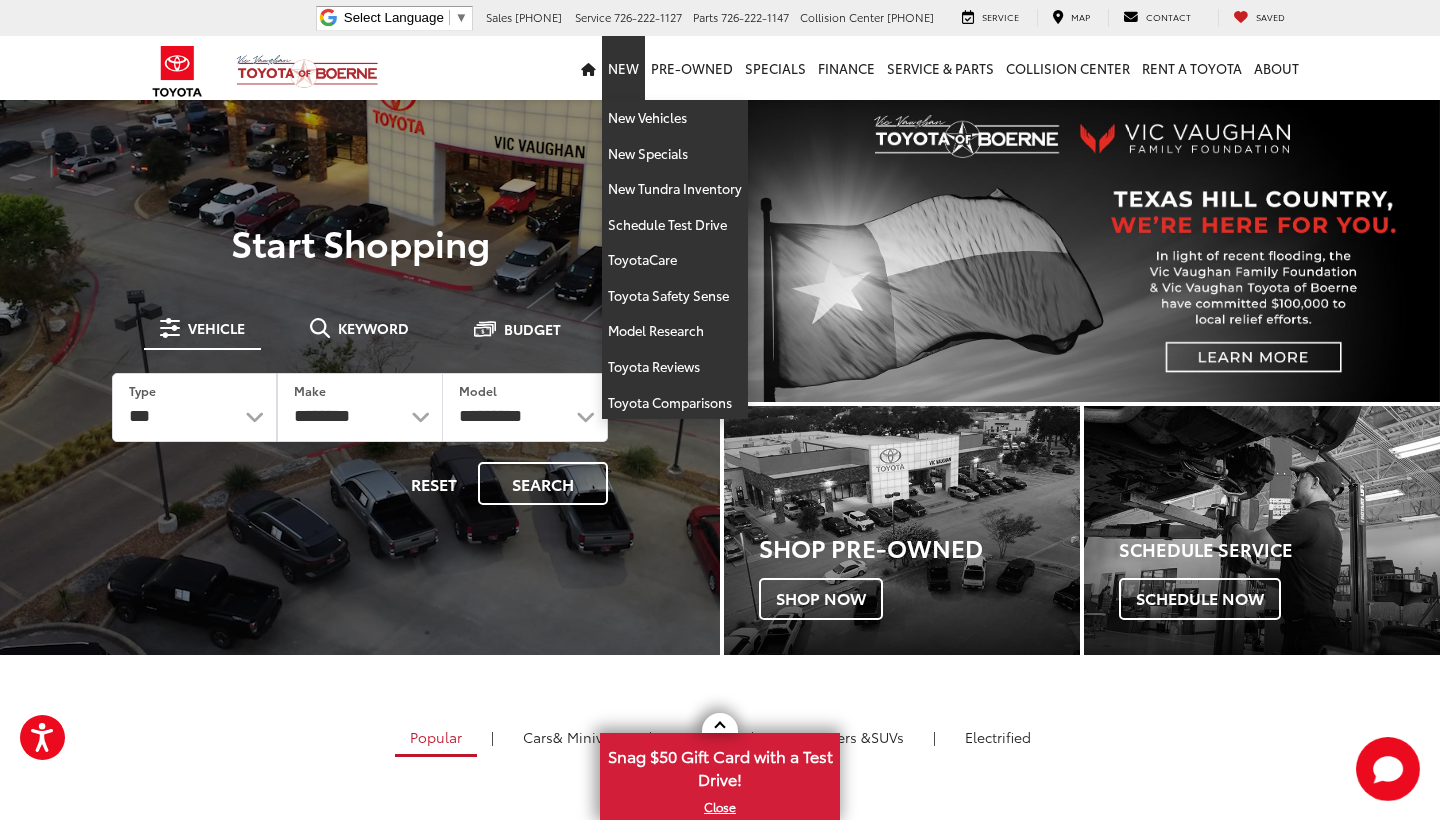 click on "New" at bounding box center (623, 68) 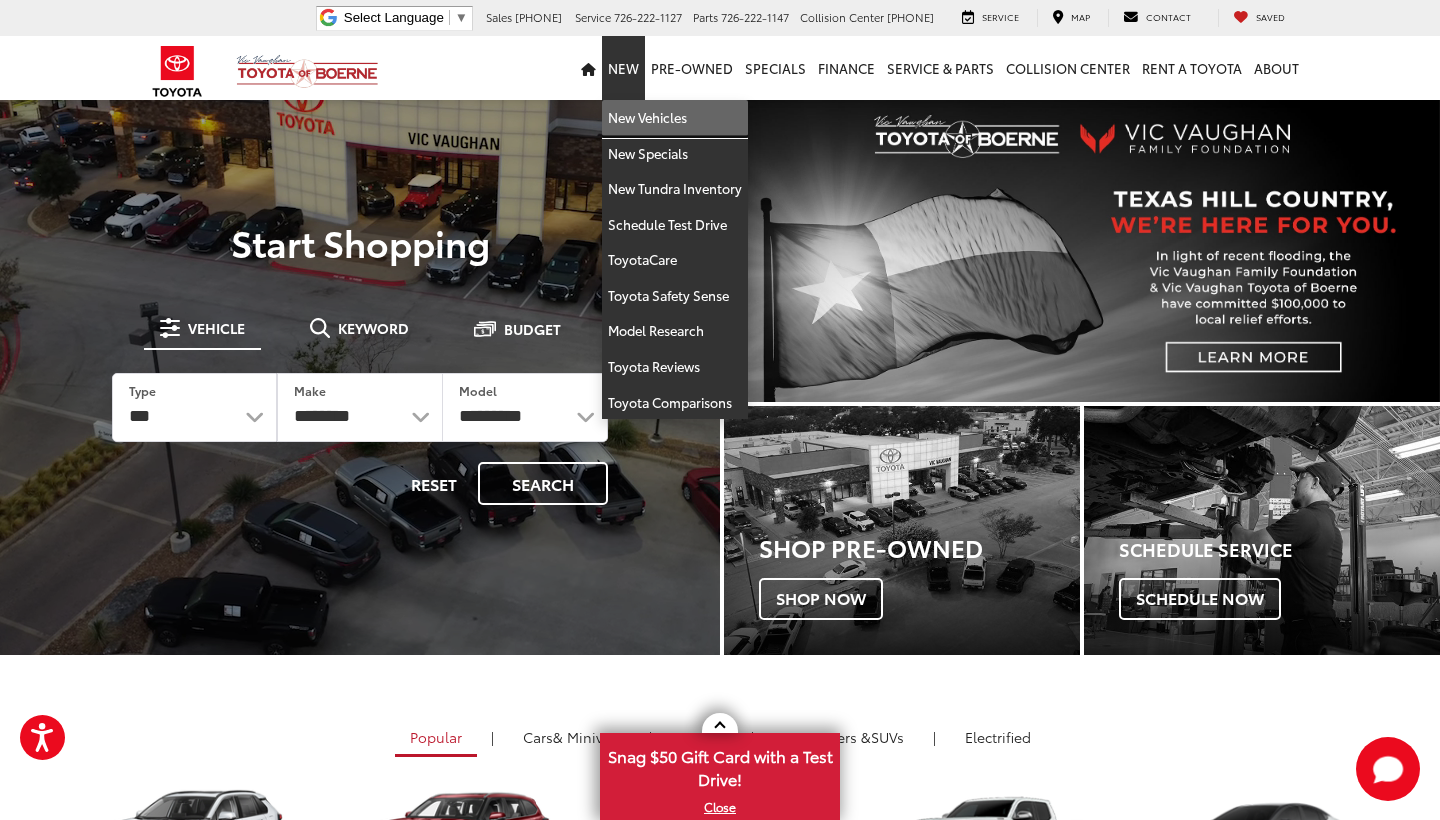 click on "New Vehicles" at bounding box center (675, 118) 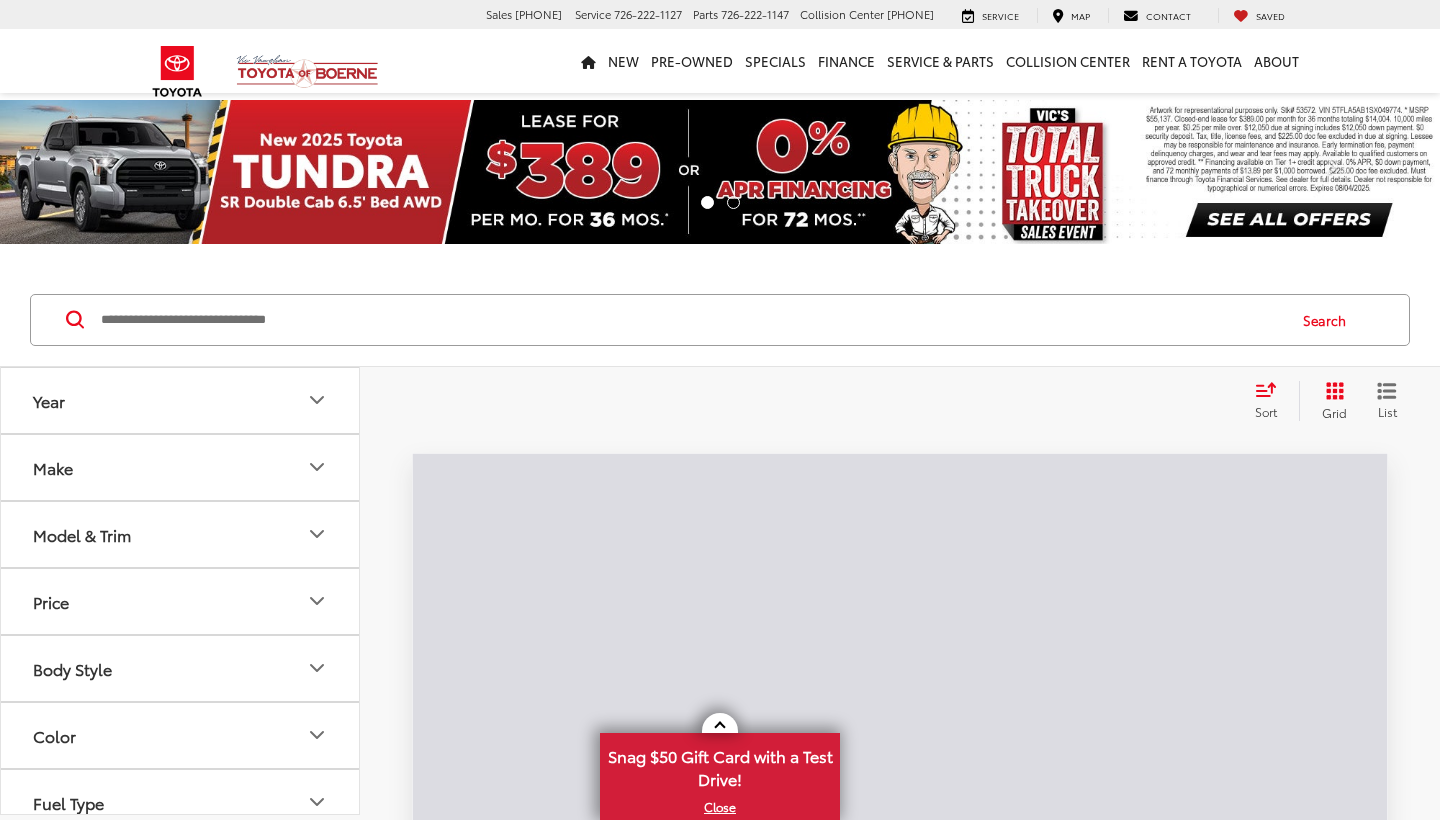 scroll, scrollTop: 0, scrollLeft: 0, axis: both 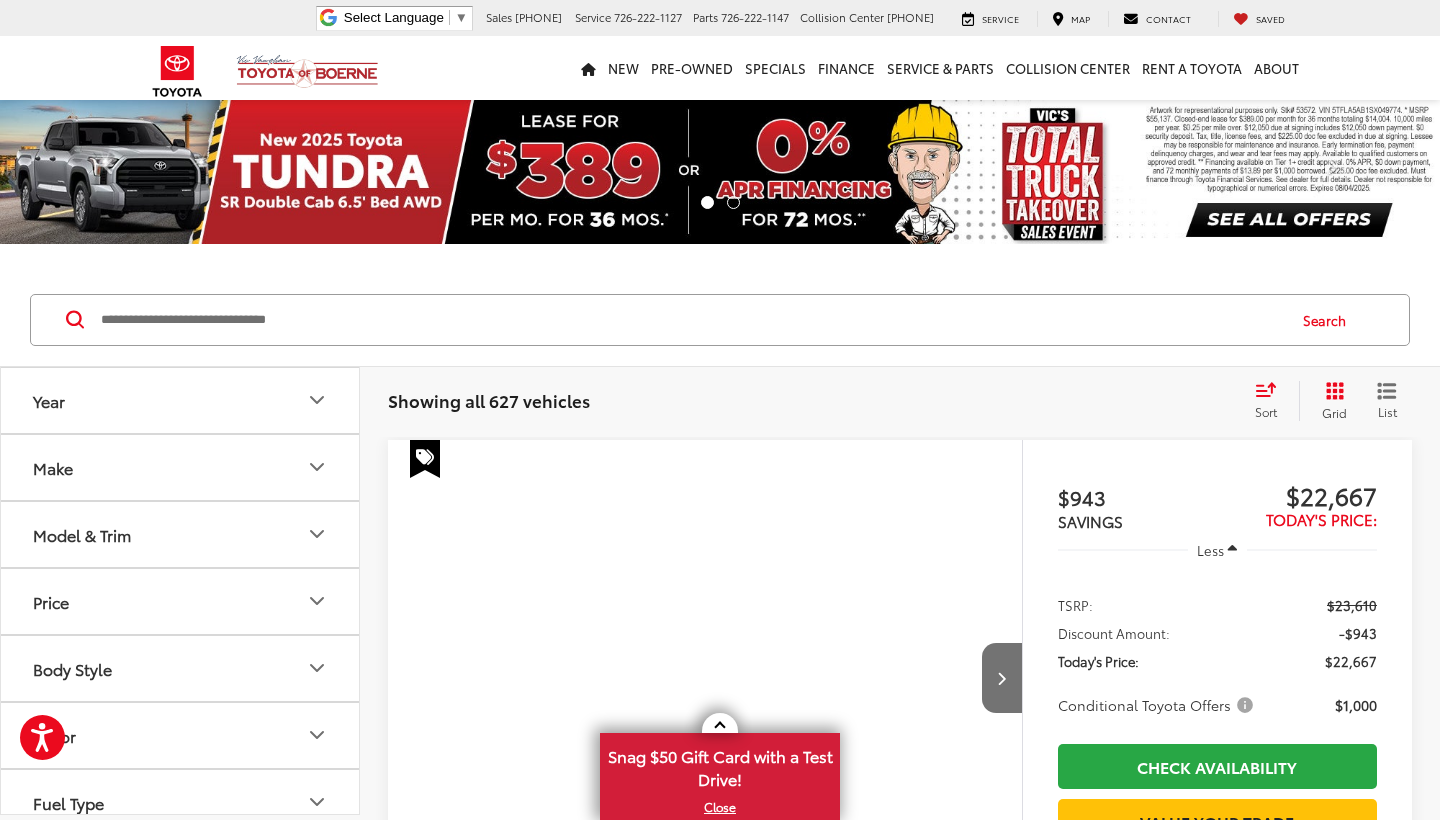 click on "Model & Trim" at bounding box center [181, 534] 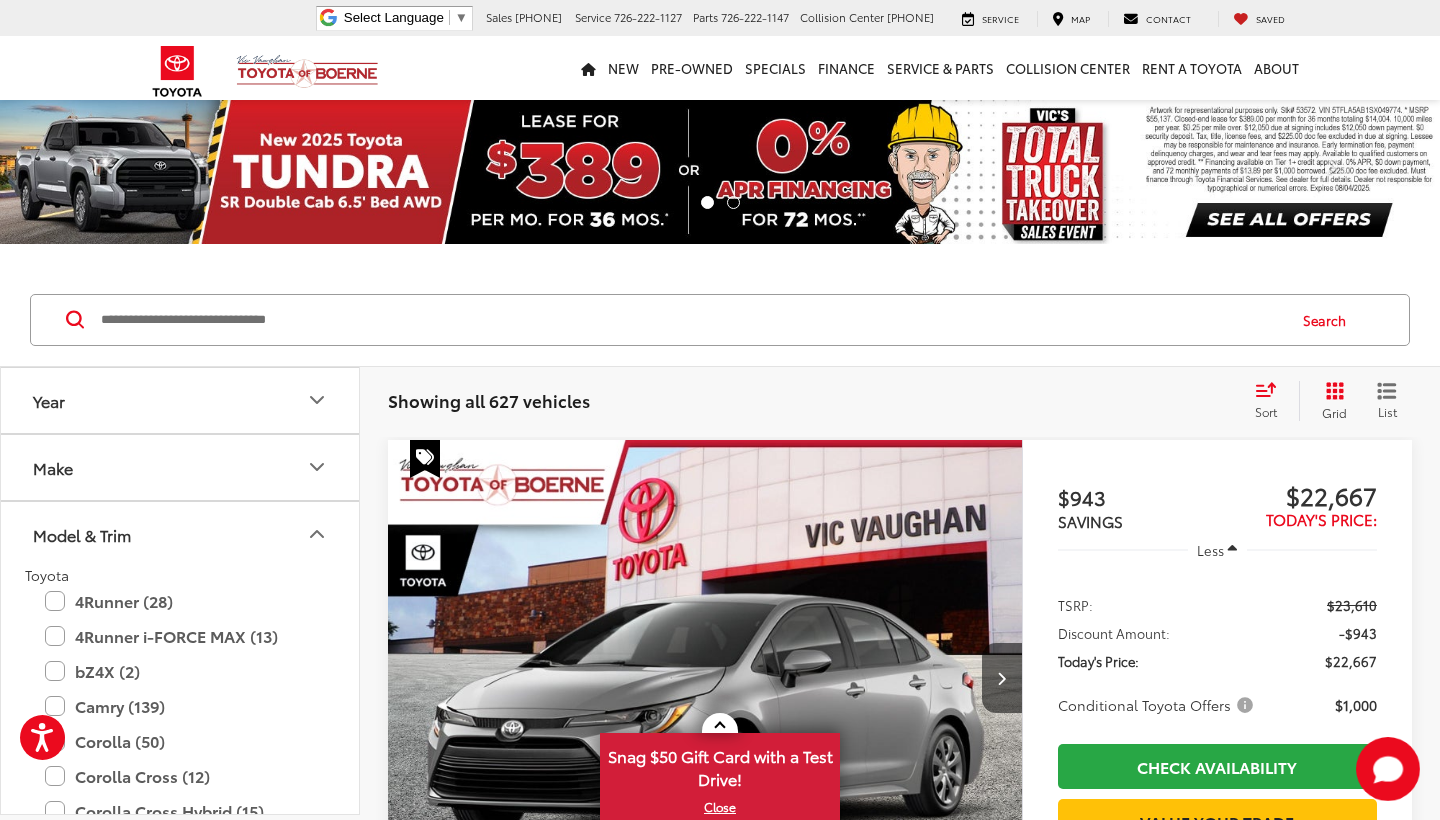 scroll, scrollTop: 0, scrollLeft: 0, axis: both 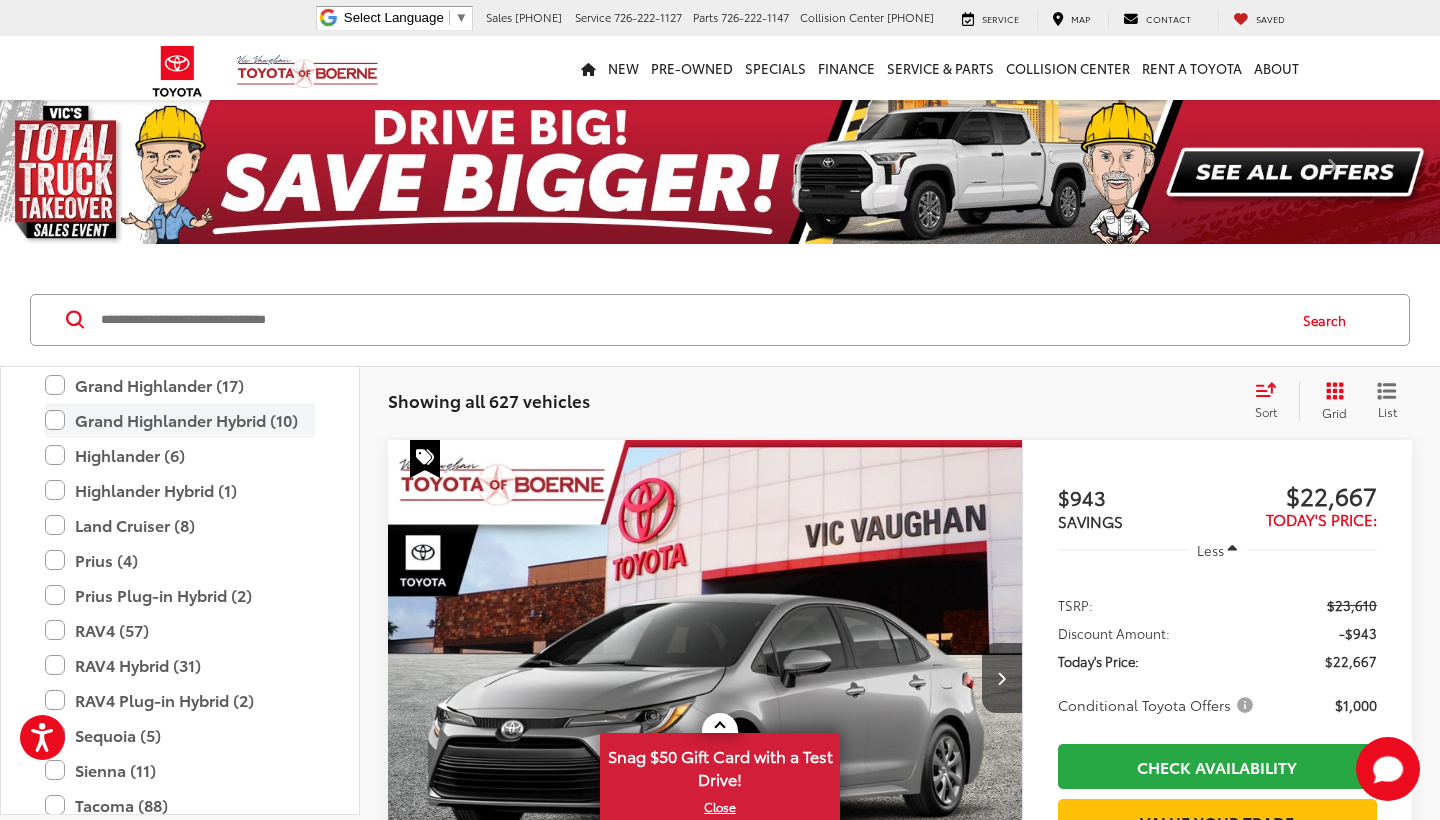 click on "Grand Highlander Hybrid (10)" at bounding box center [180, 420] 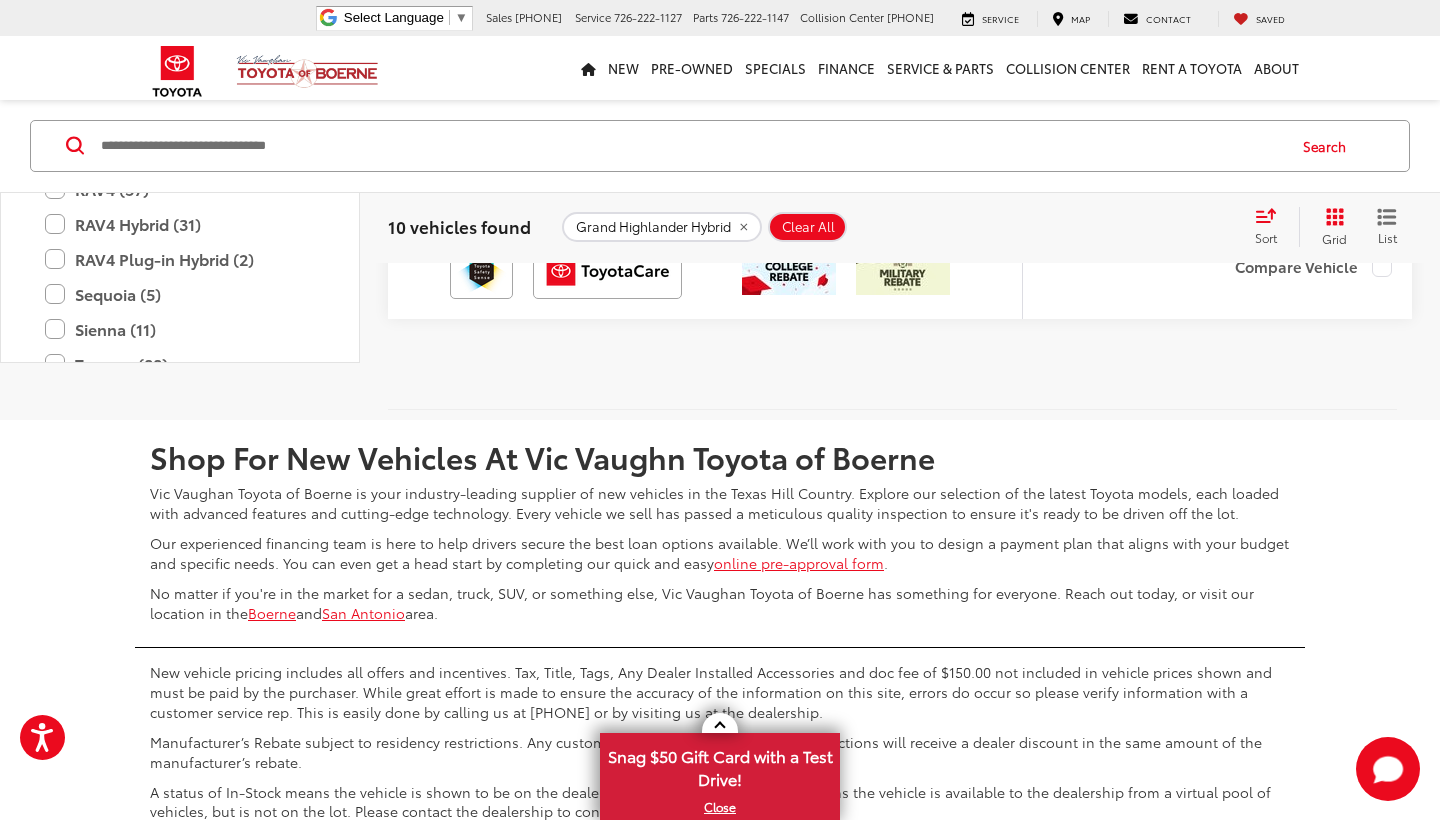 scroll, scrollTop: 8058, scrollLeft: 0, axis: vertical 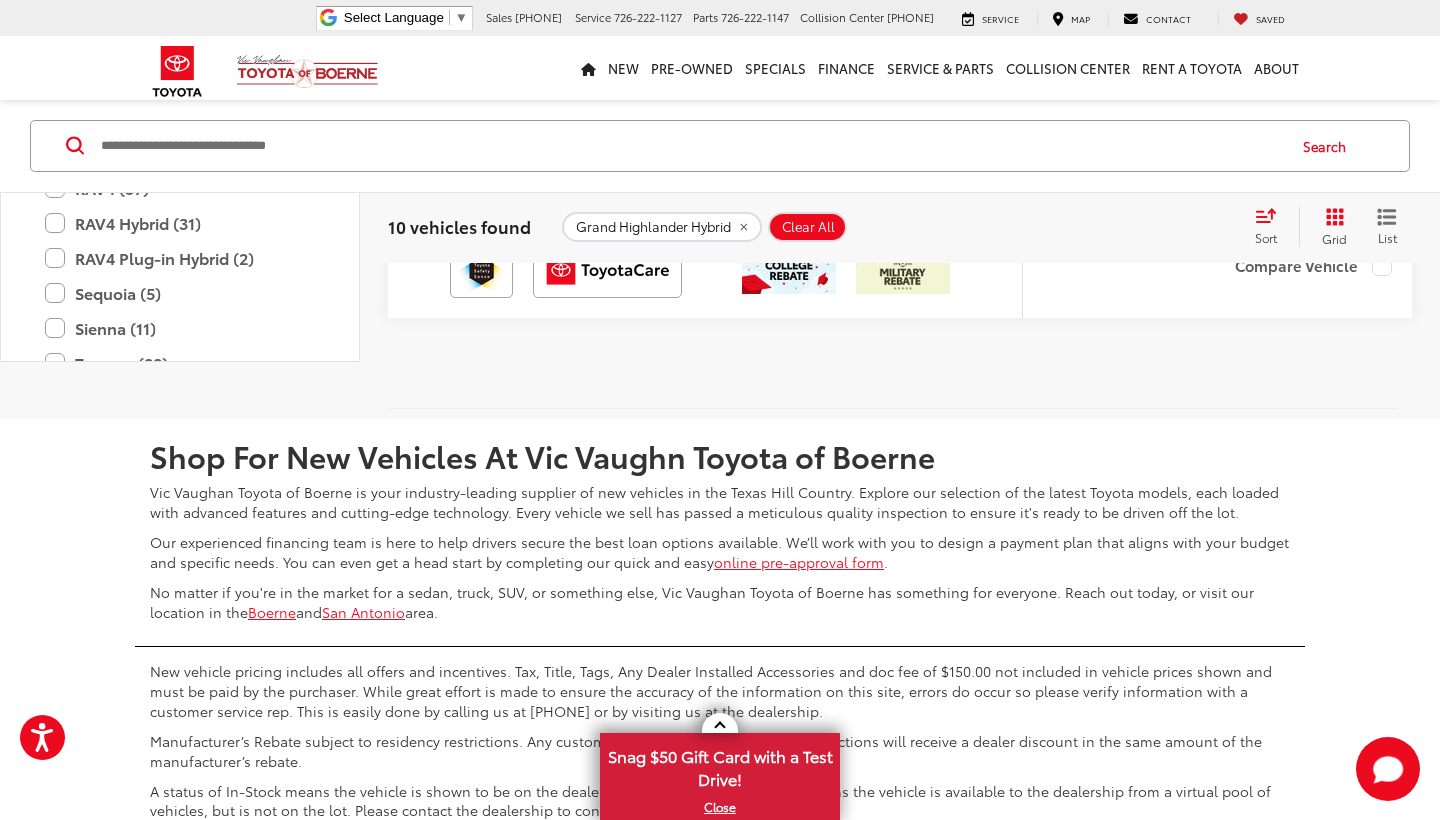 click at bounding box center [705, -249] 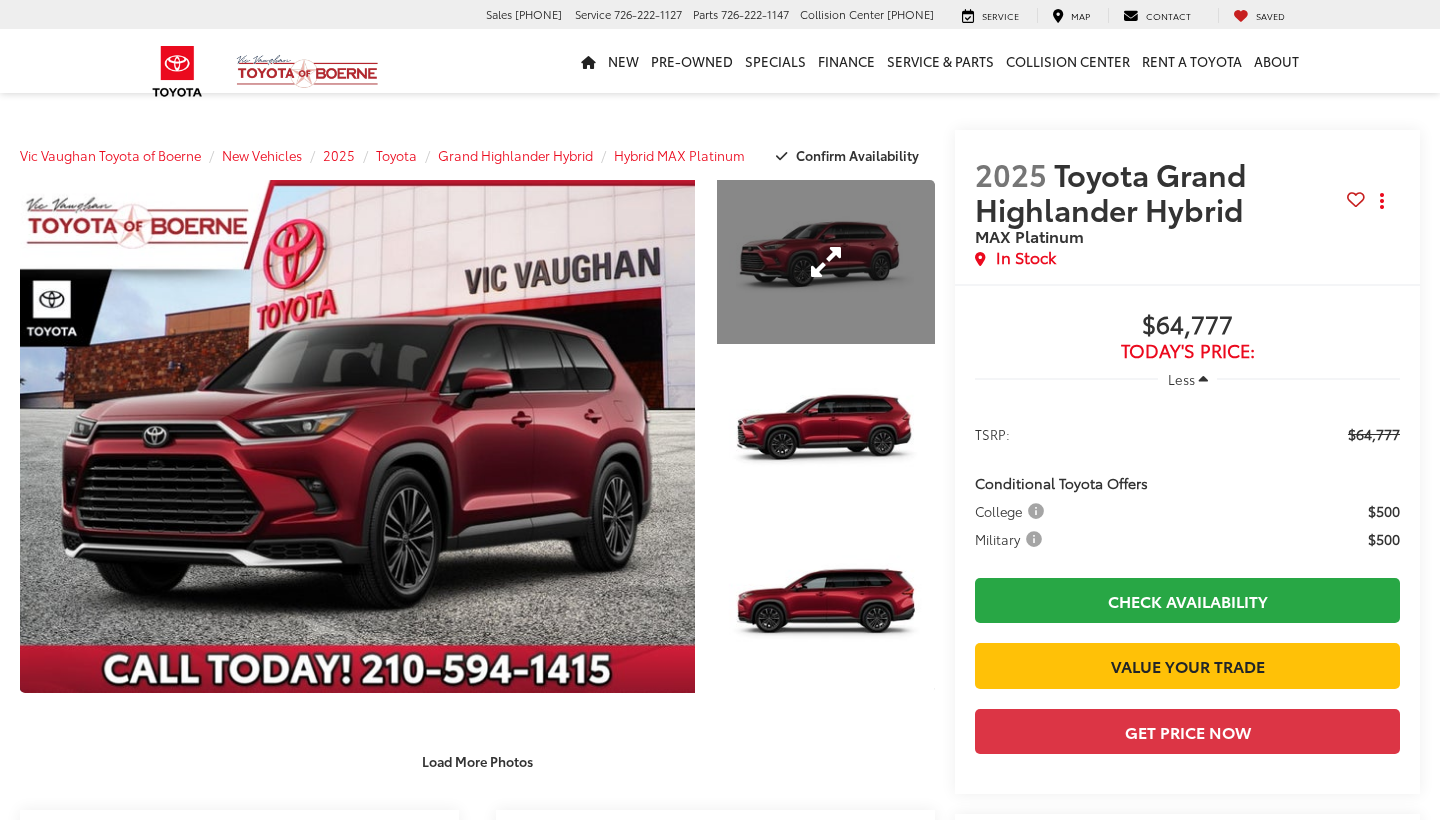 scroll, scrollTop: 0, scrollLeft: 0, axis: both 